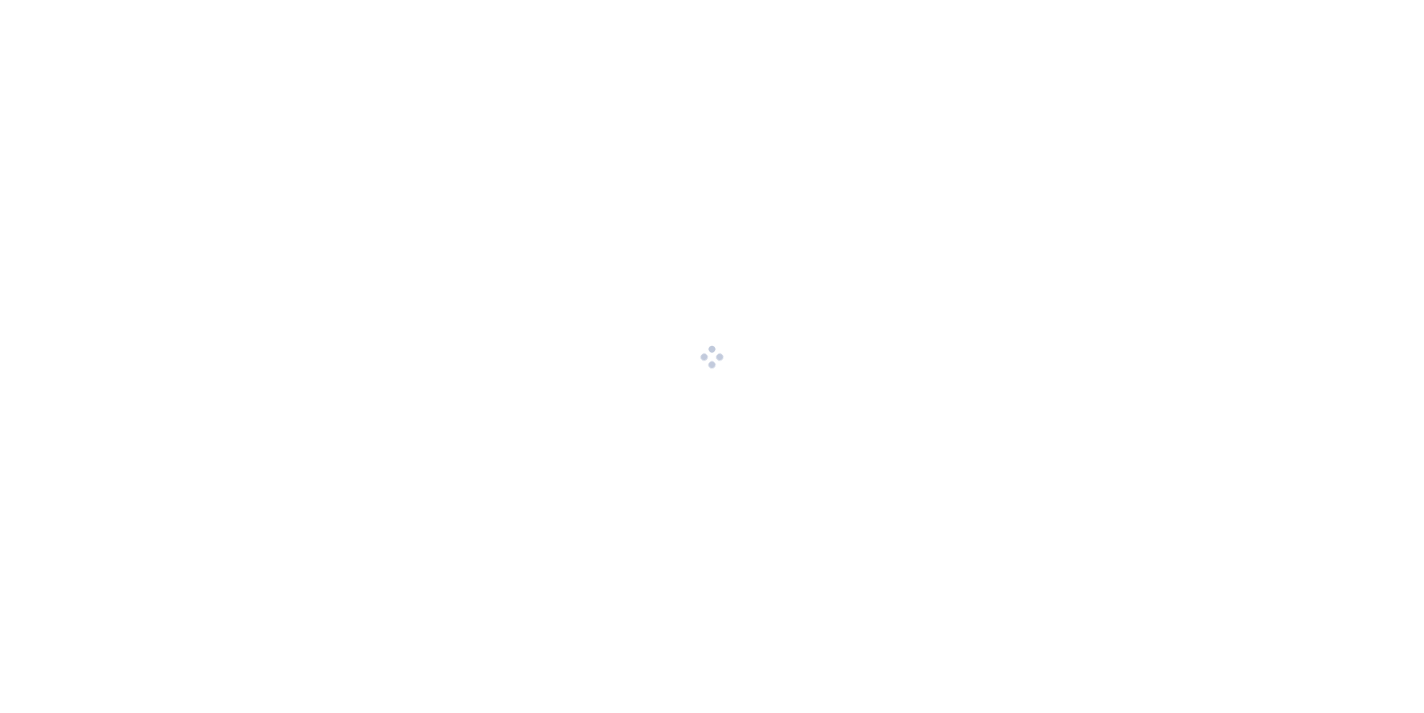 scroll, scrollTop: 0, scrollLeft: 0, axis: both 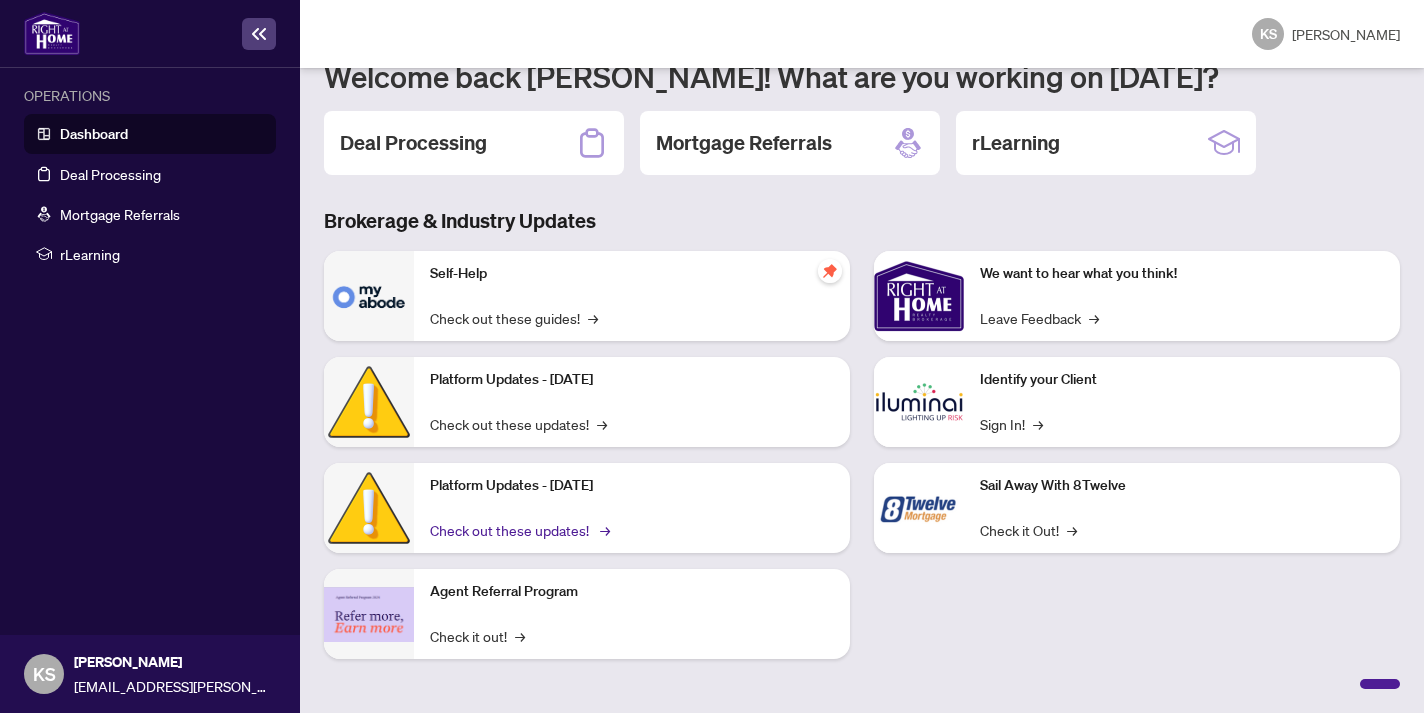 click on "Check out these updates! →" at bounding box center (518, 530) 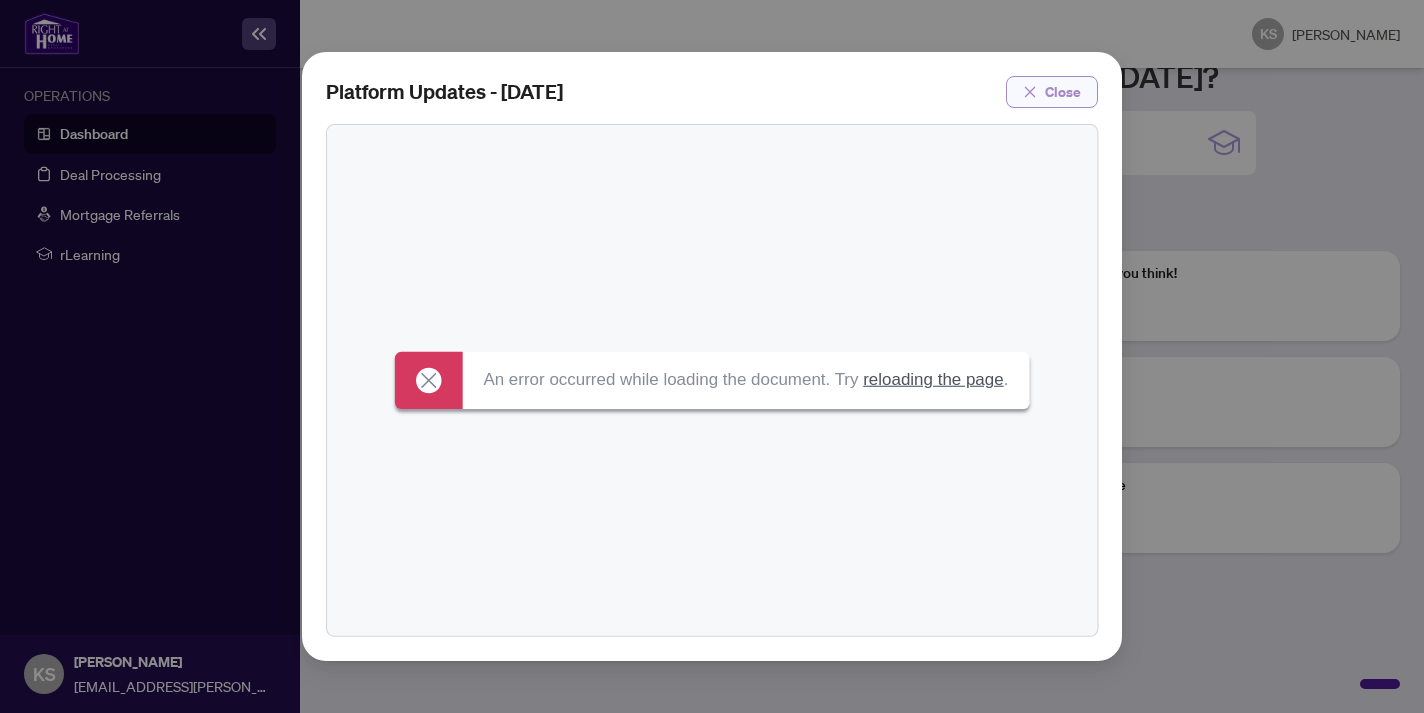 click on "Close" at bounding box center (1063, 92) 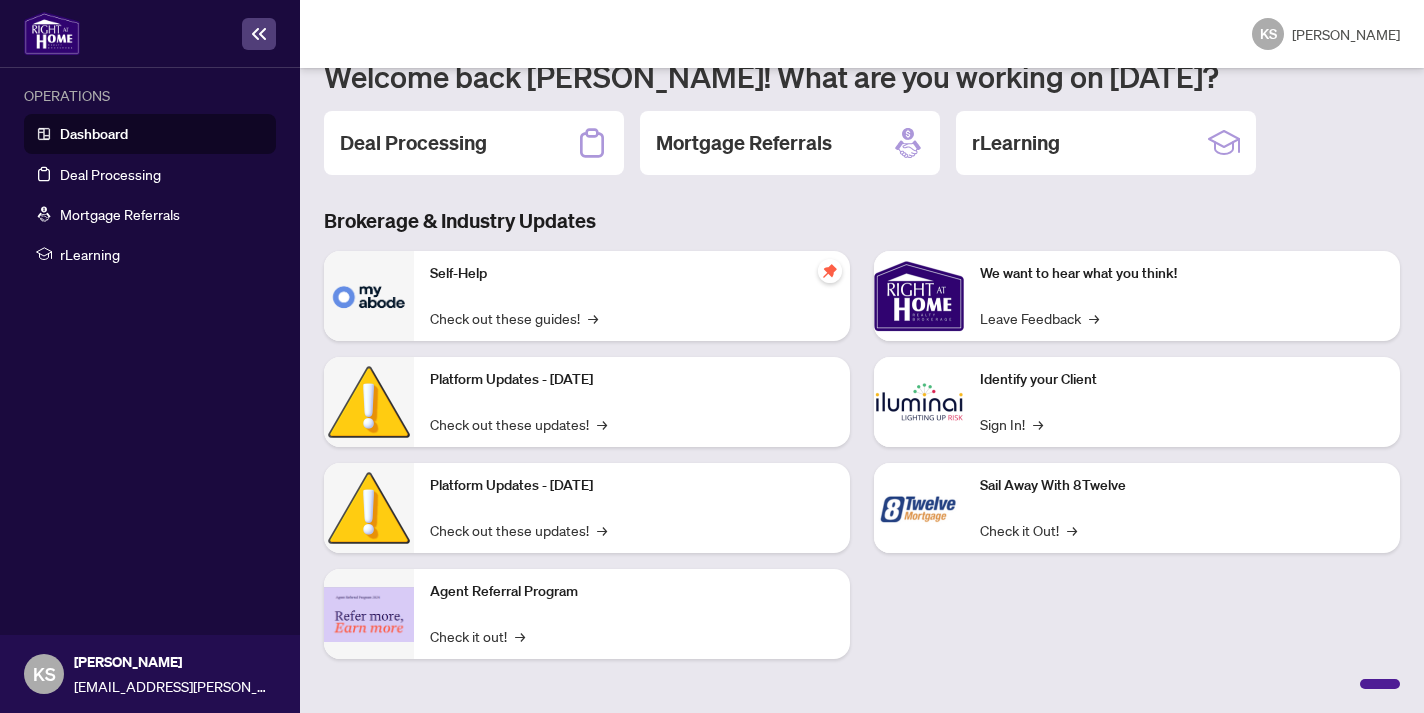 click on "Platform Updates - [DATE] Check out these updates! →" at bounding box center [632, 402] 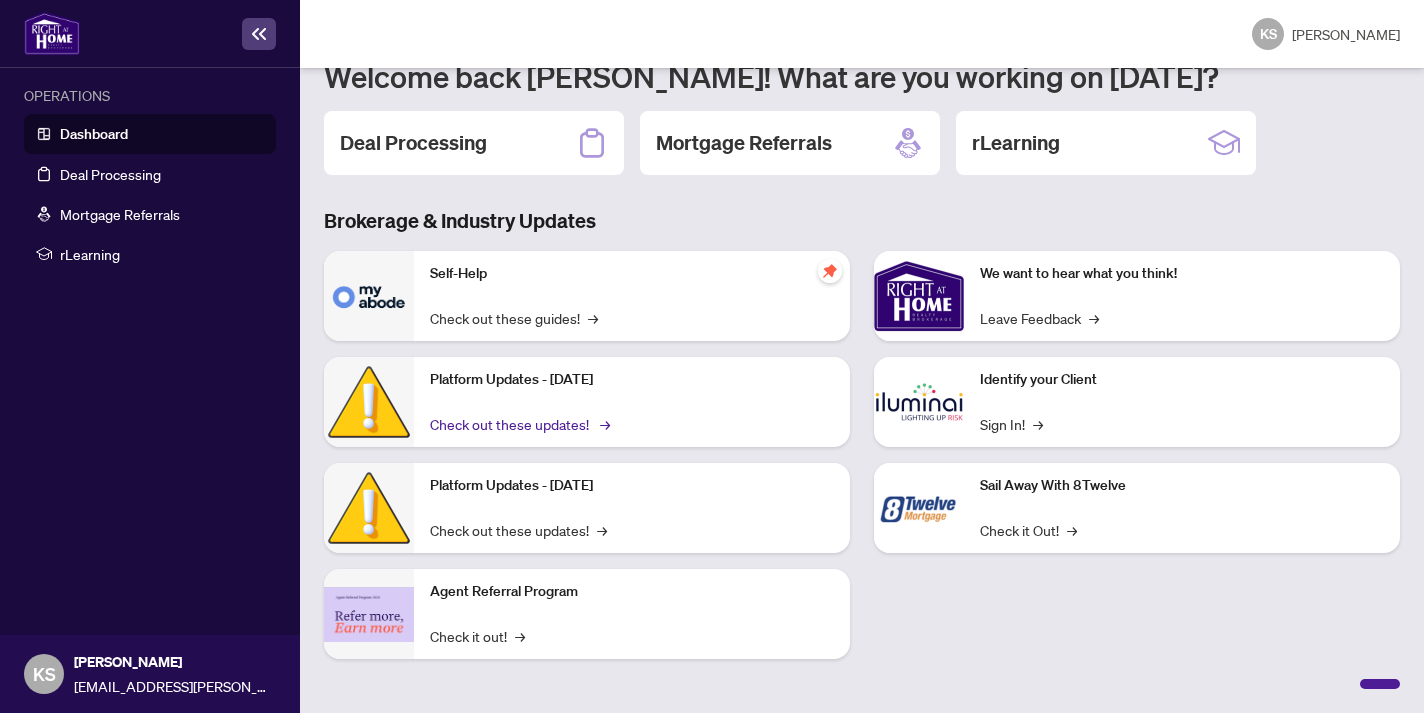 click on "Check out these updates! →" at bounding box center (518, 424) 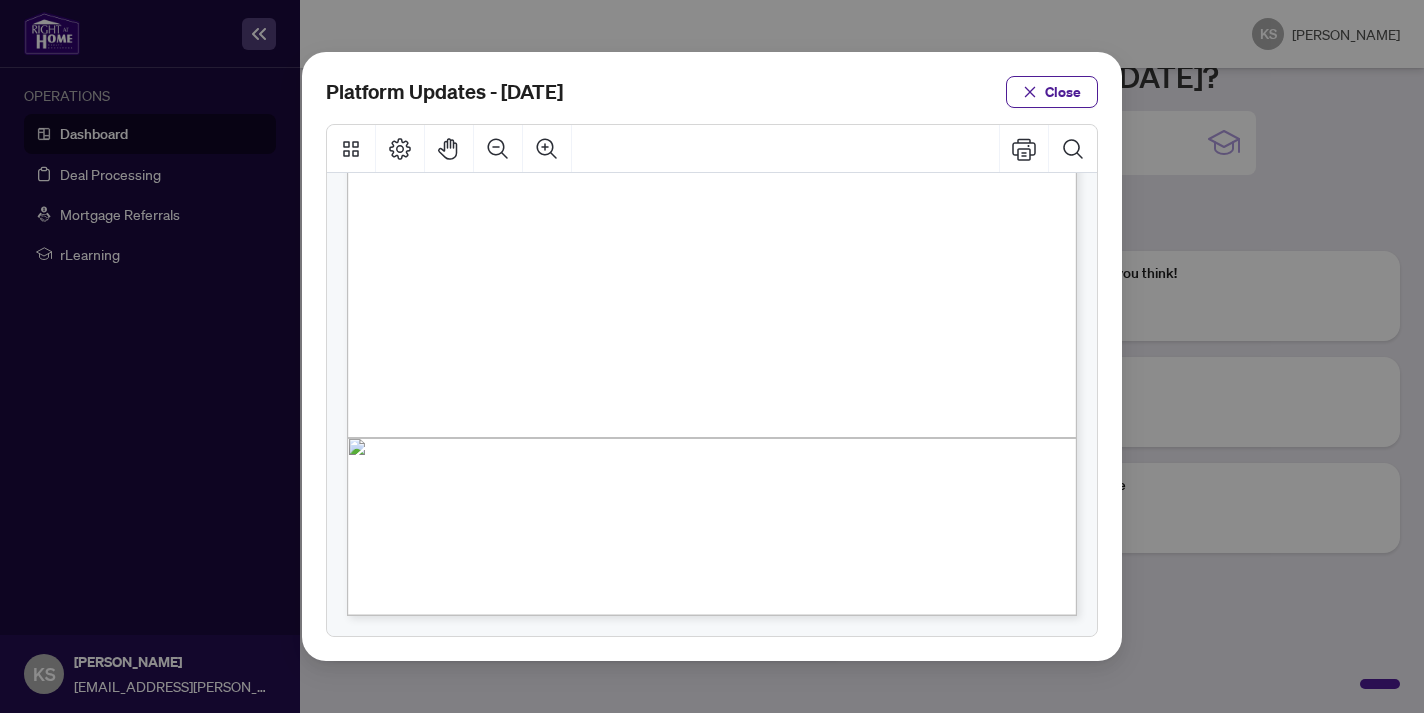 scroll, scrollTop: 522, scrollLeft: 0, axis: vertical 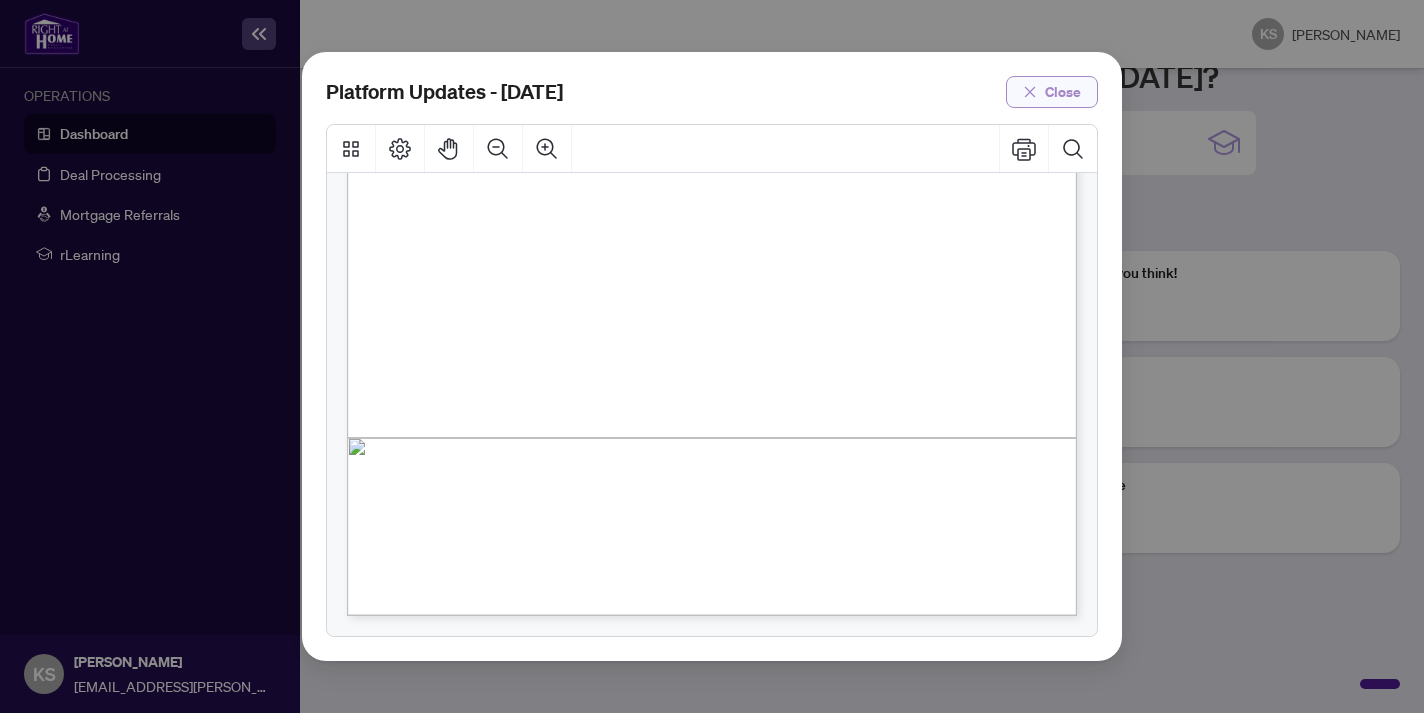 click on "Close" at bounding box center [1063, 92] 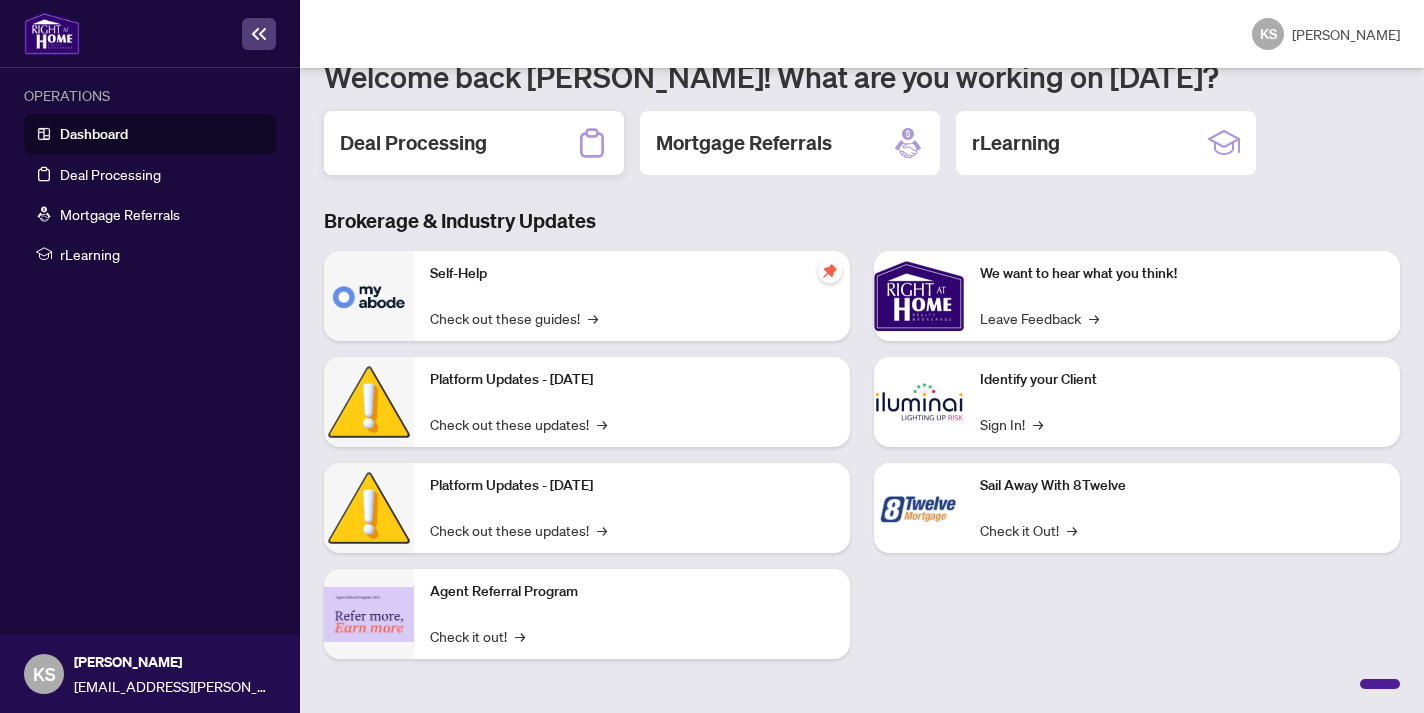 click on "Deal Processing" at bounding box center [413, 143] 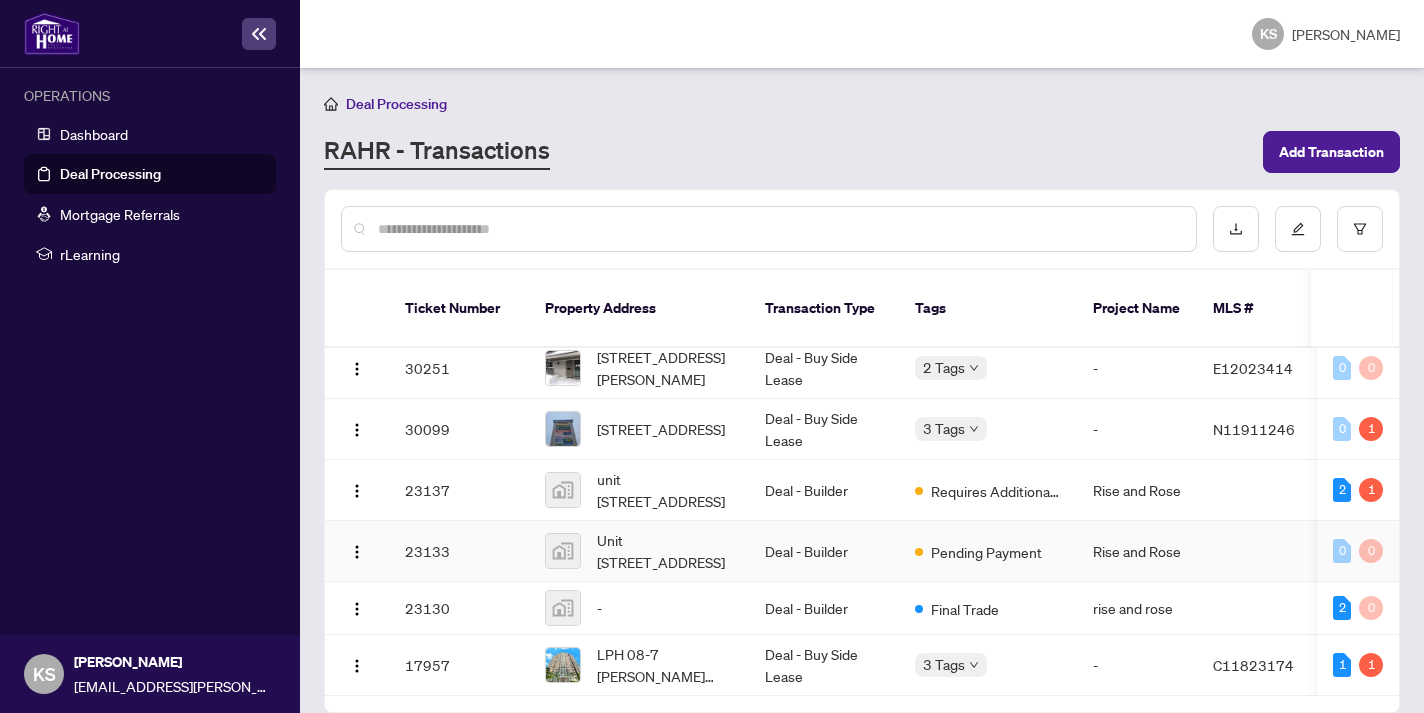 scroll, scrollTop: 19, scrollLeft: 1, axis: both 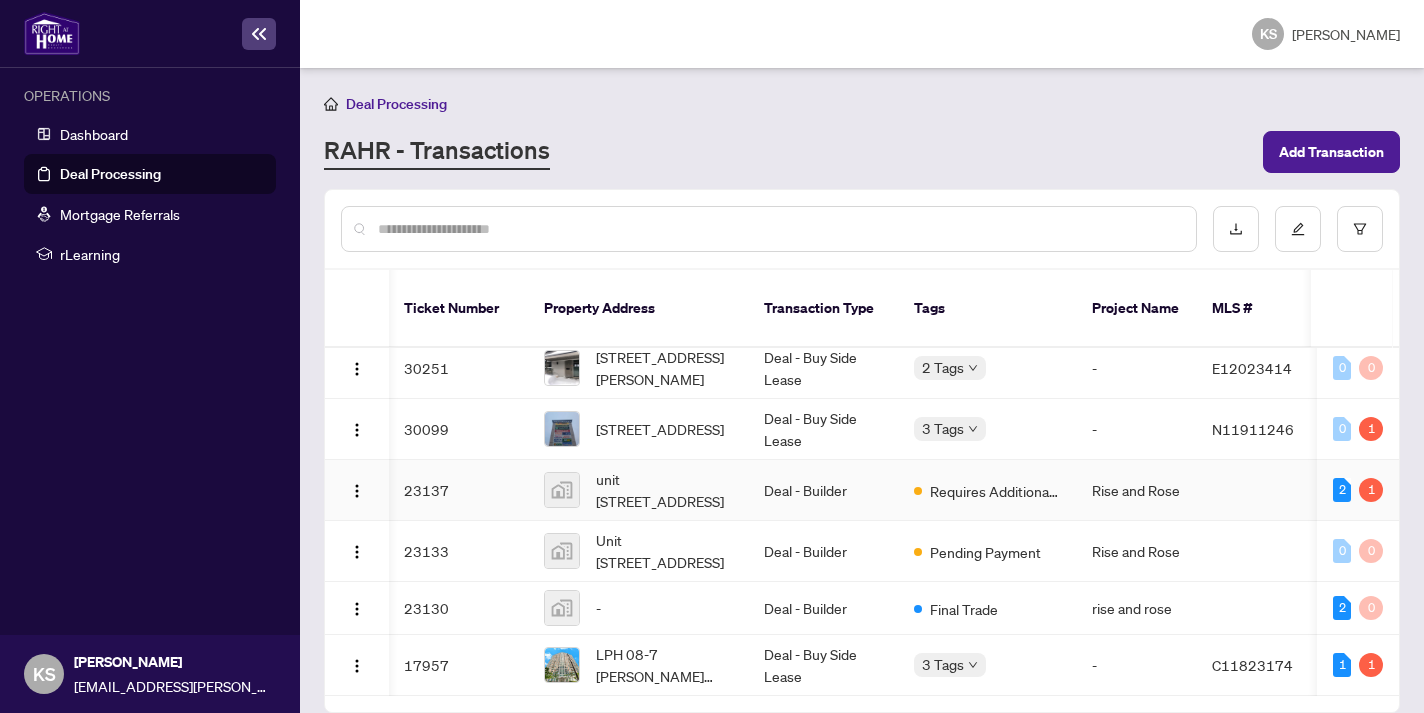 click on "Rise and Rose" at bounding box center [1136, 490] 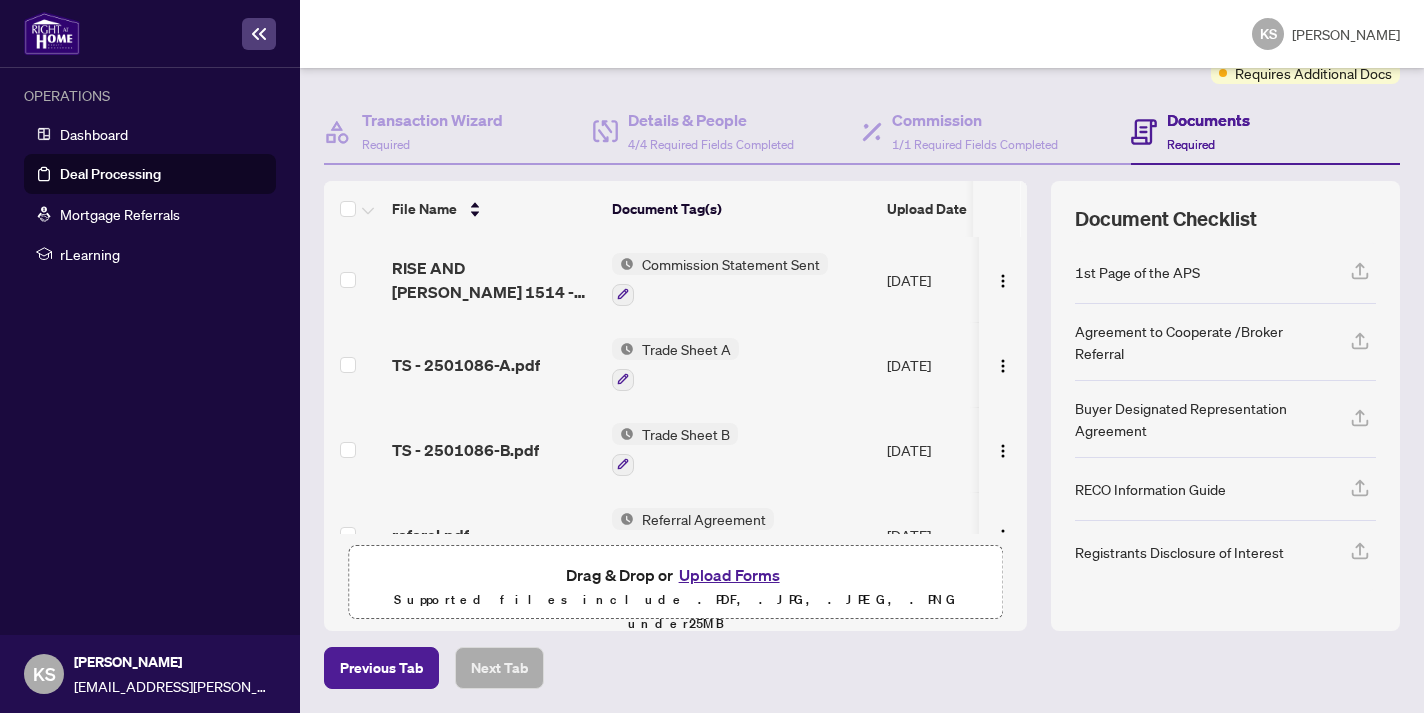 scroll, scrollTop: 176, scrollLeft: 0, axis: vertical 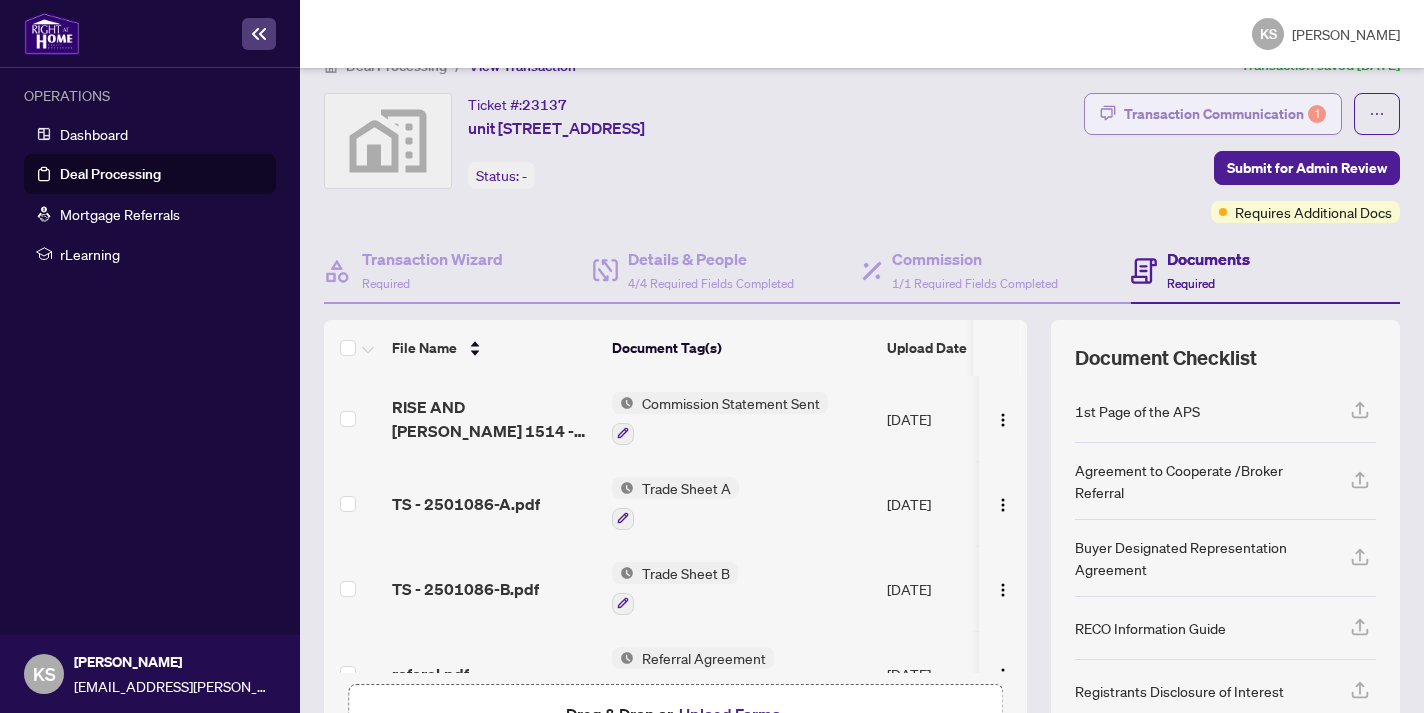 click on "Transaction Communication 1" at bounding box center (1225, 114) 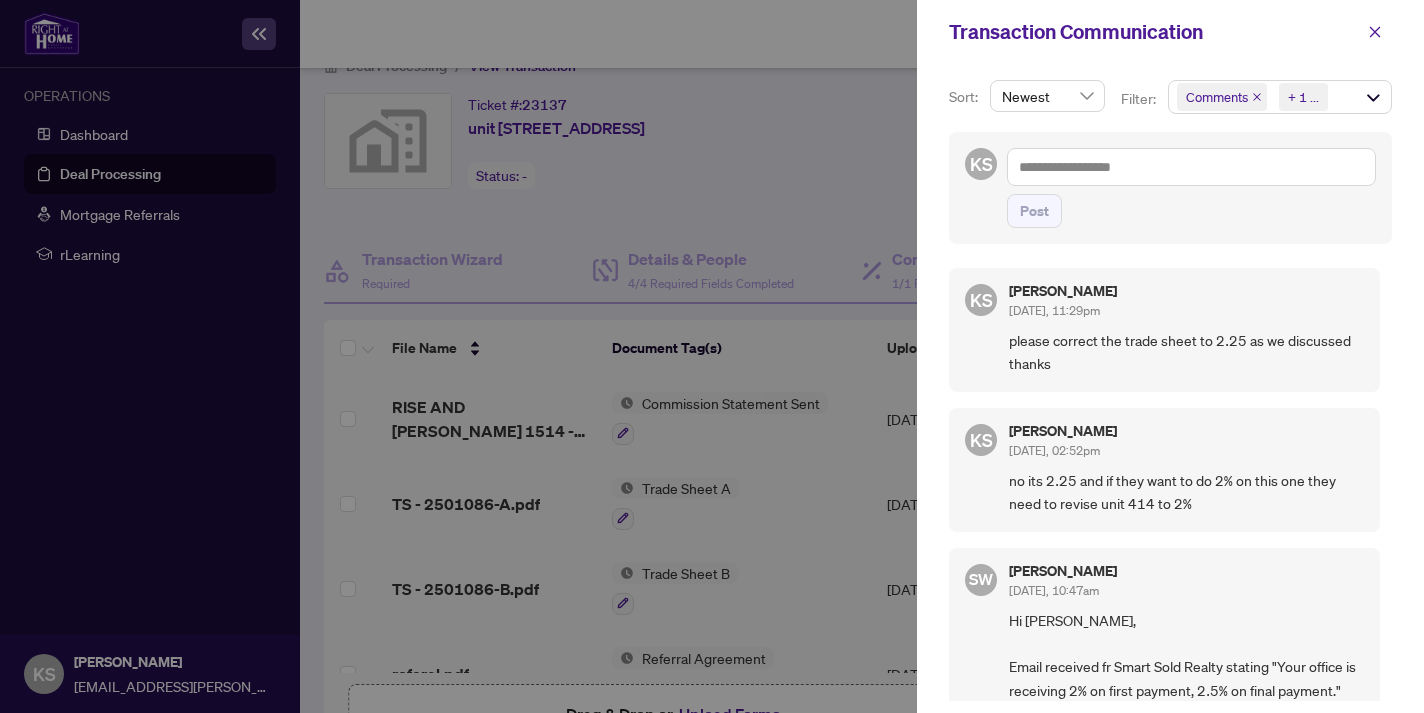 scroll, scrollTop: 0, scrollLeft: 0, axis: both 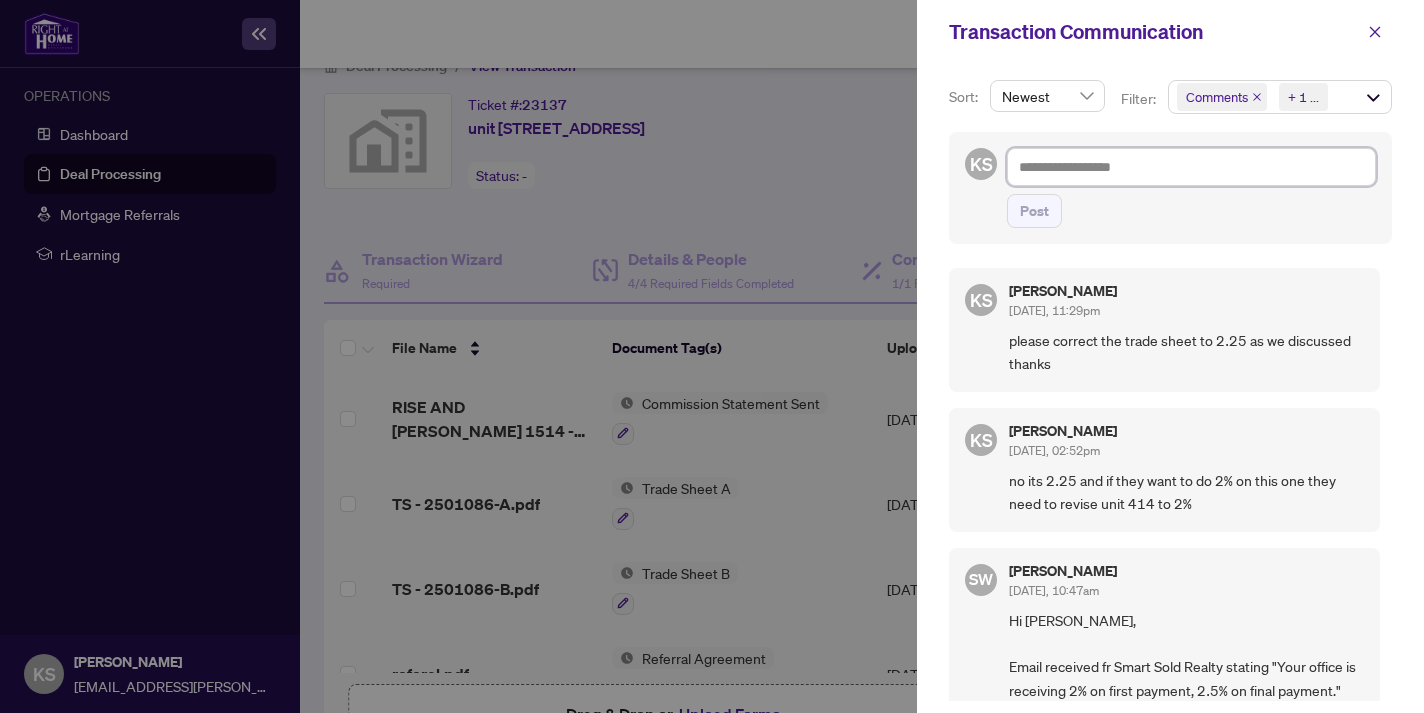 click at bounding box center (1191, 167) 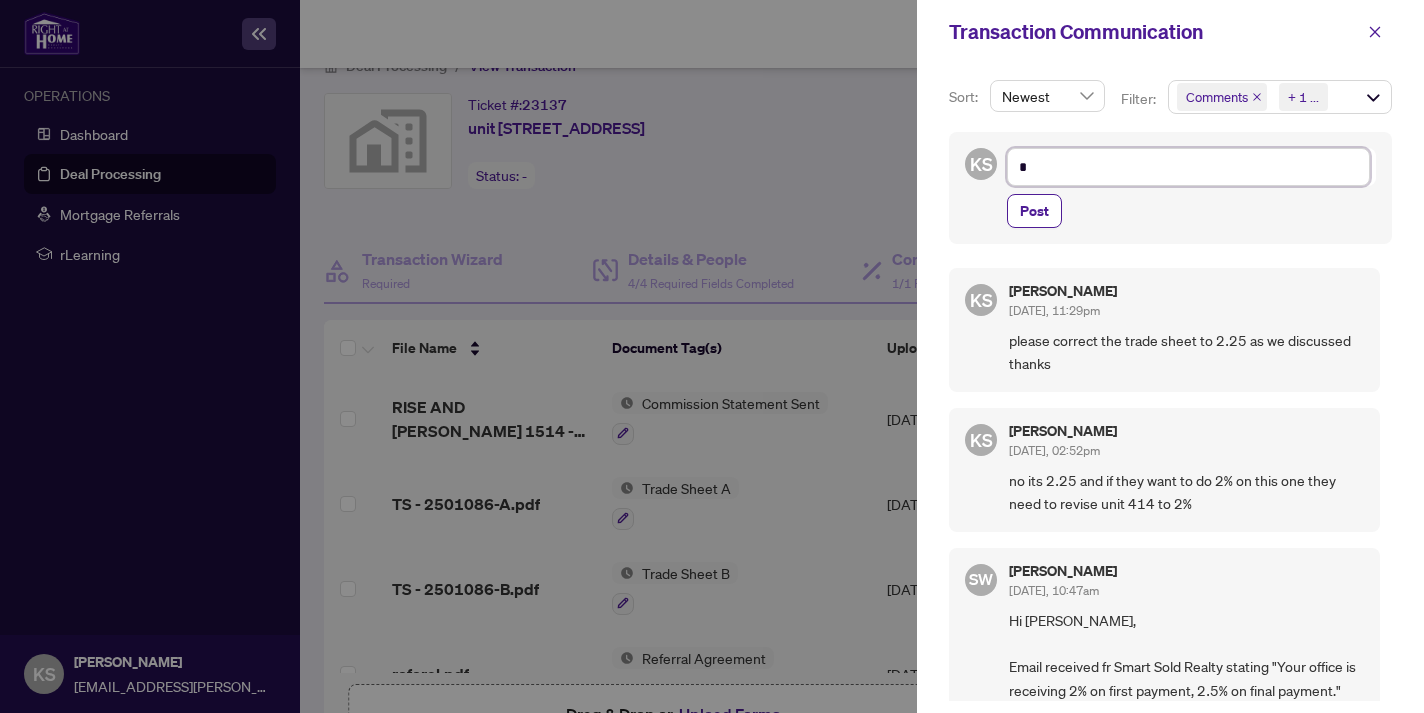 type on "**" 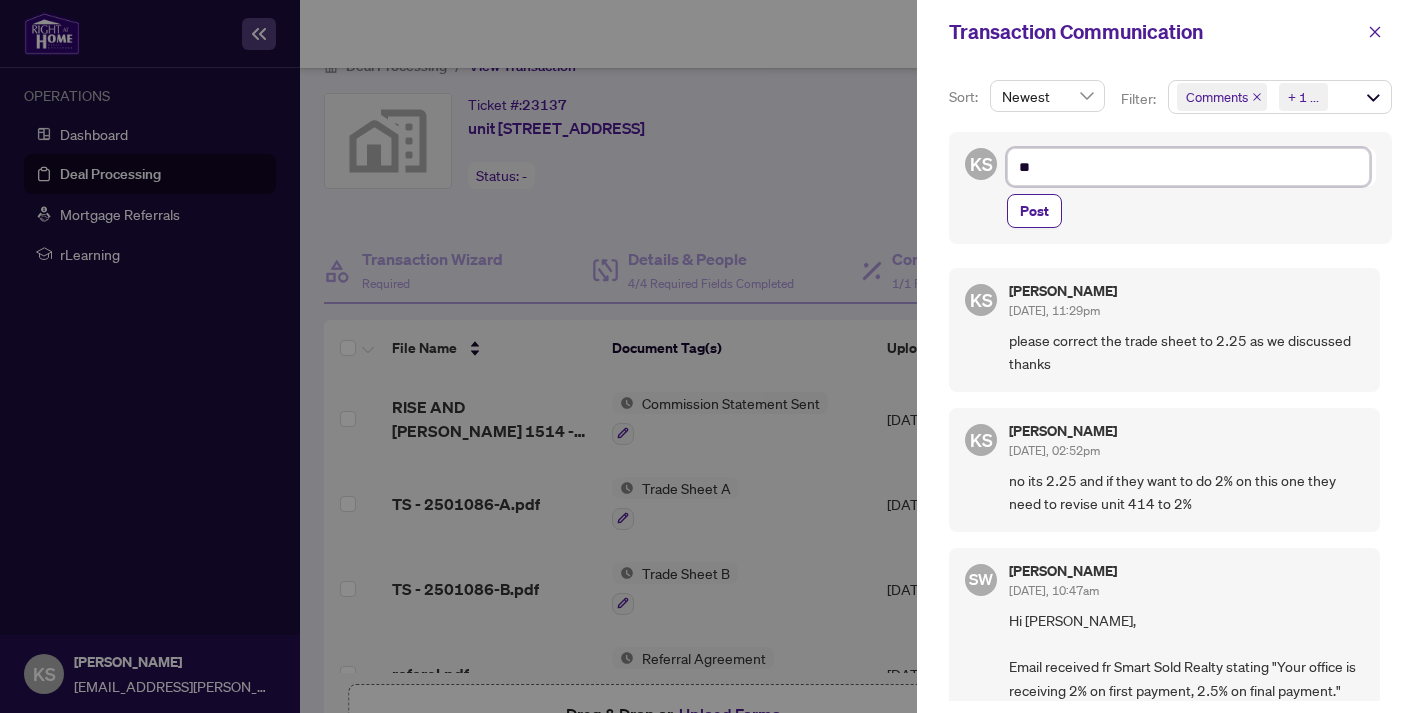 type on "***" 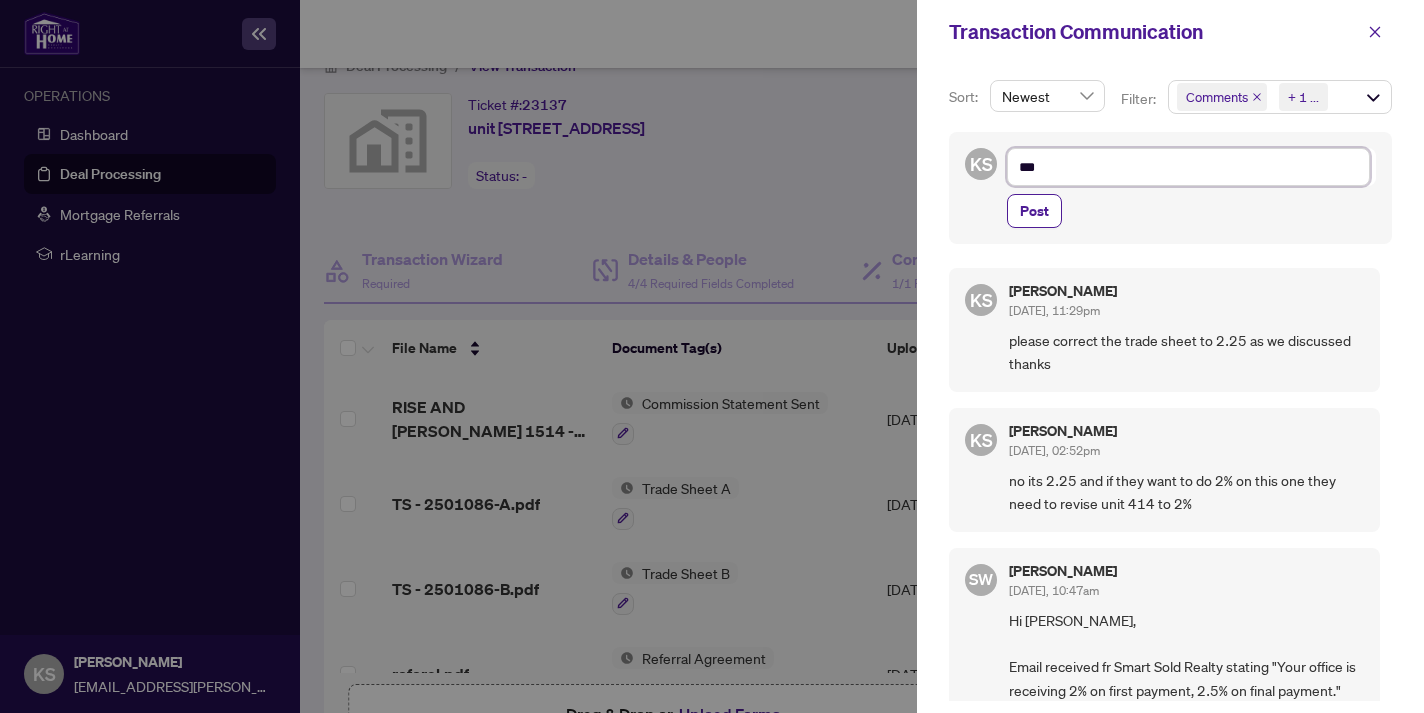 type on "****" 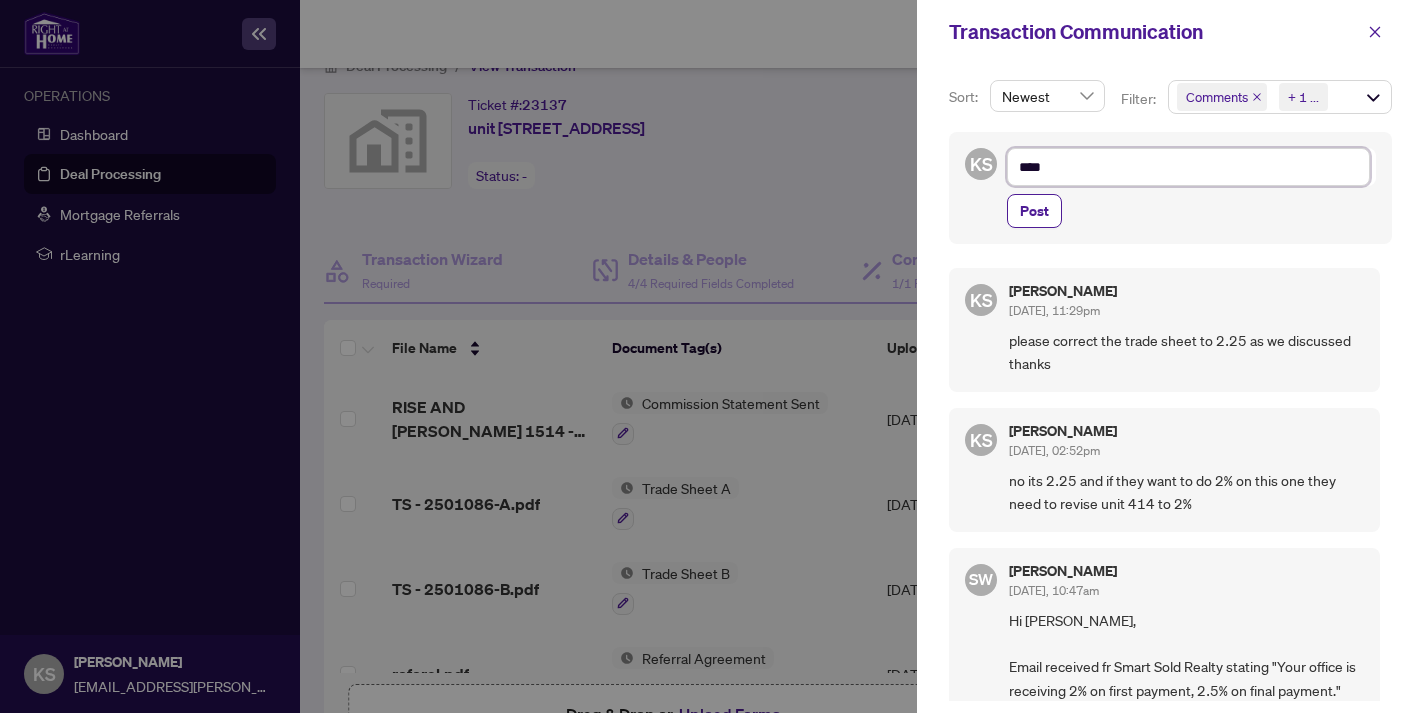 type on "*****" 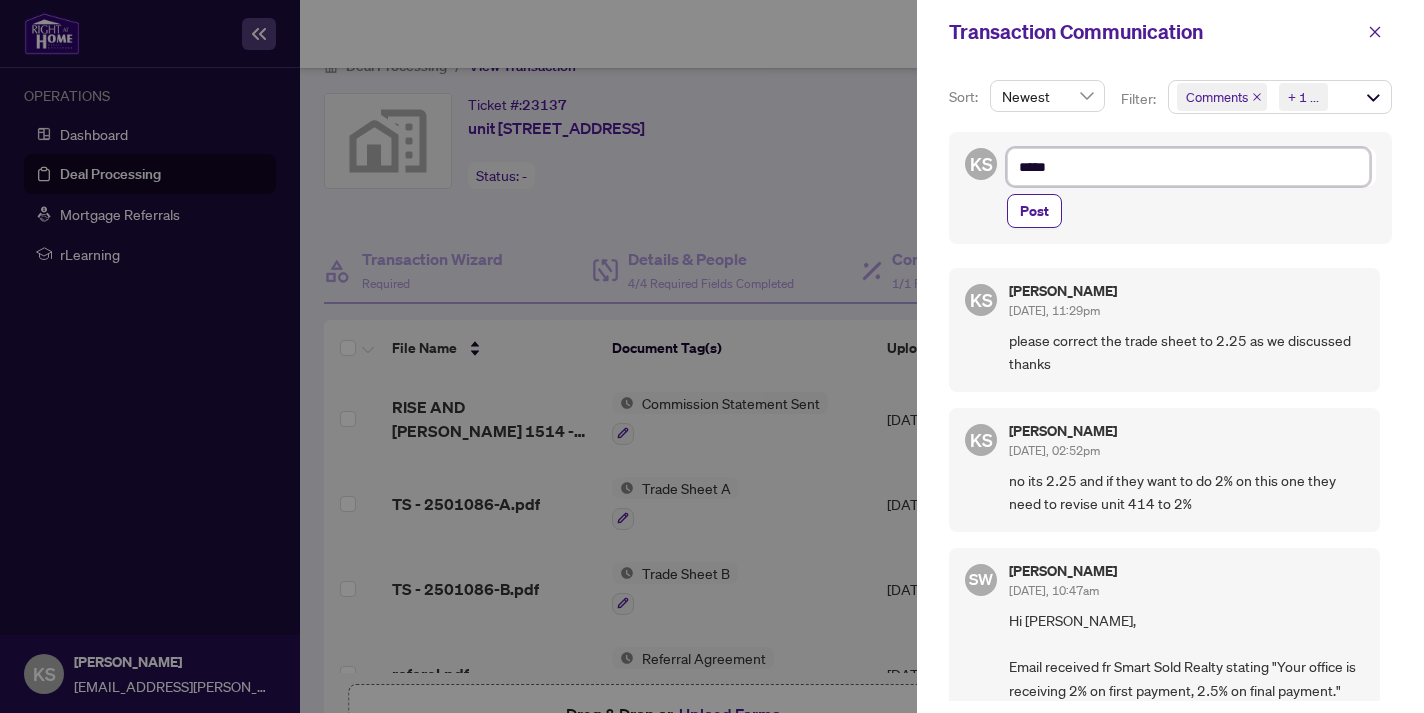 type on "******" 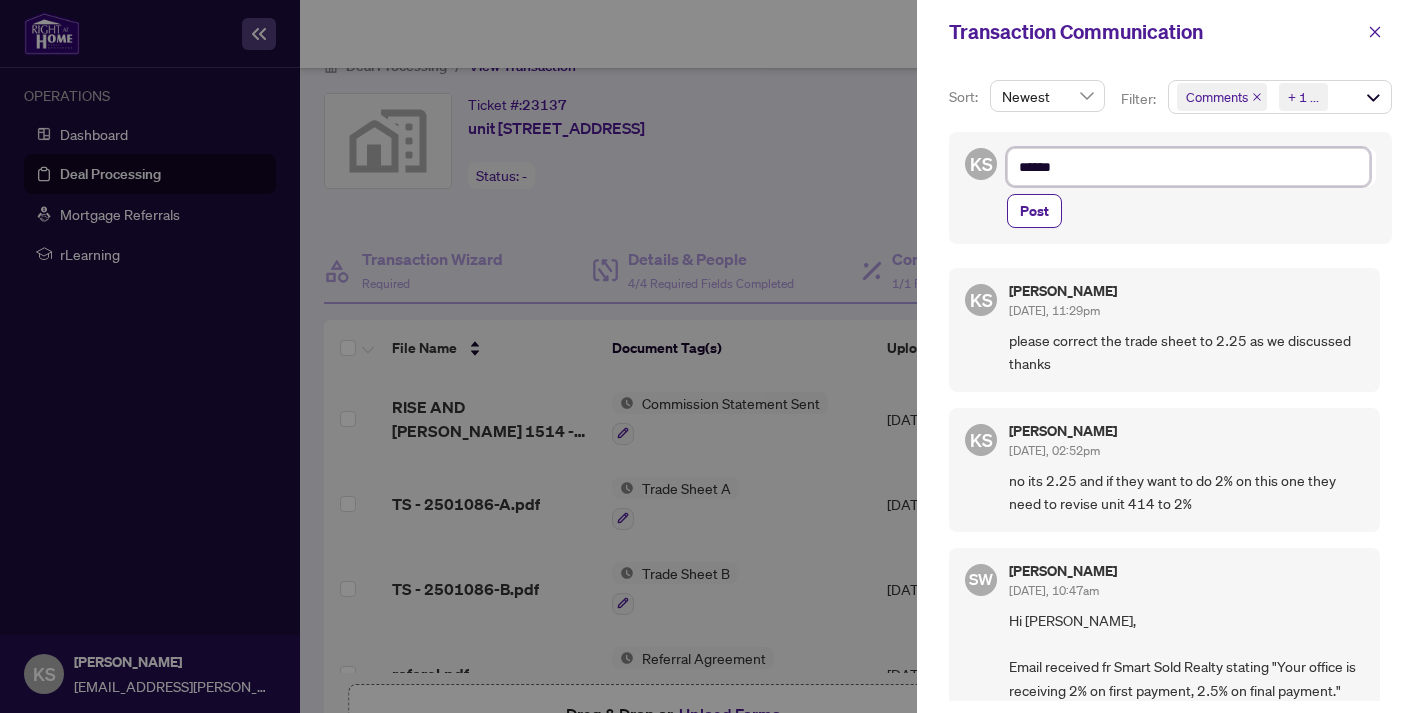 type on "******" 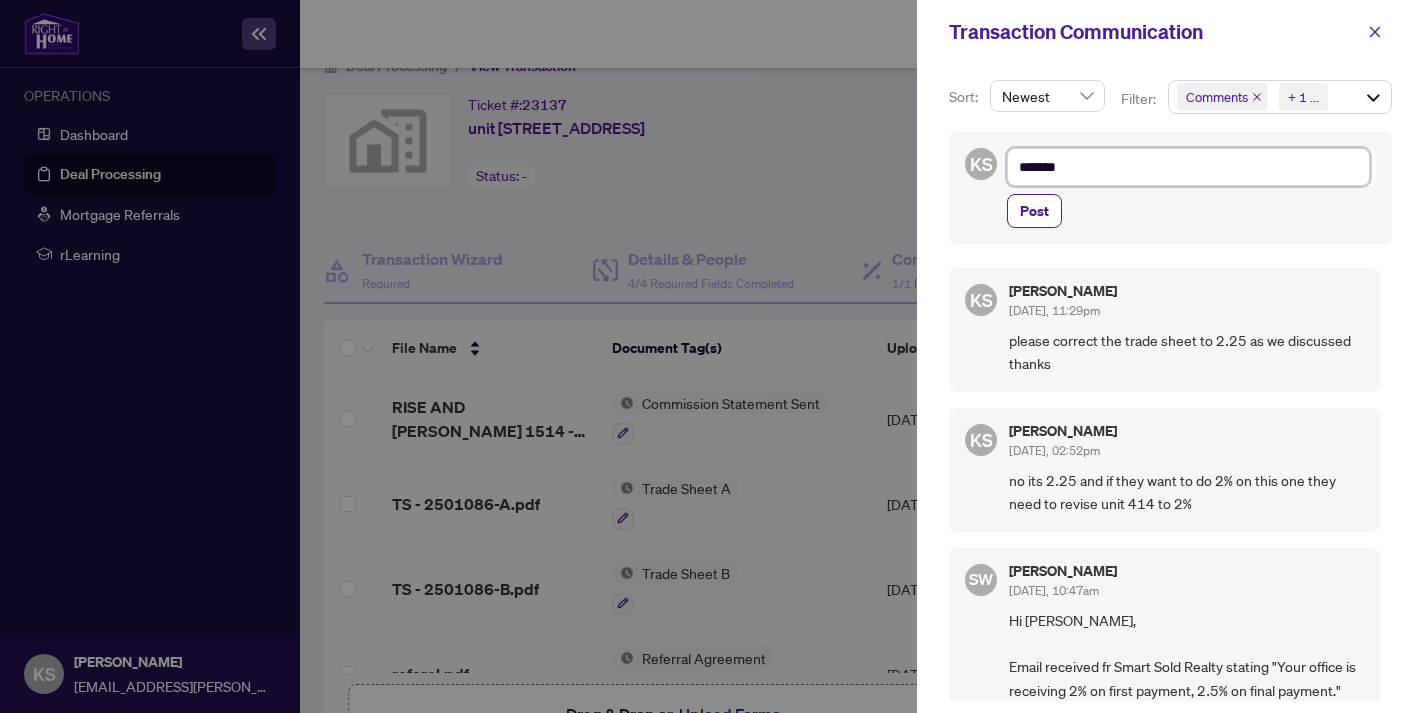 type on "********" 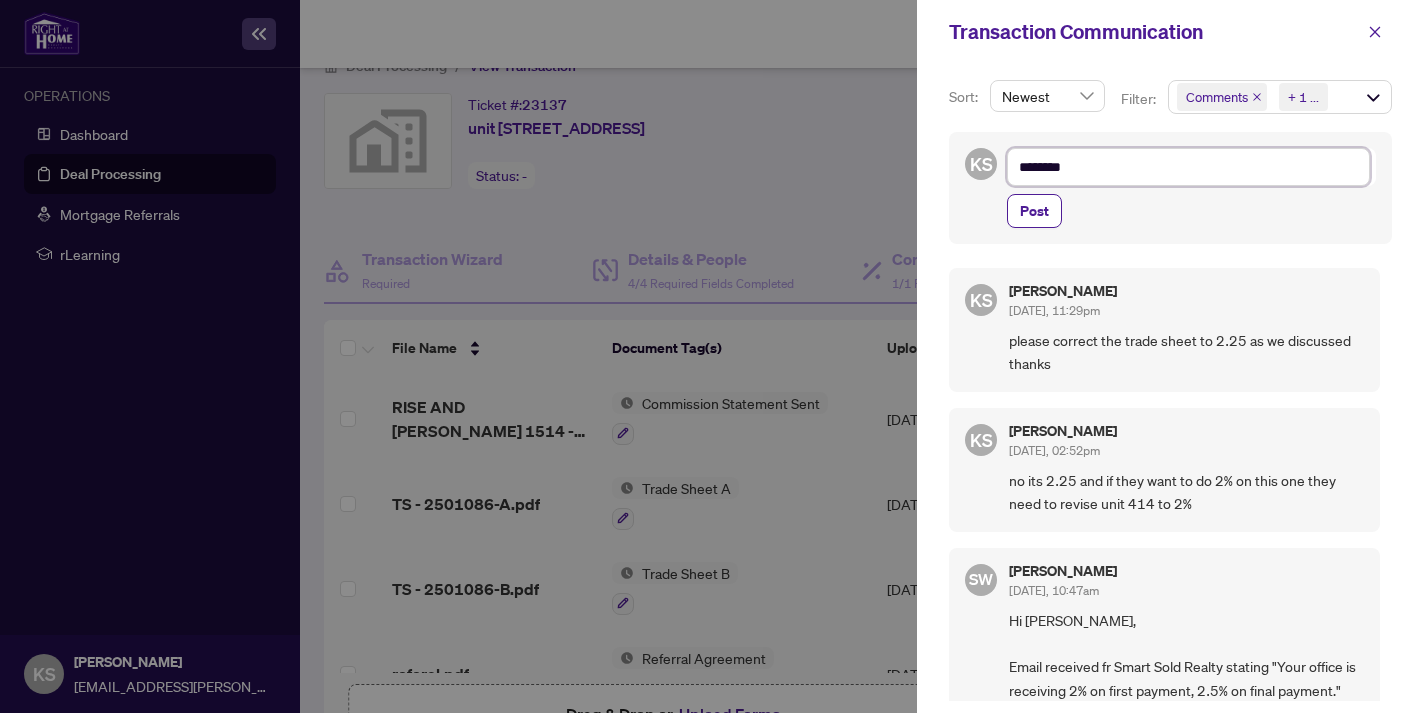 type on "*********" 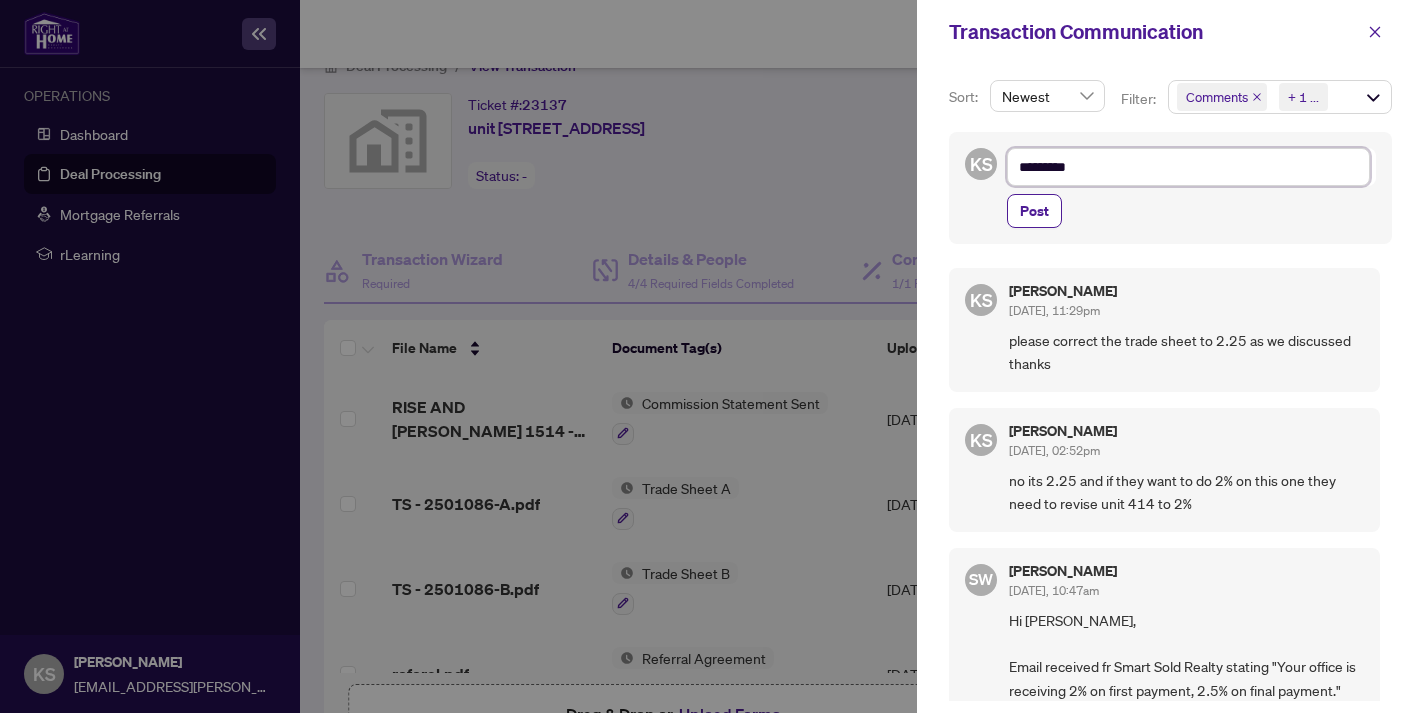type on "**********" 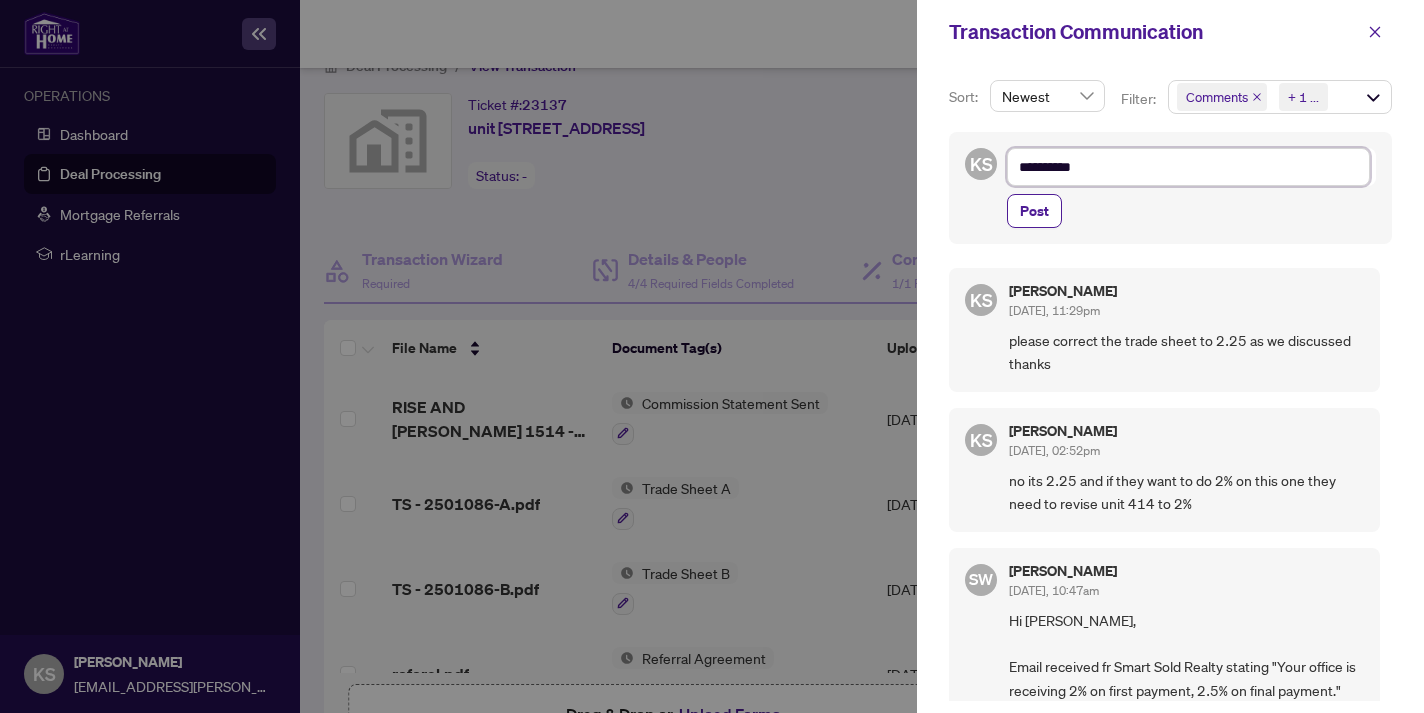 type on "**********" 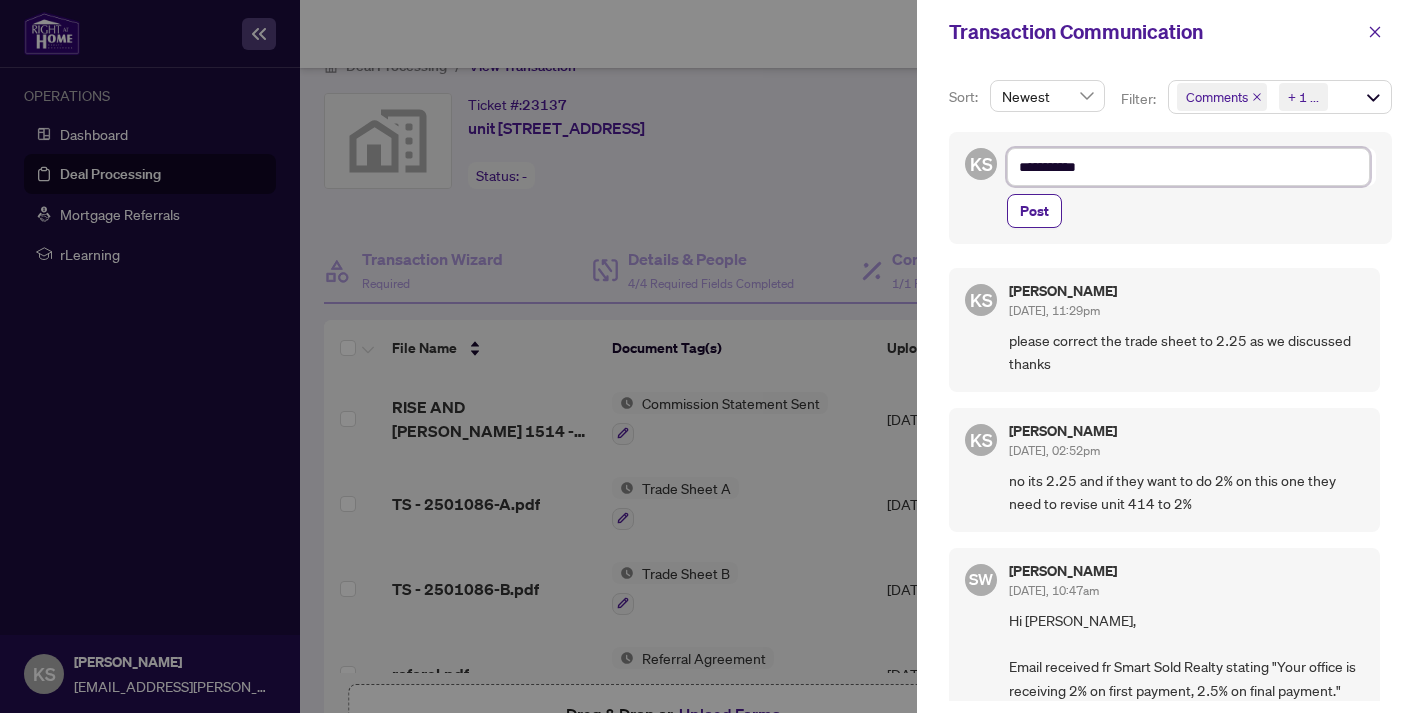 type on "**********" 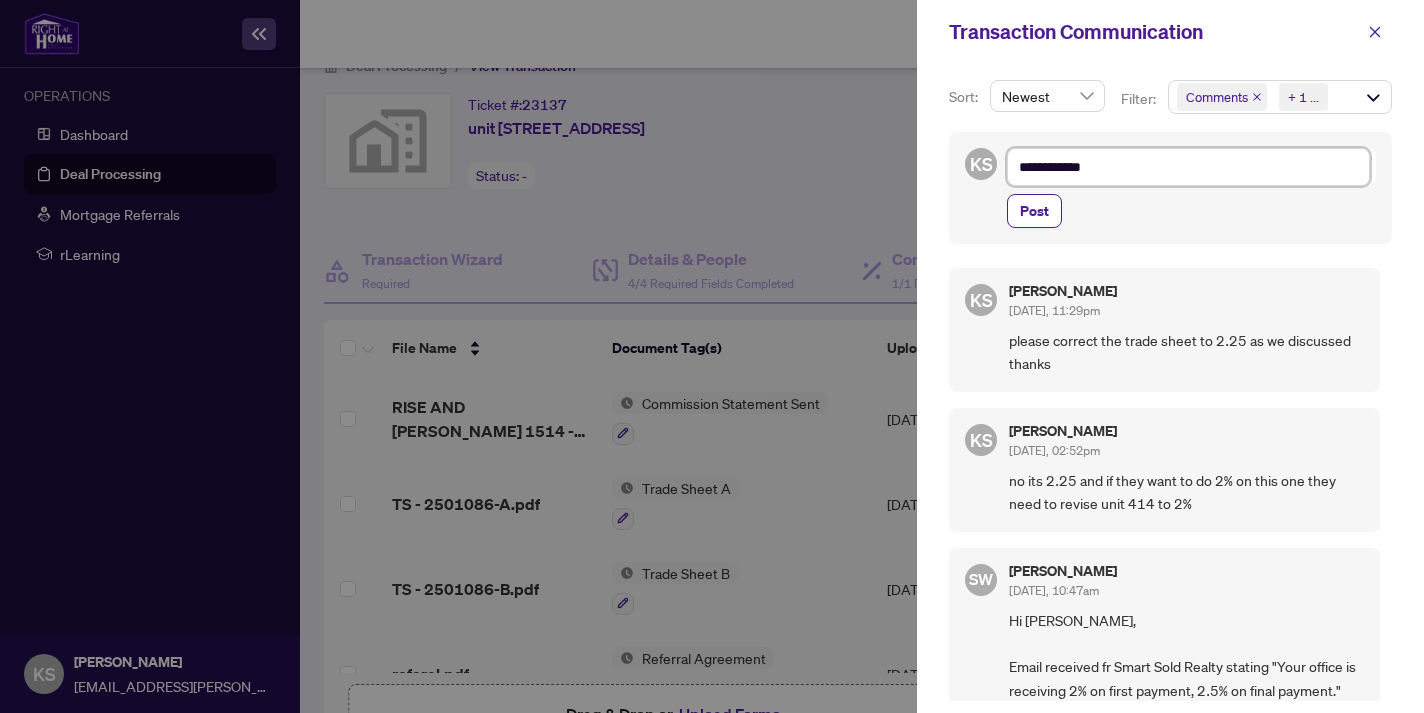 type on "**********" 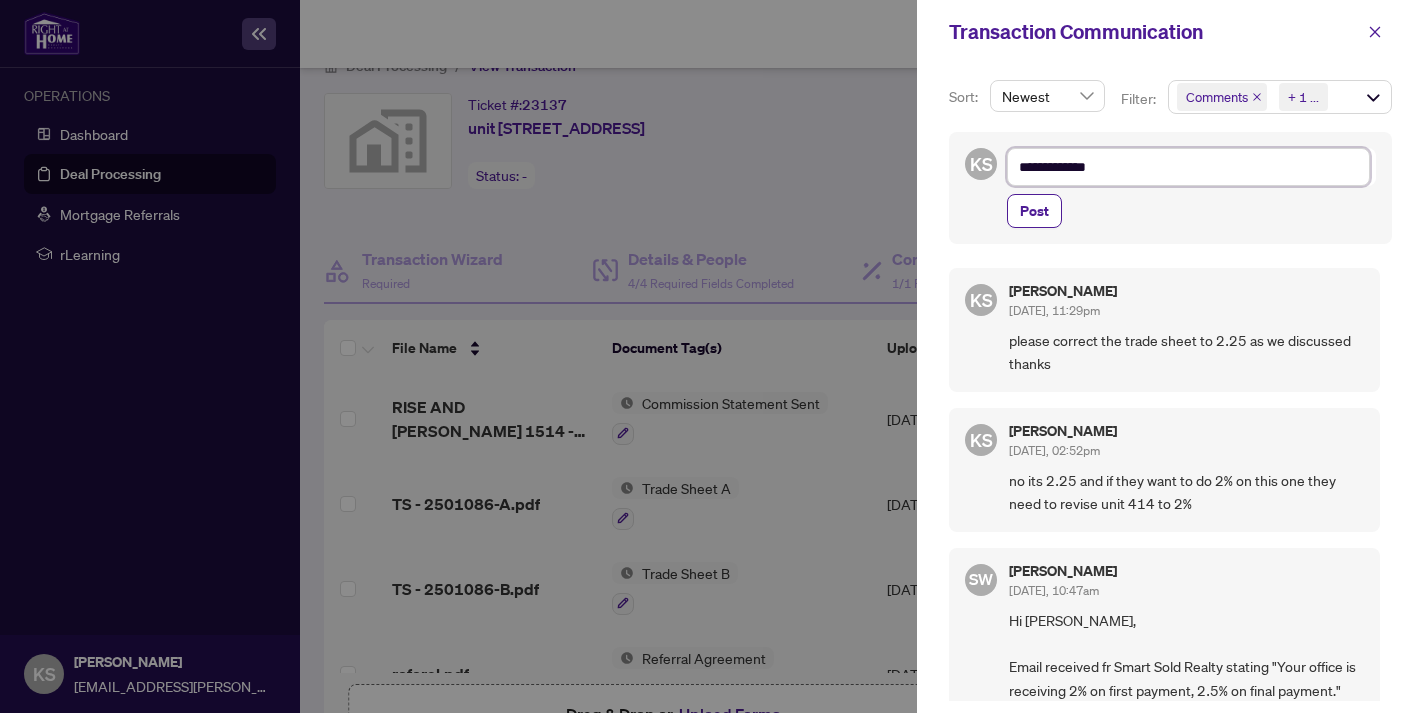 type on "**********" 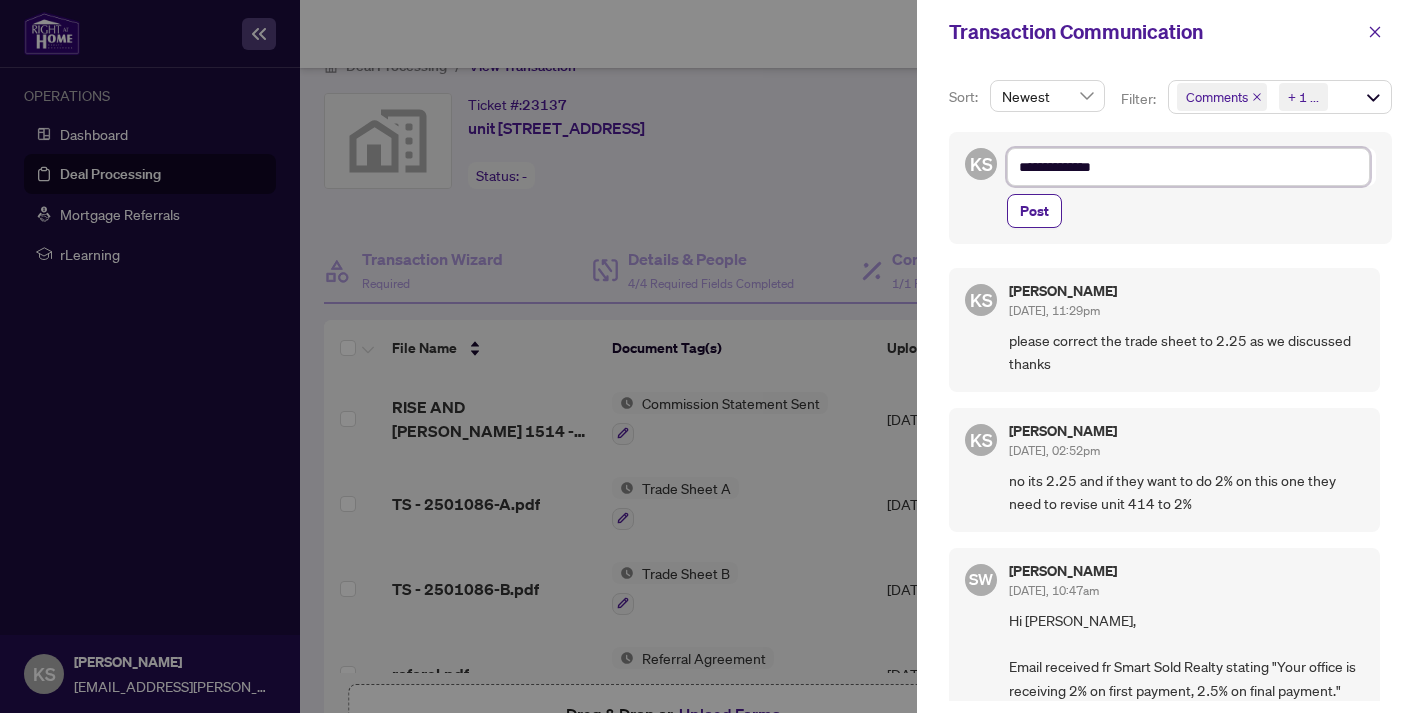 type on "**********" 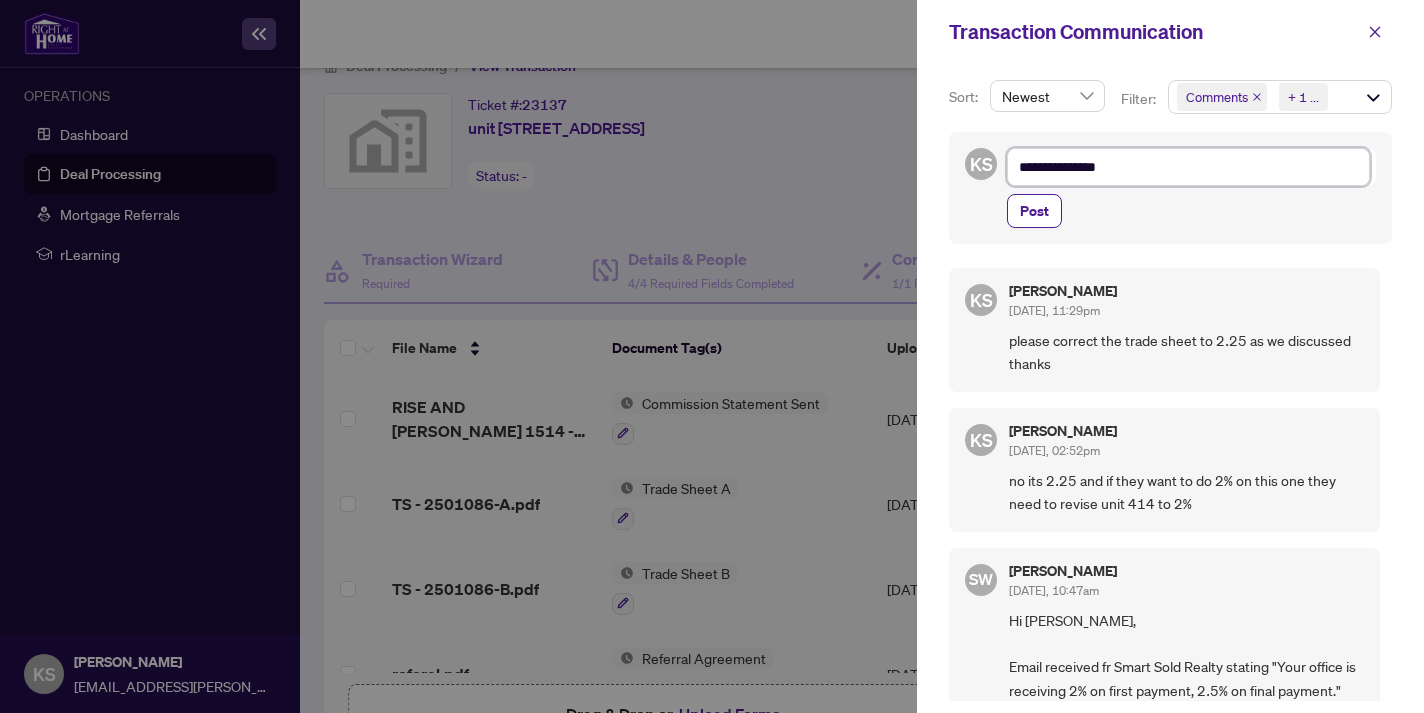 type on "**********" 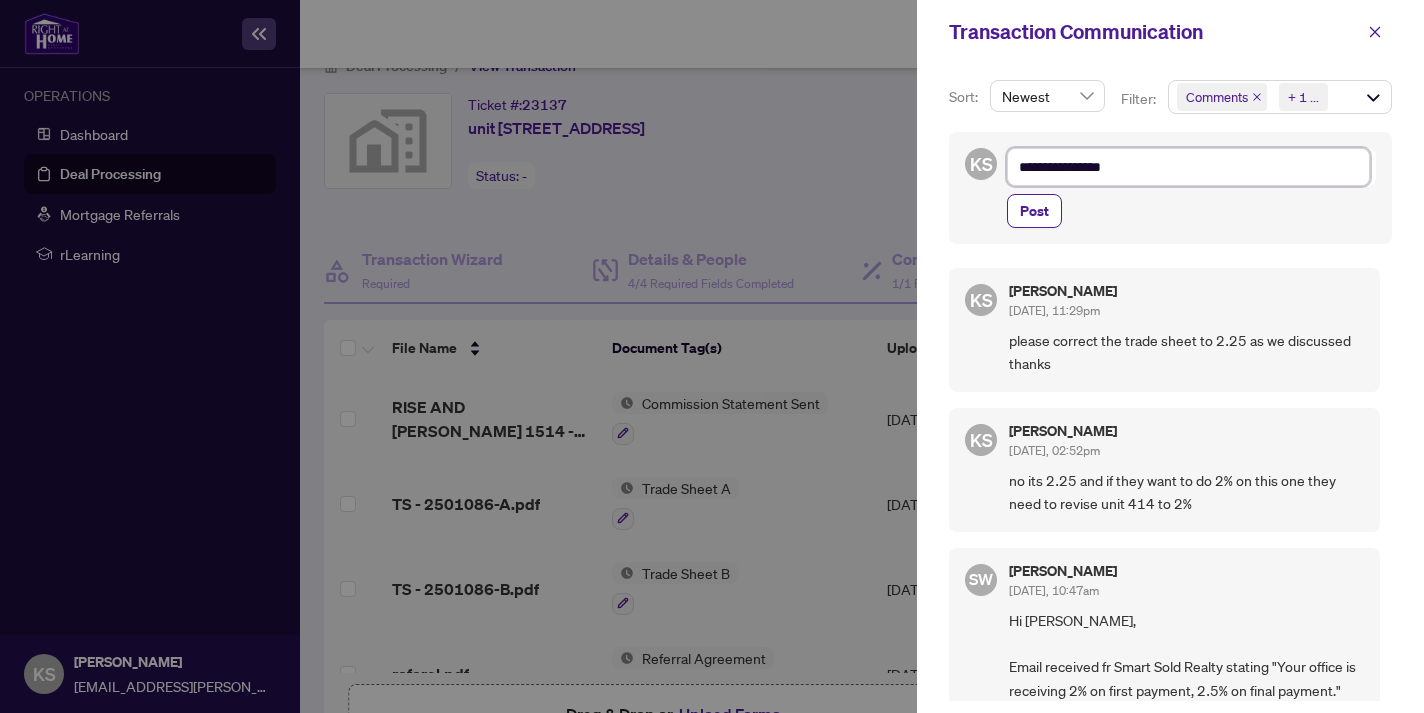 type on "**********" 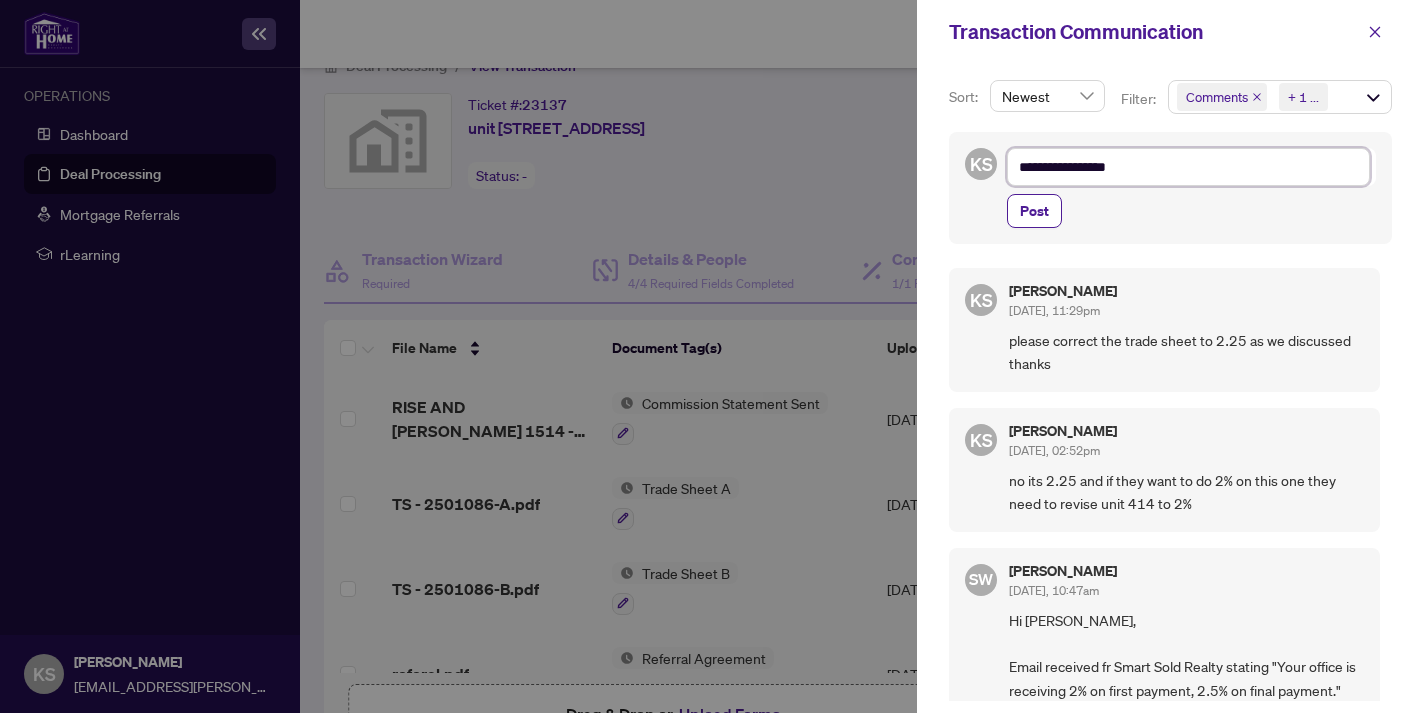 type on "**********" 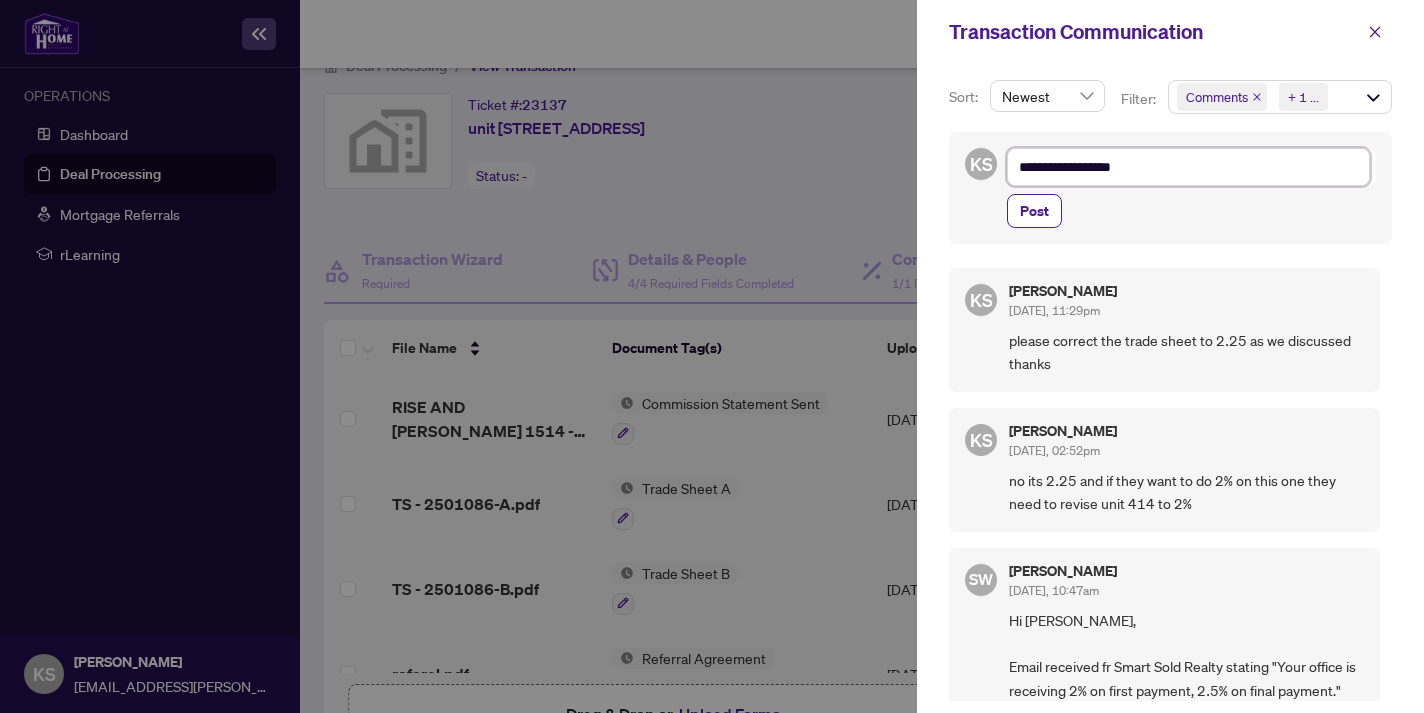 type on "**********" 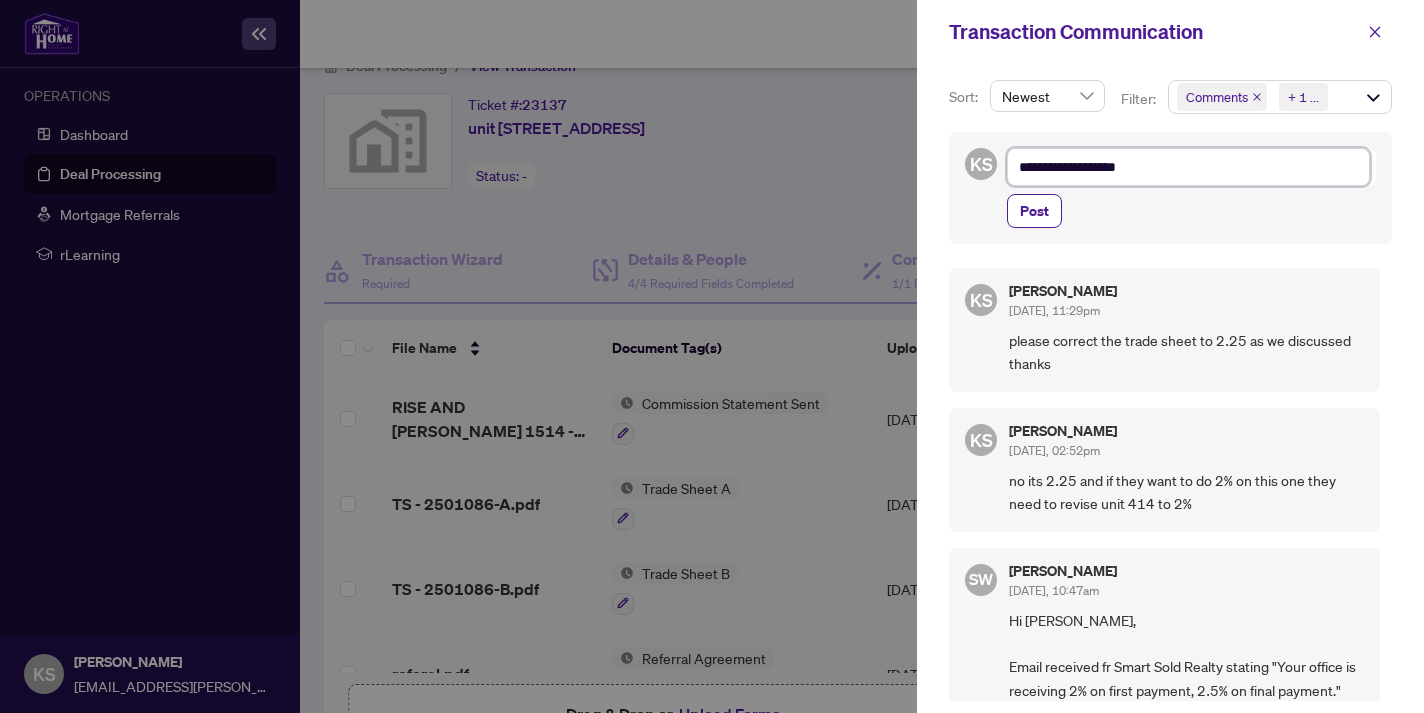 type on "**********" 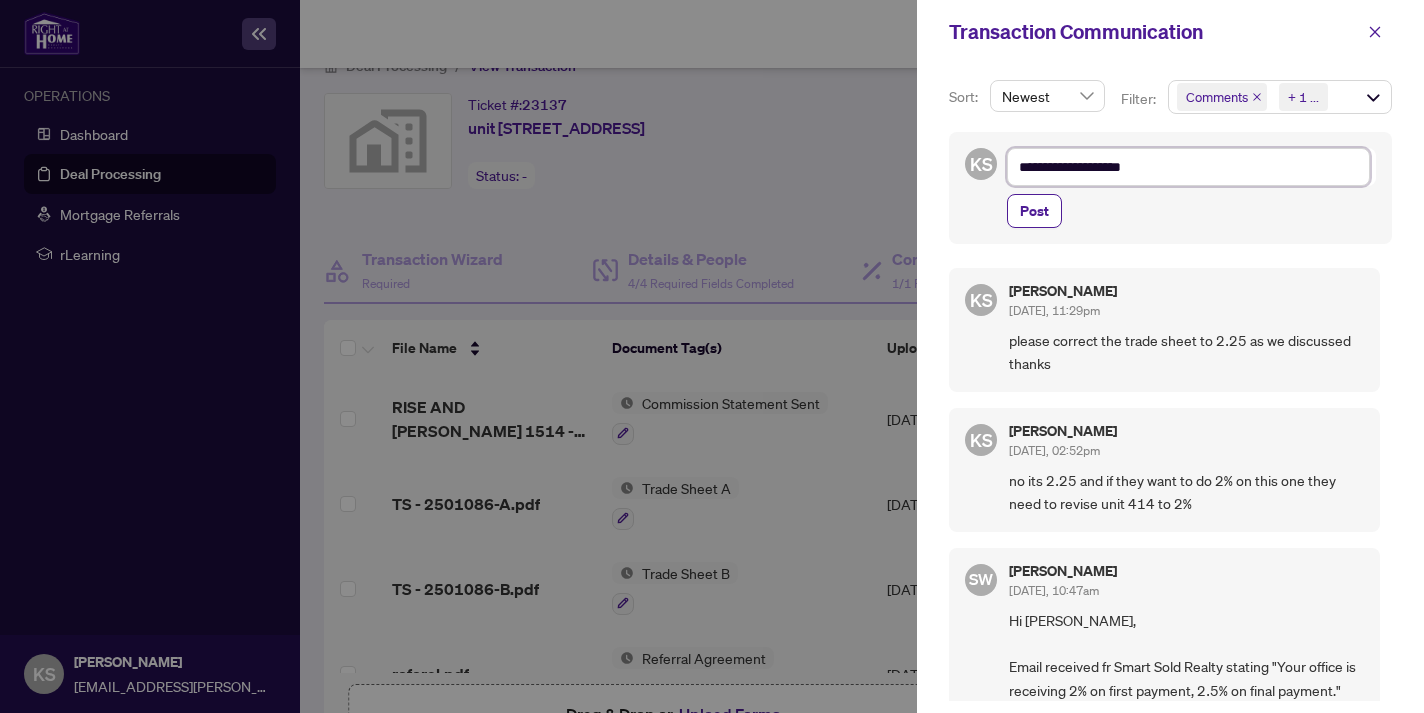 type on "**********" 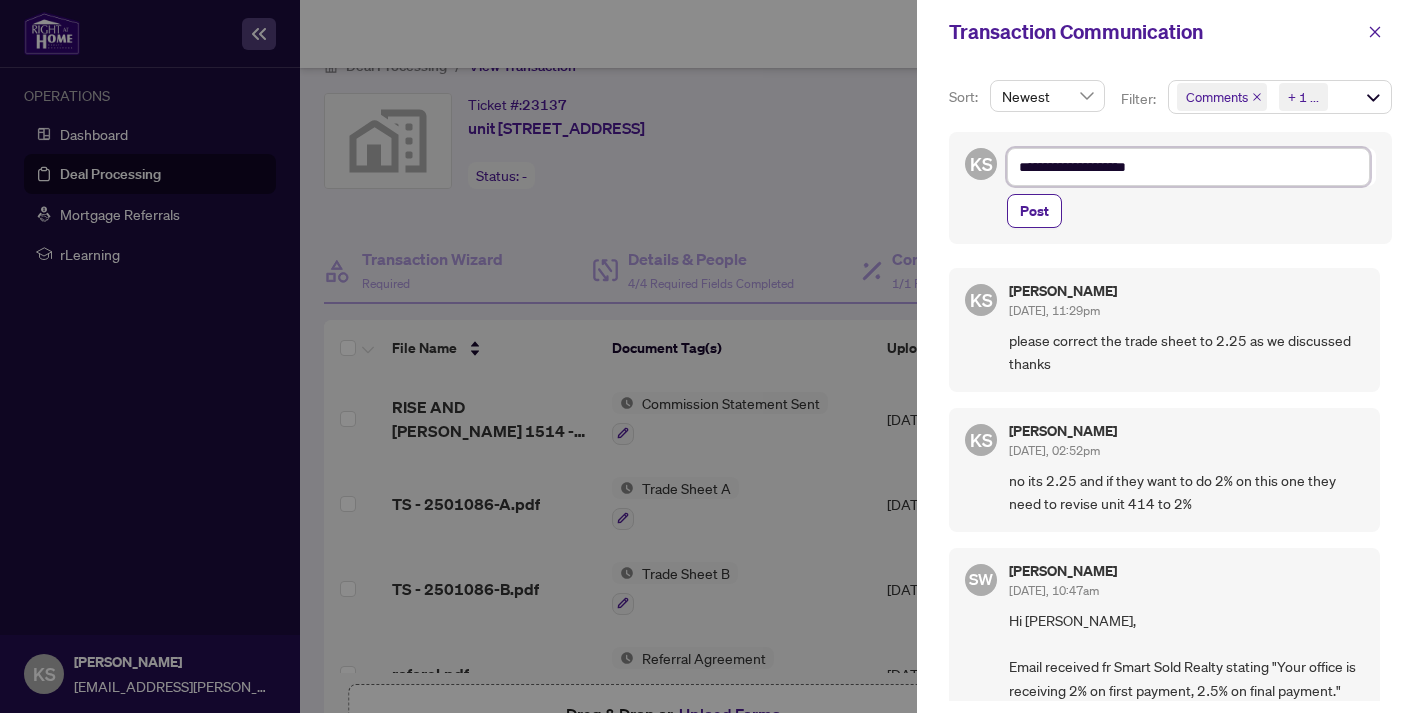 type on "**********" 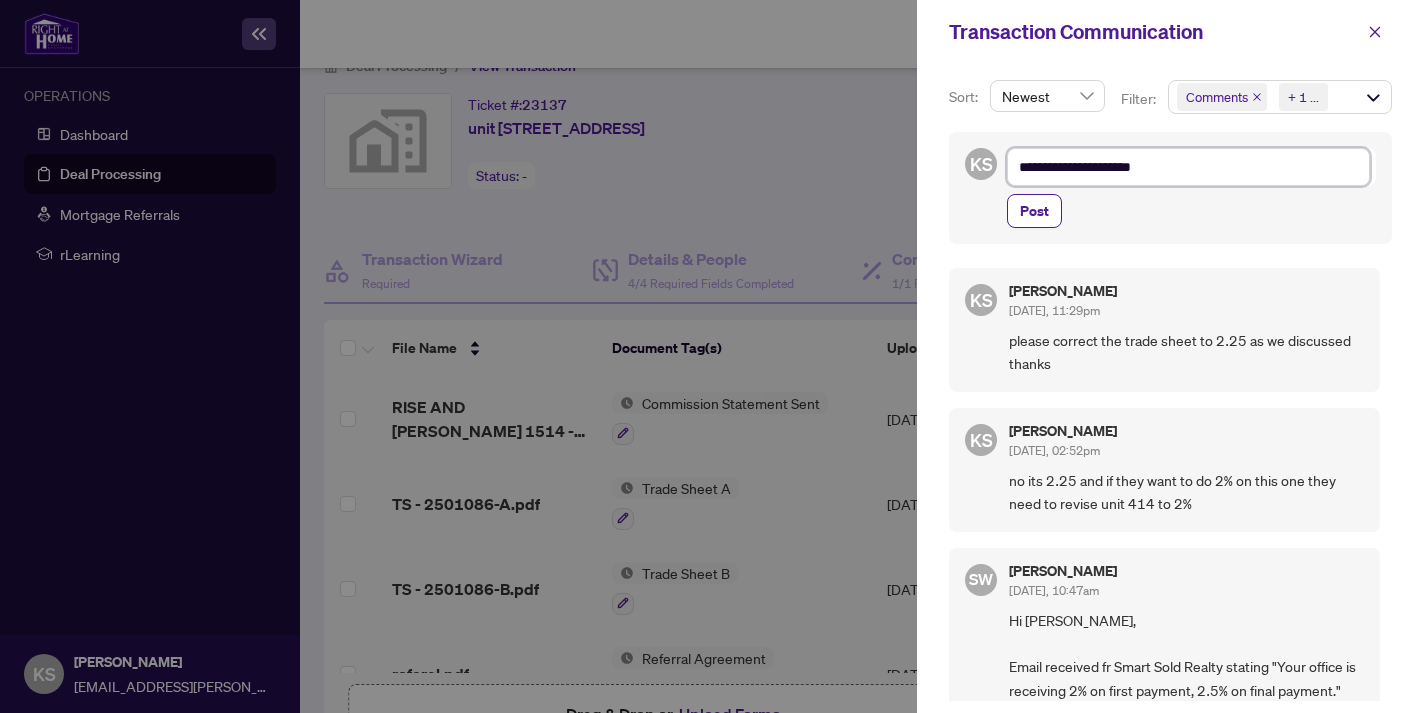 type on "**********" 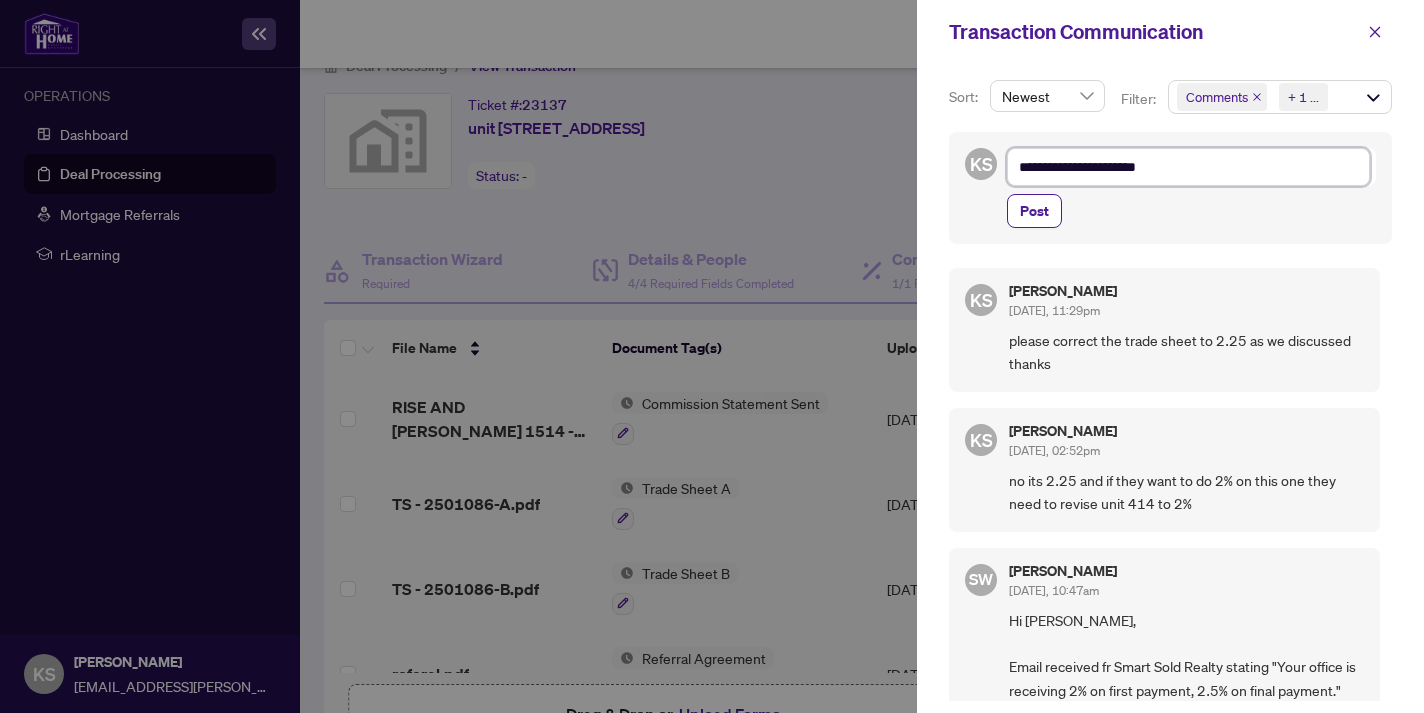 type on "**********" 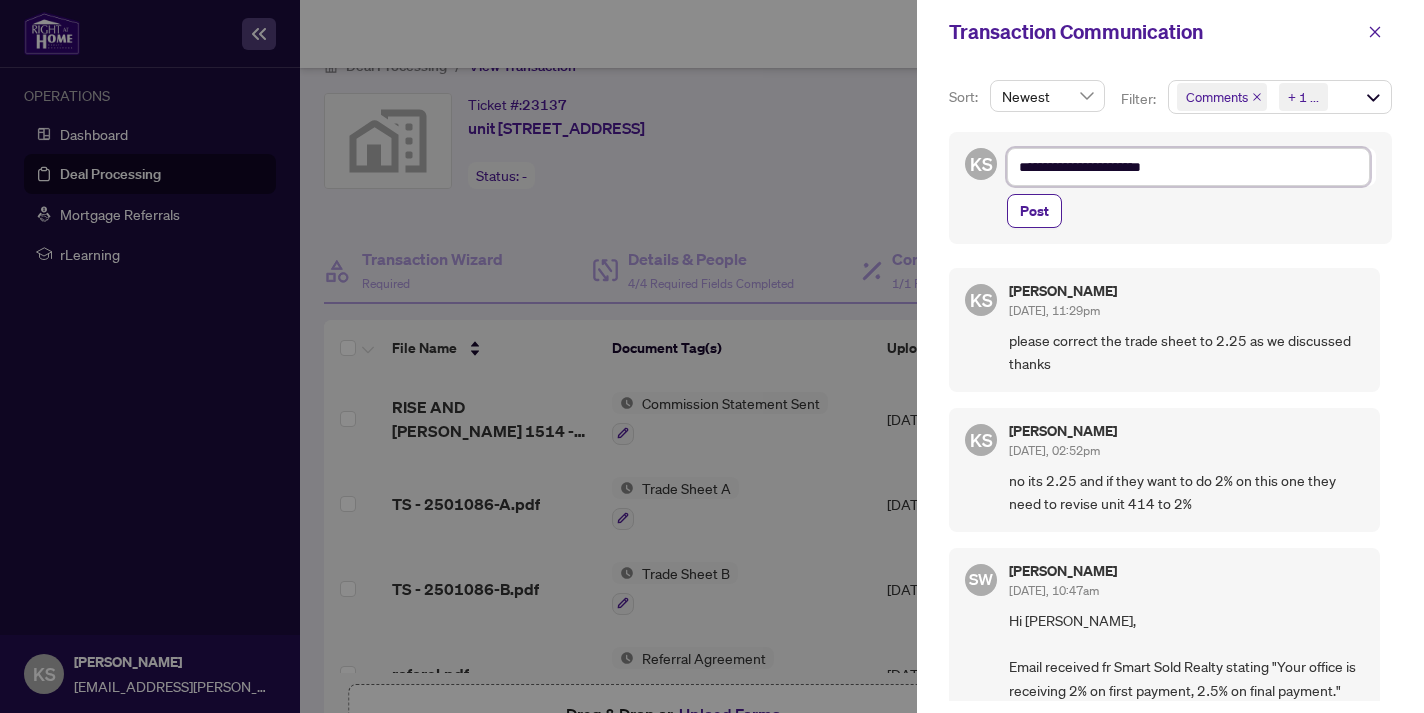 type on "**********" 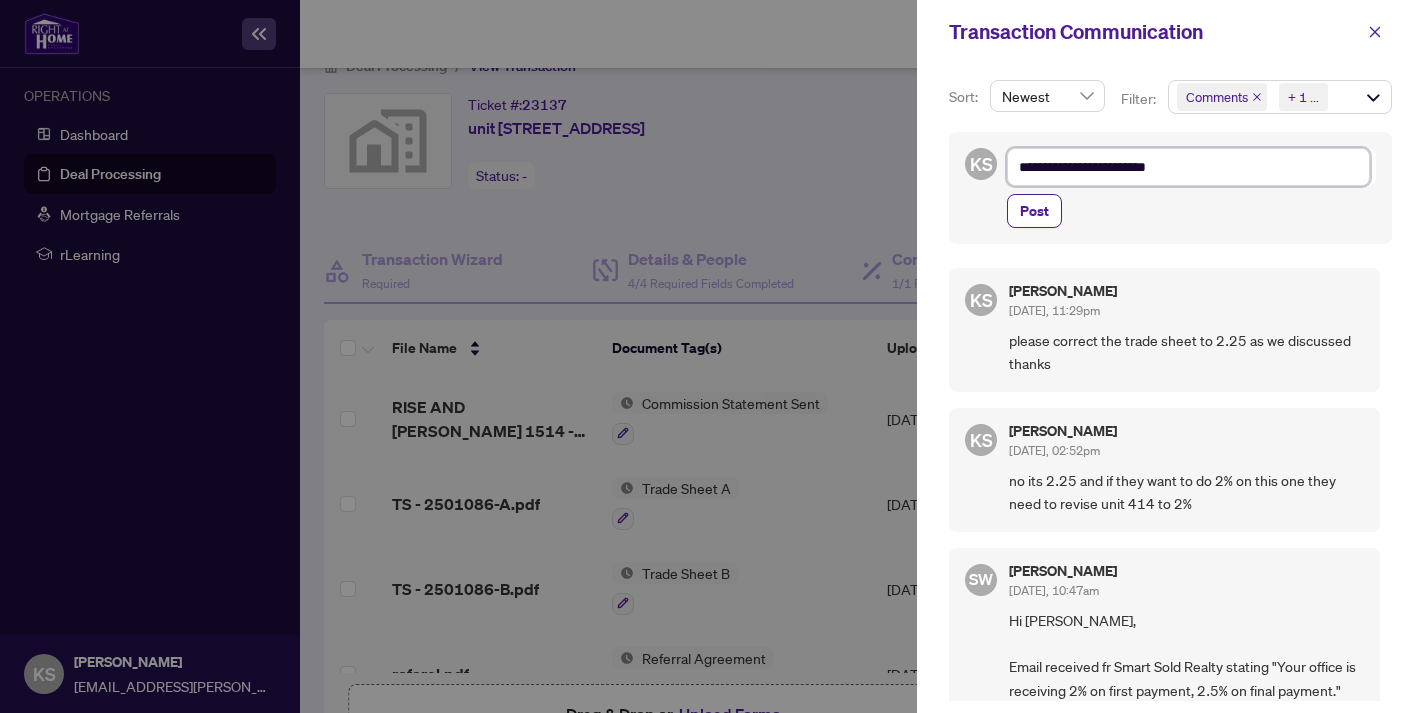 type on "**********" 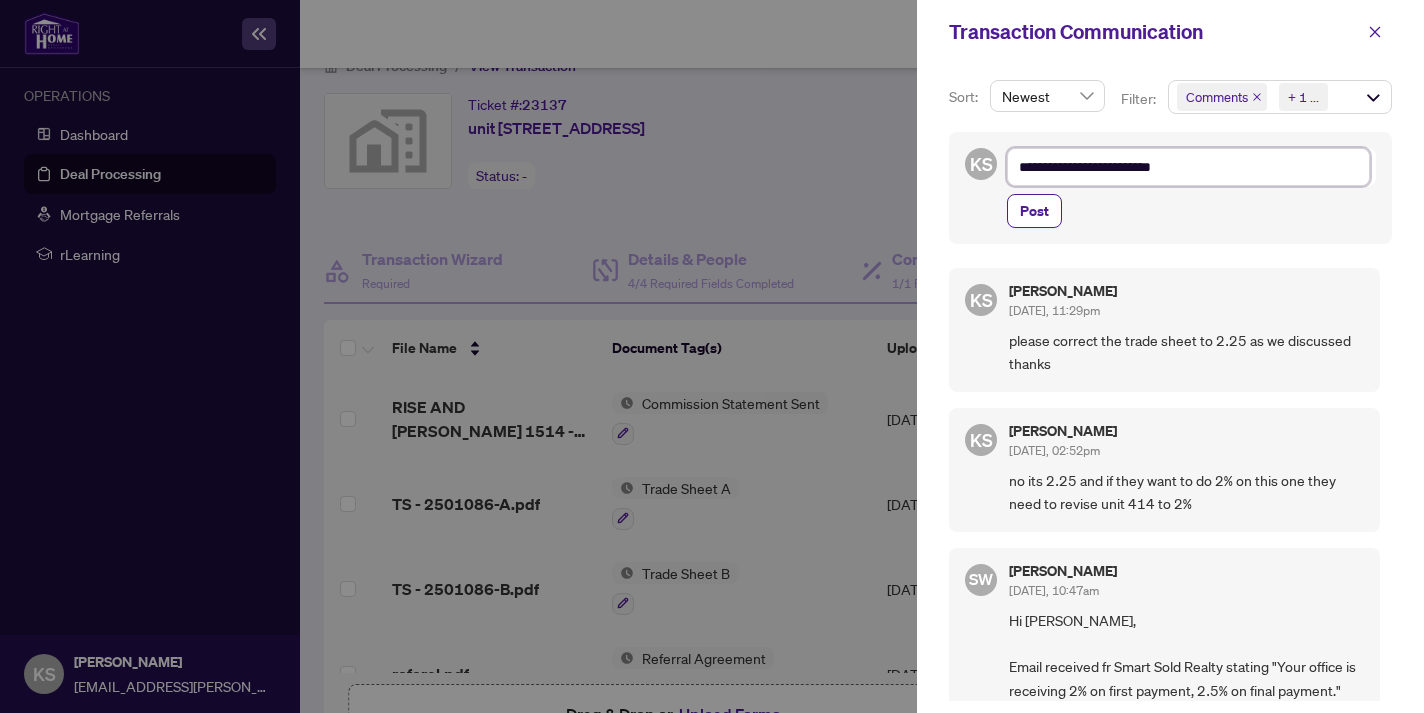 type on "**********" 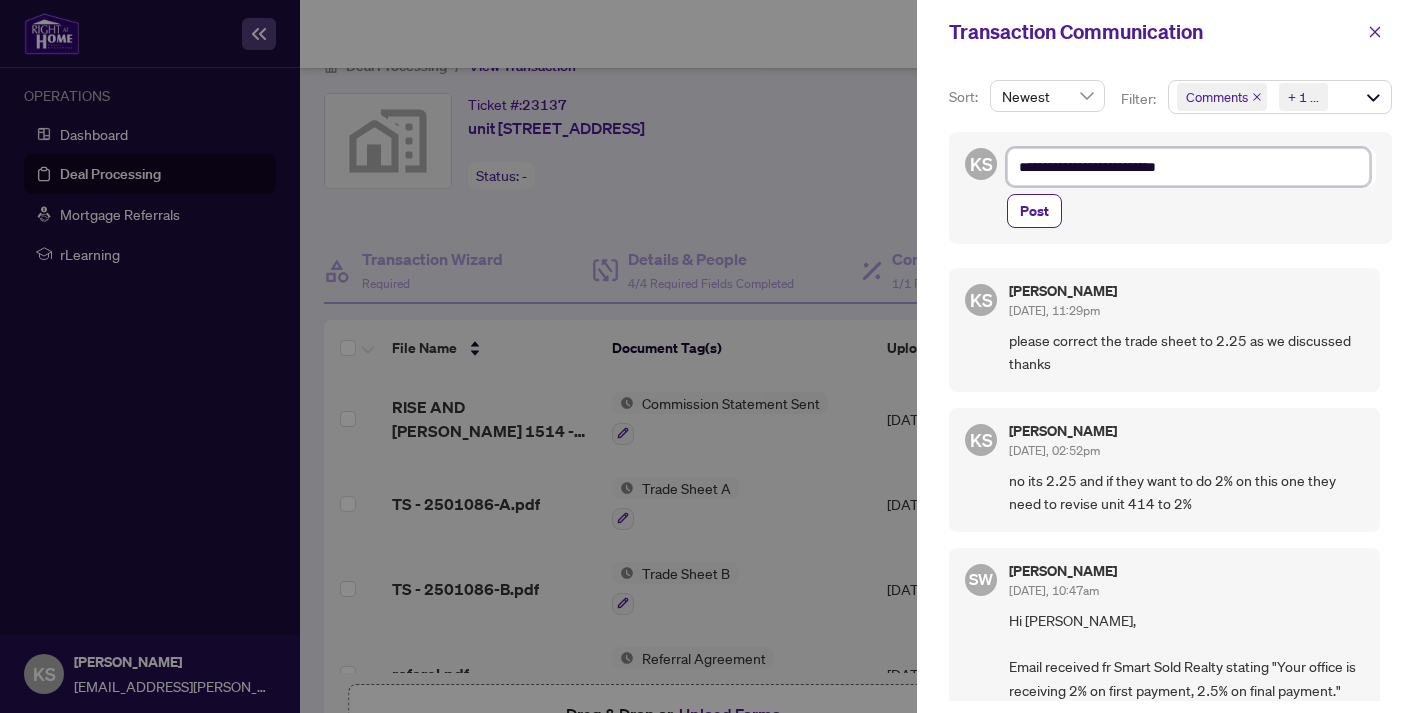 type on "**********" 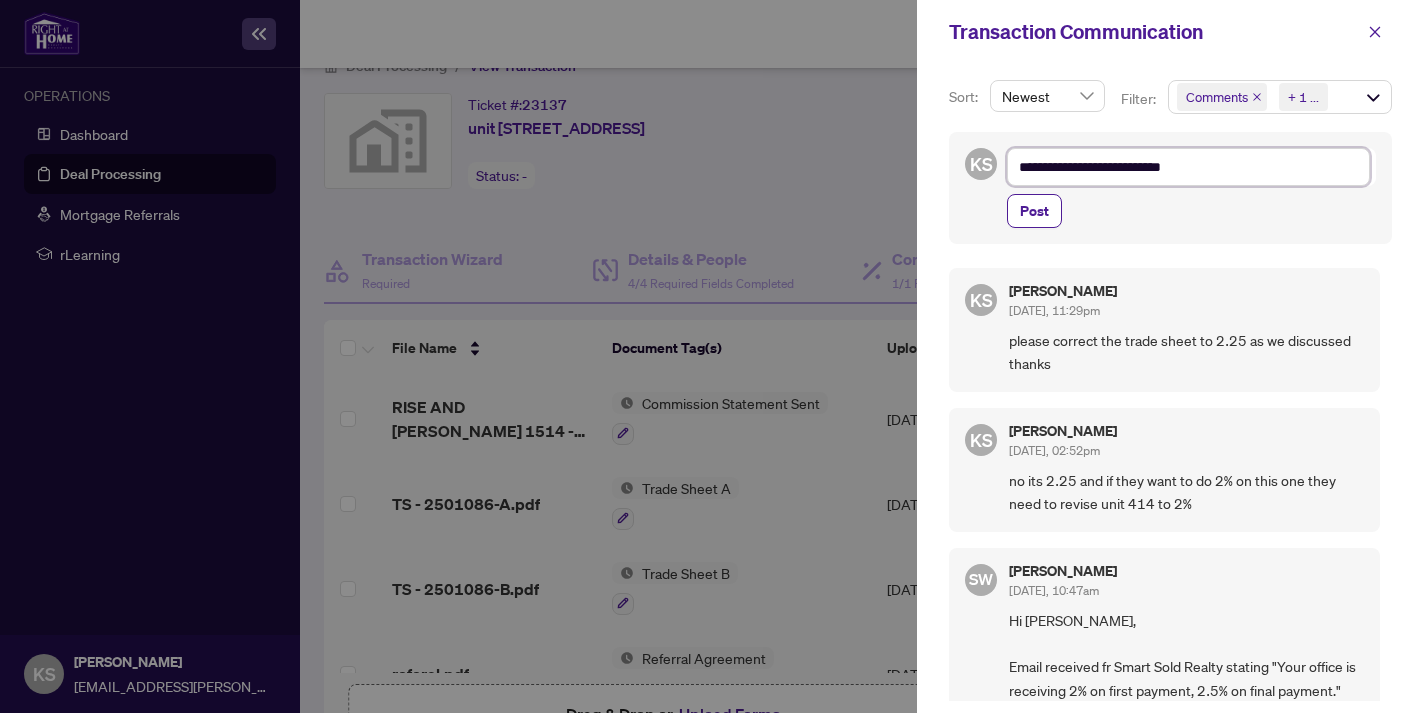 type on "**********" 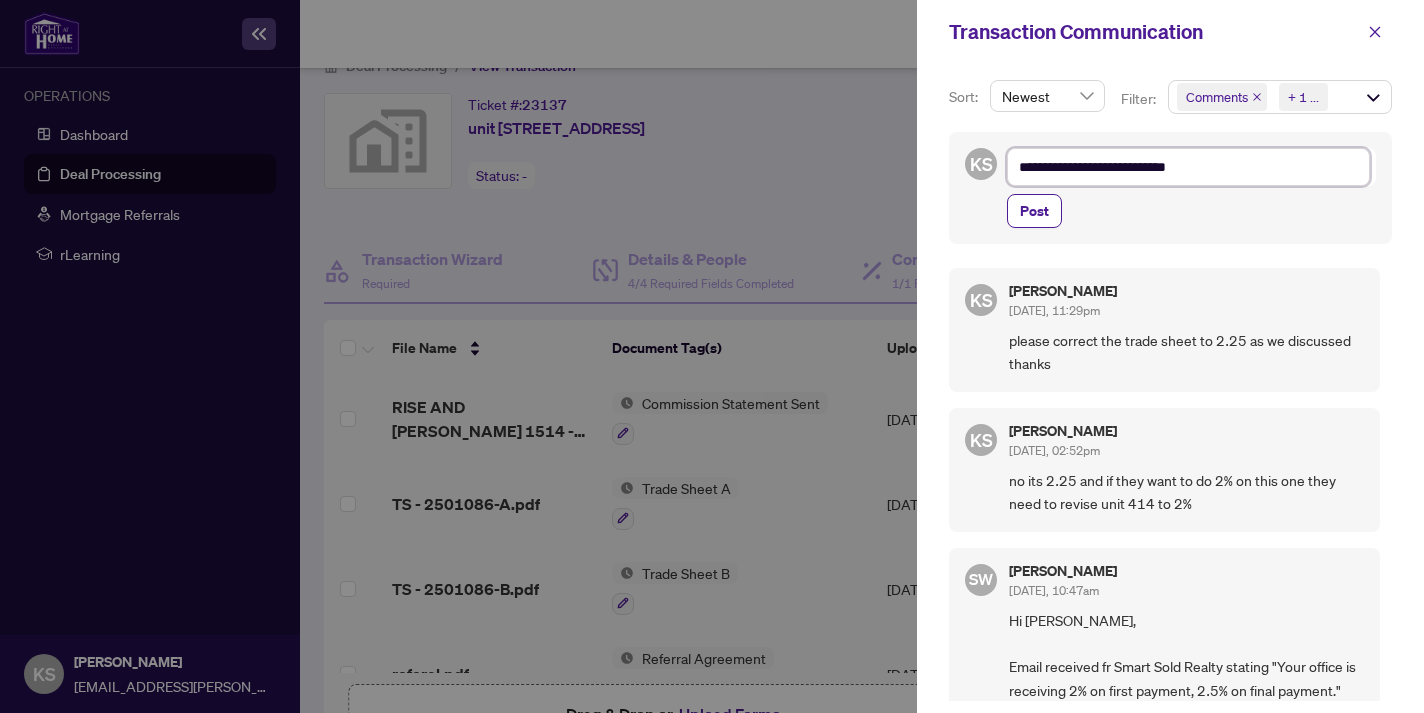 type on "**********" 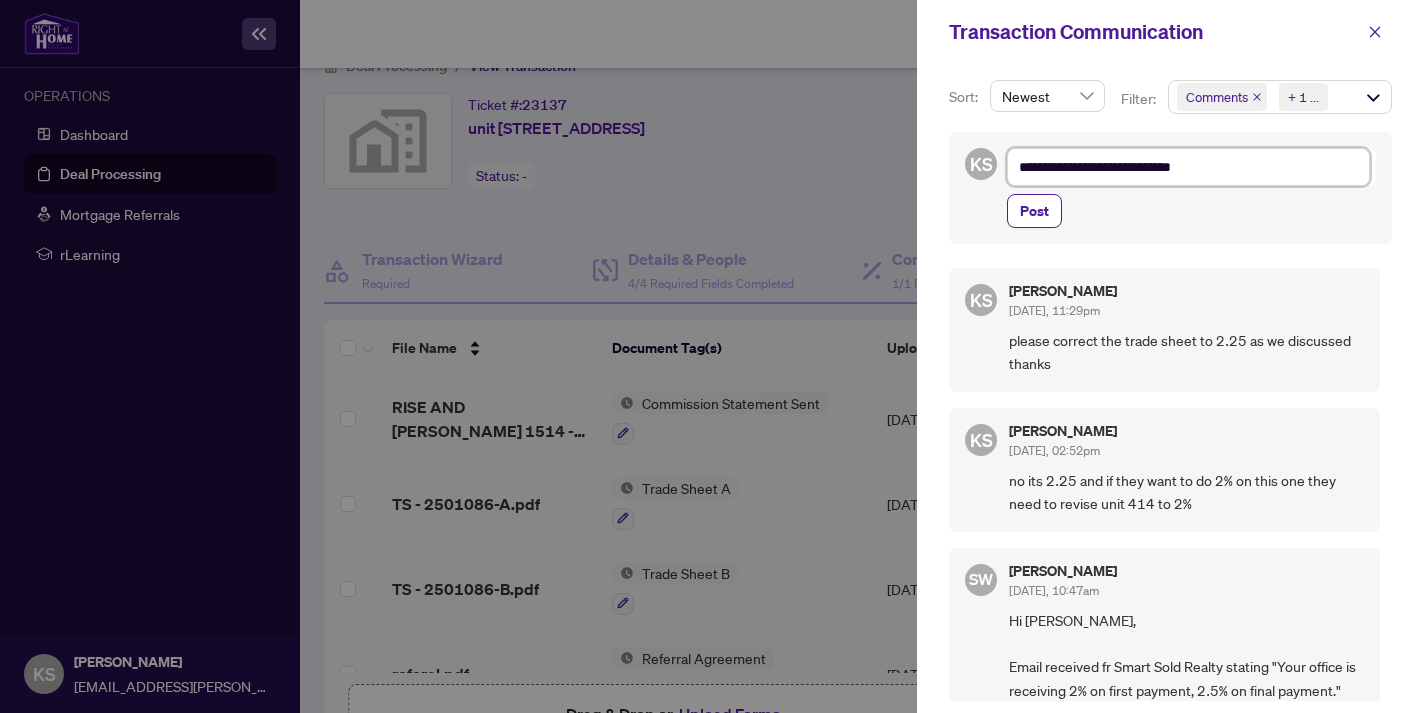 type on "**********" 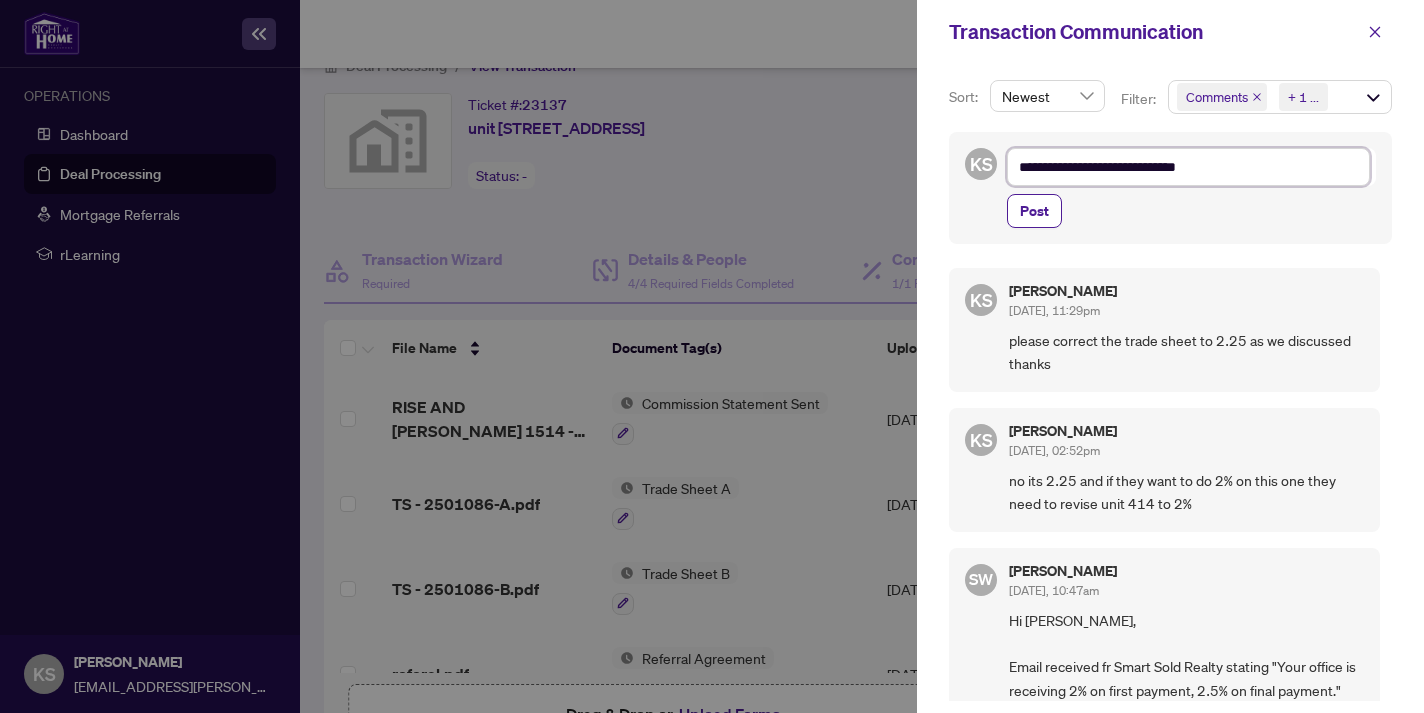 type on "**********" 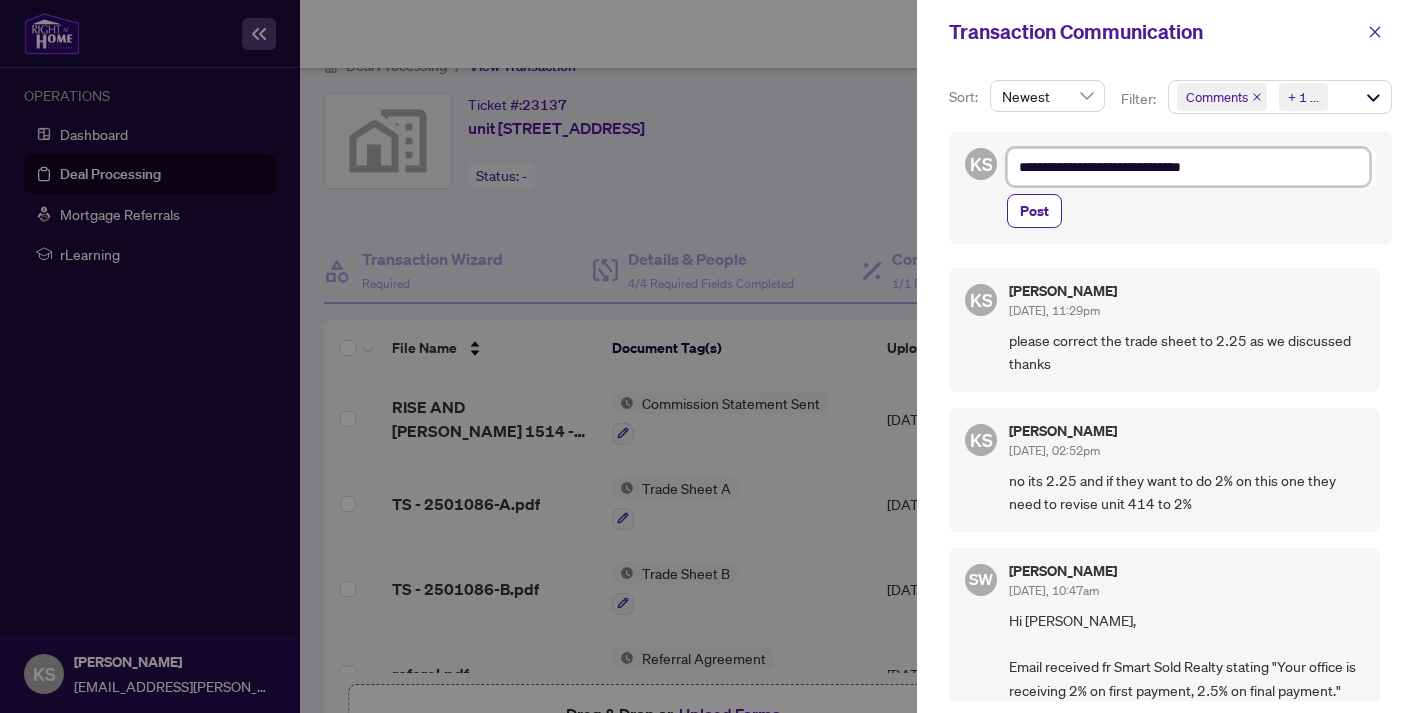 type on "**********" 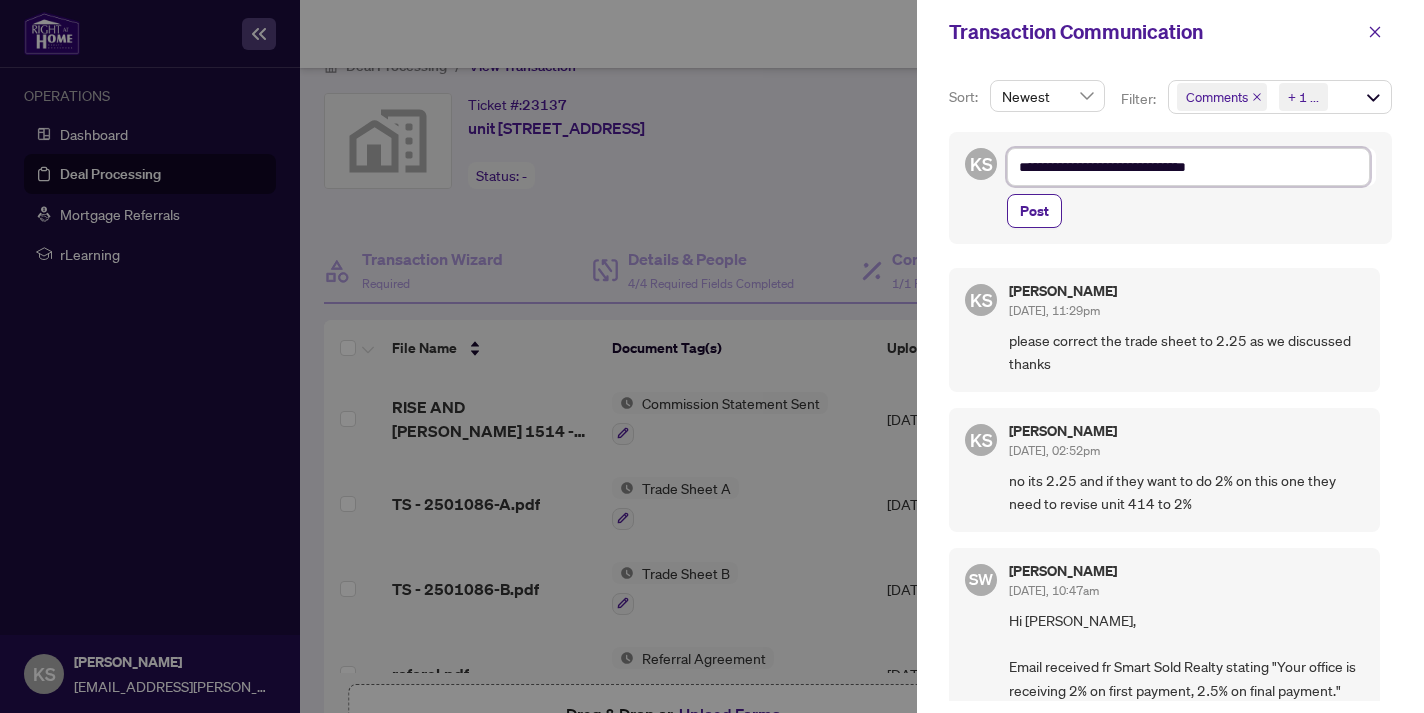 type on "**********" 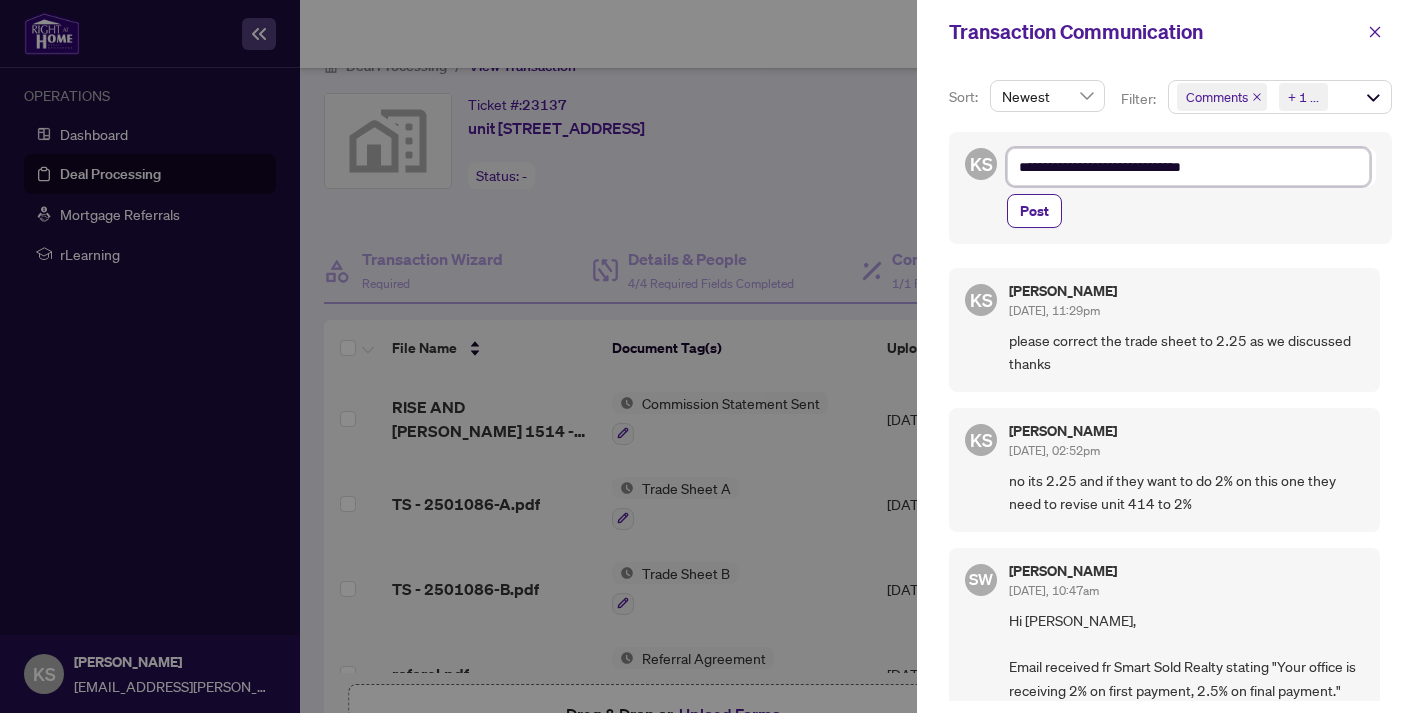type on "**********" 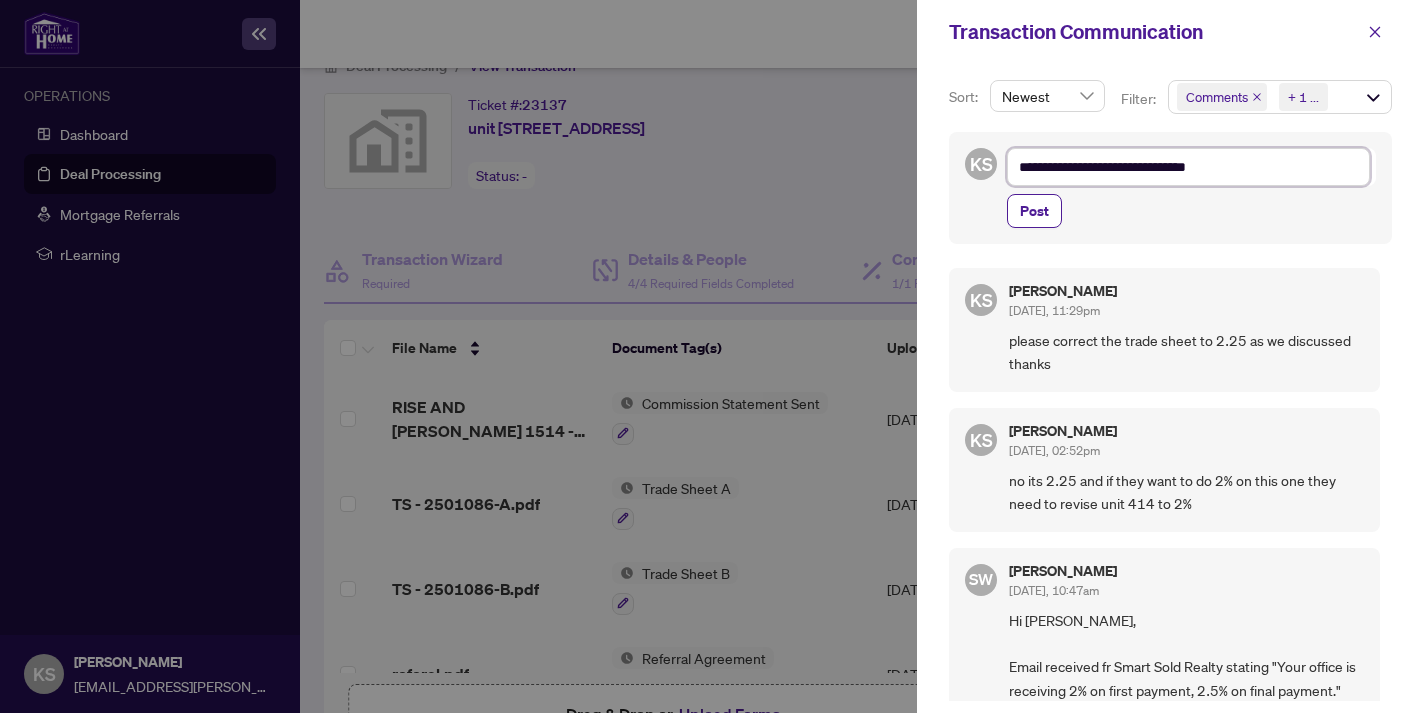 type on "**********" 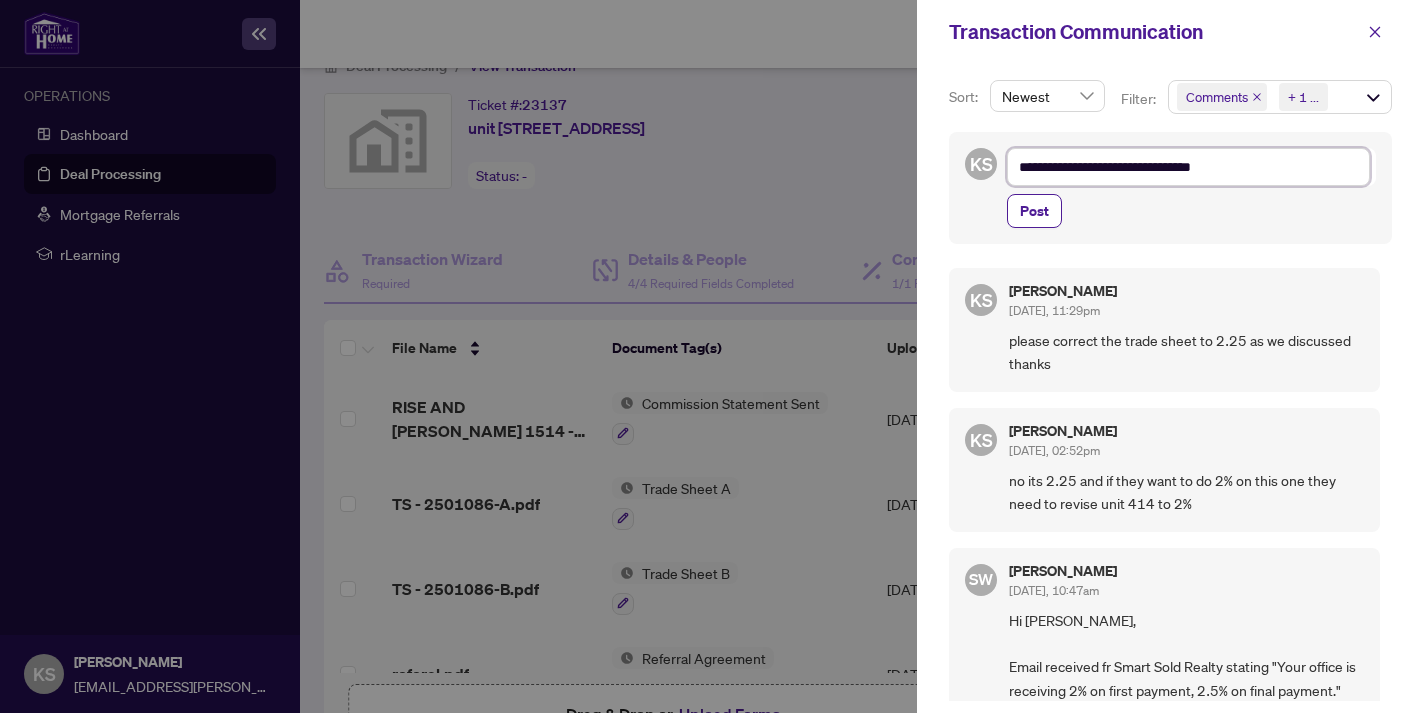 type on "**********" 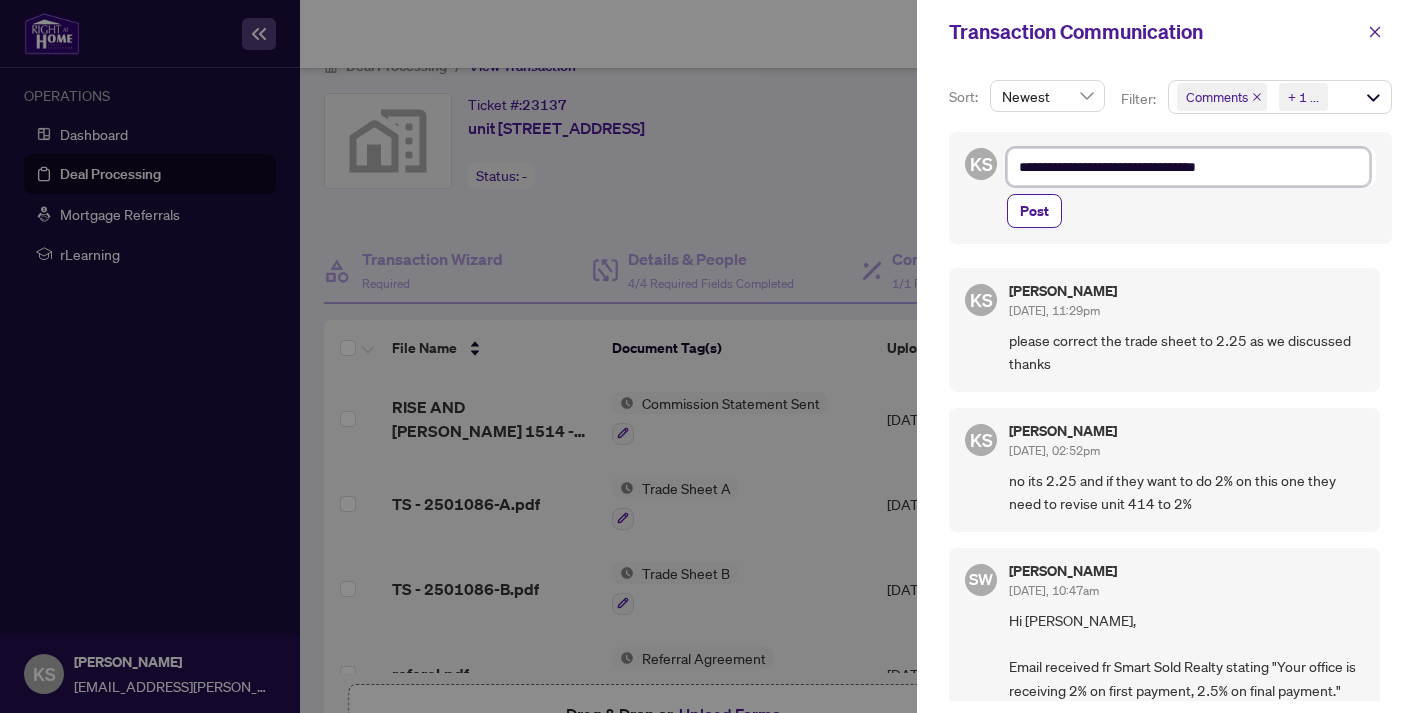 type on "**********" 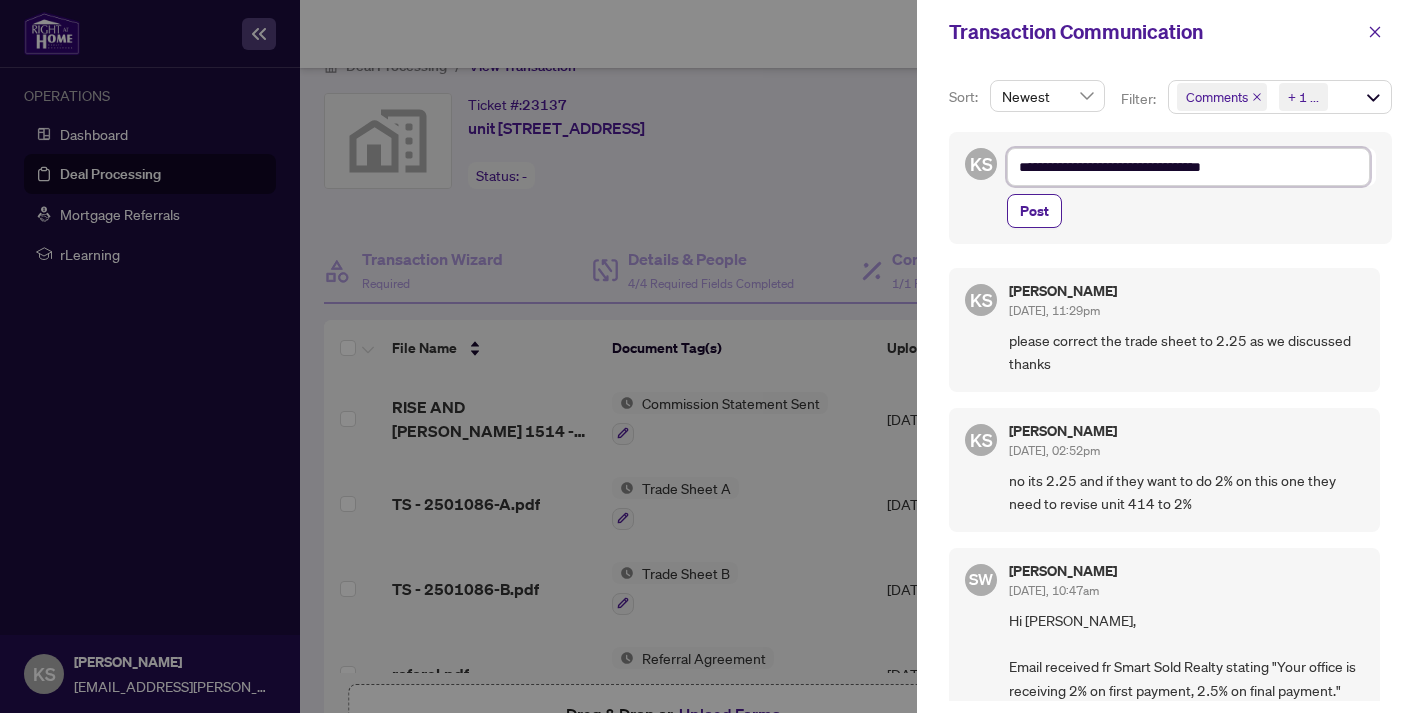 type on "**********" 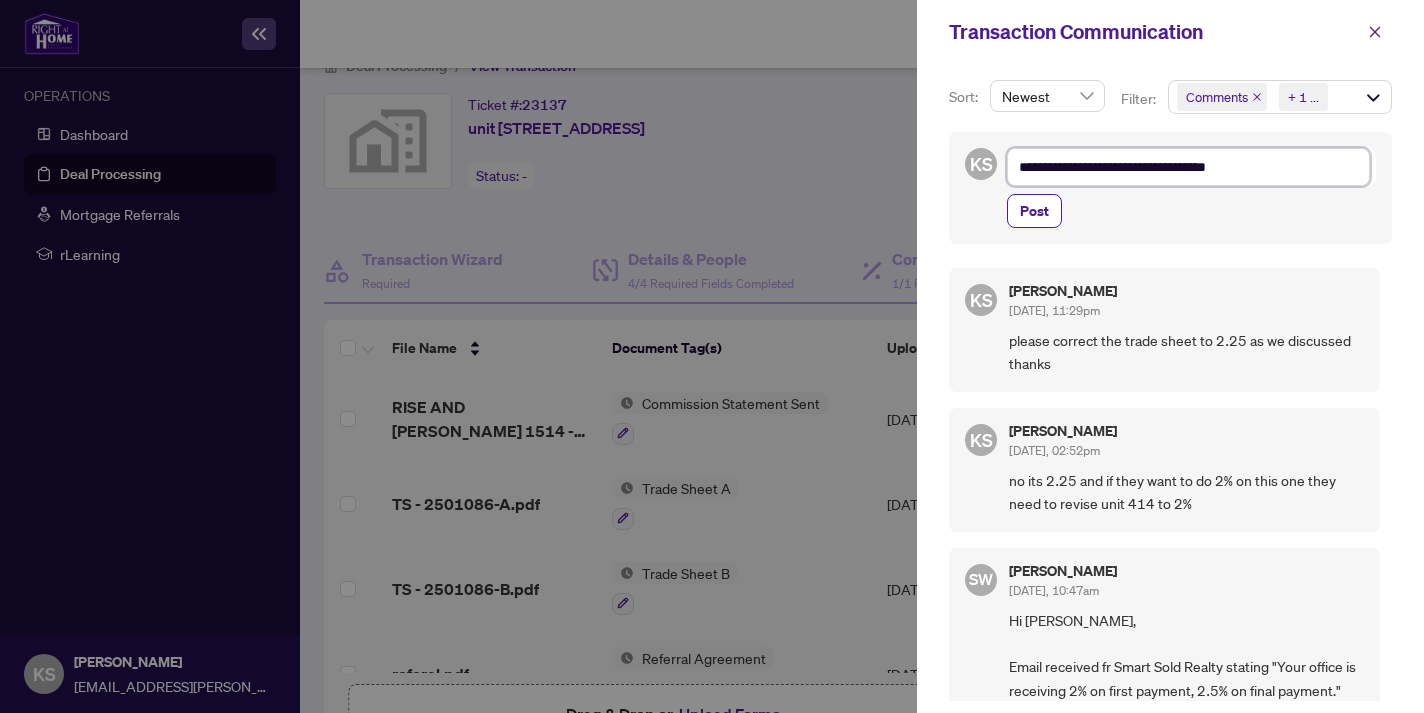 type on "**********" 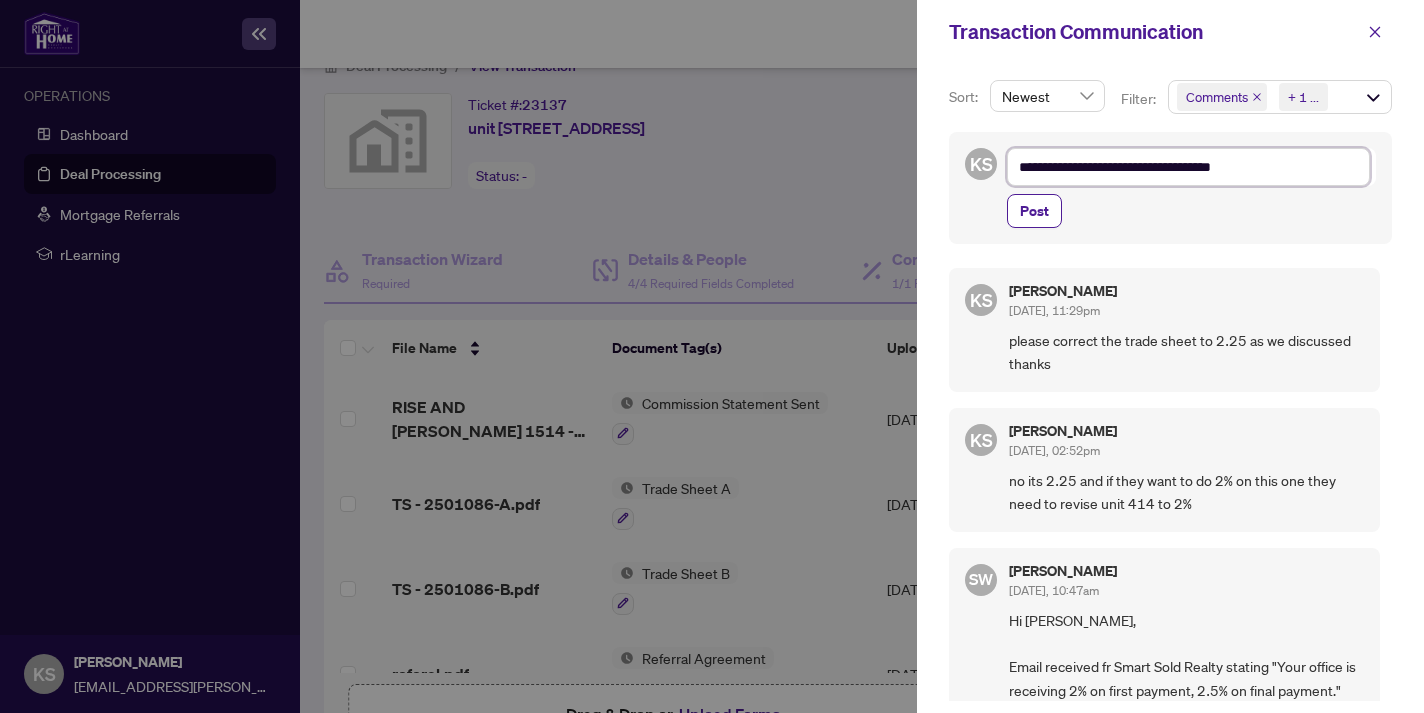 type on "**********" 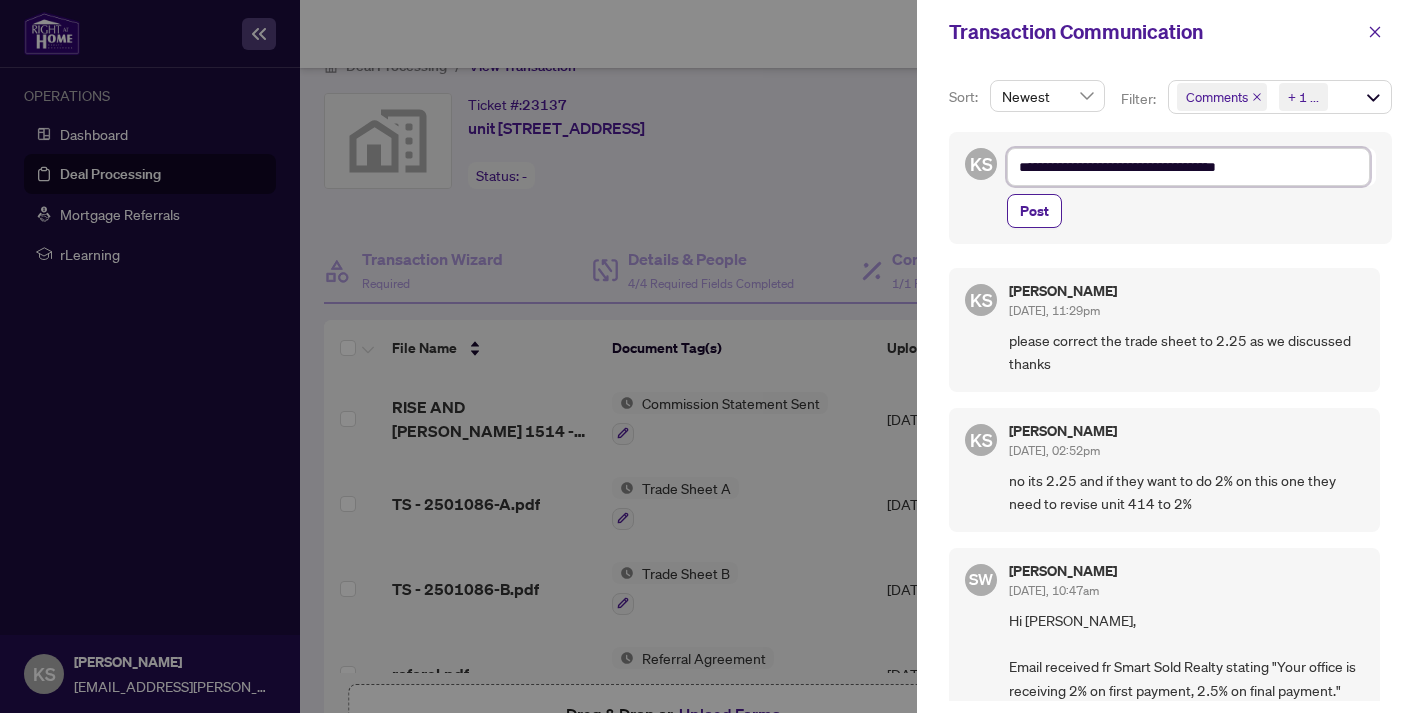 type on "**********" 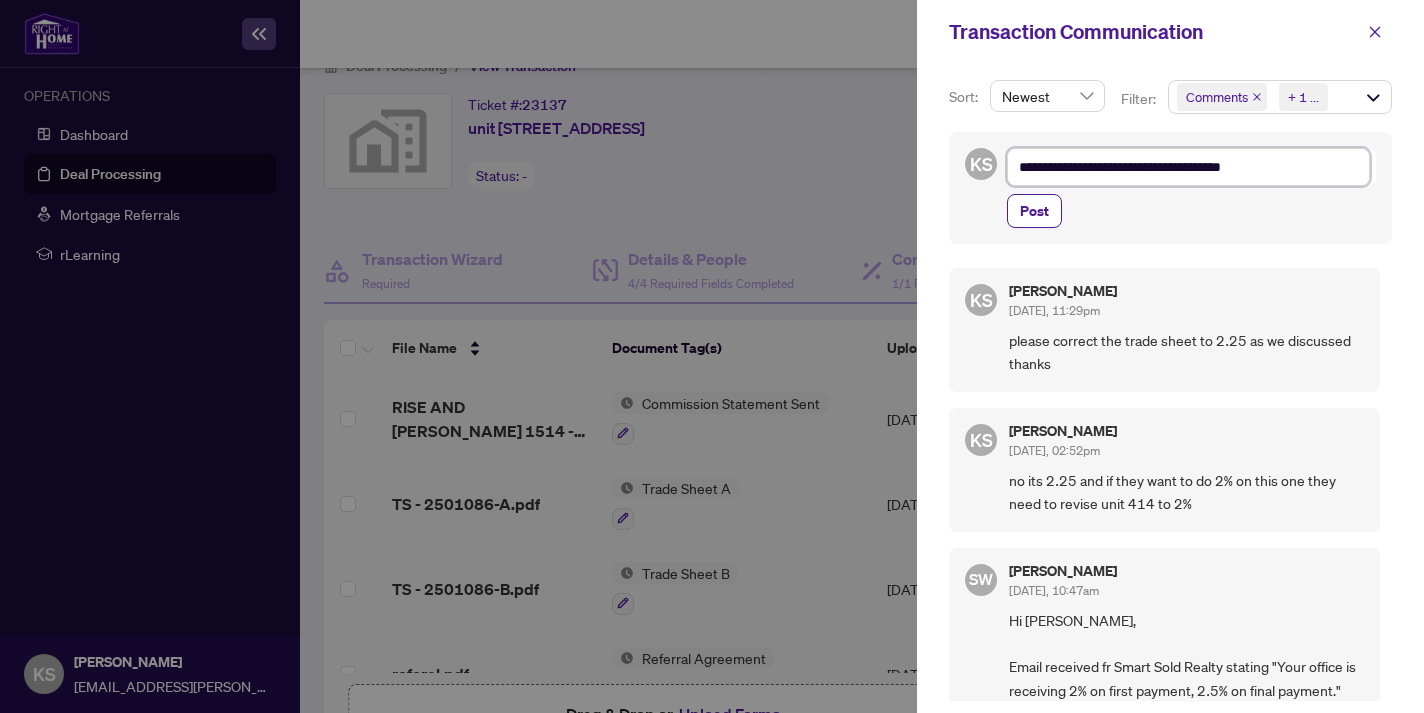 type on "**********" 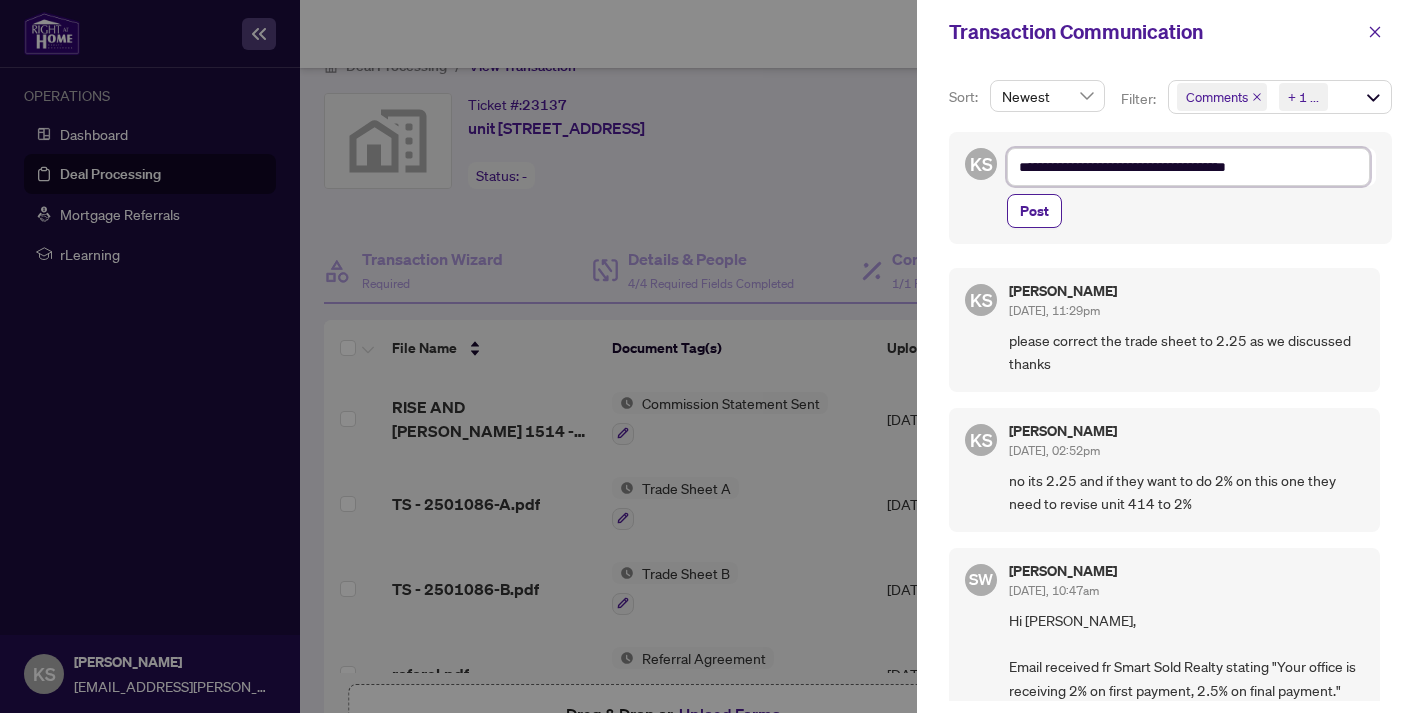 type on "**********" 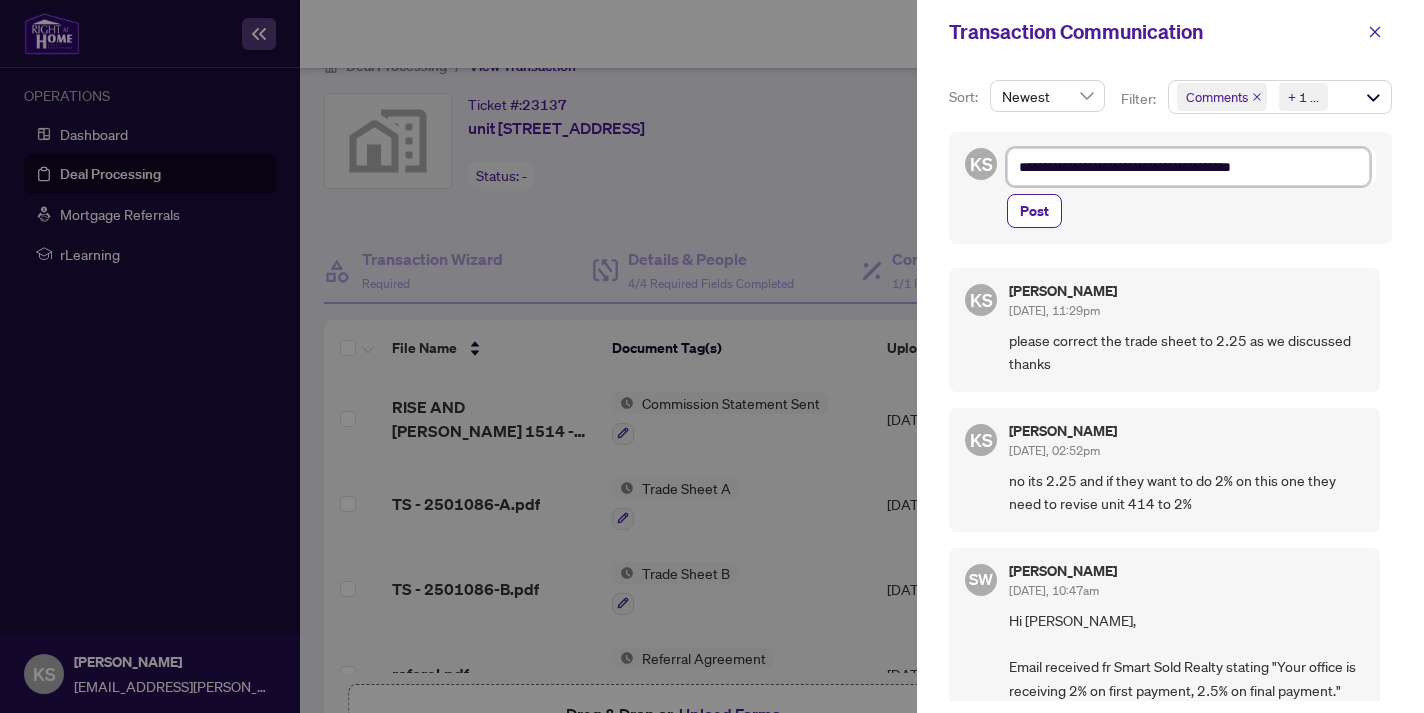 type on "**********" 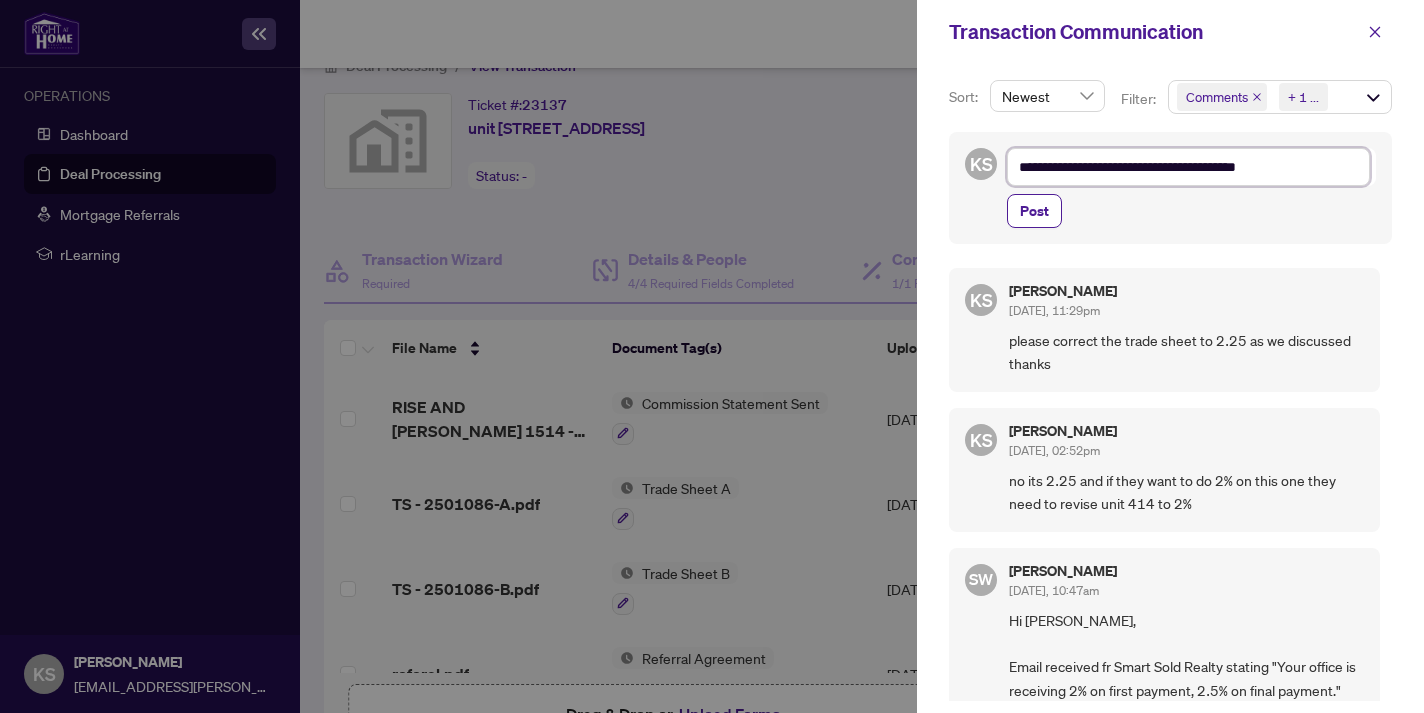 type on "**********" 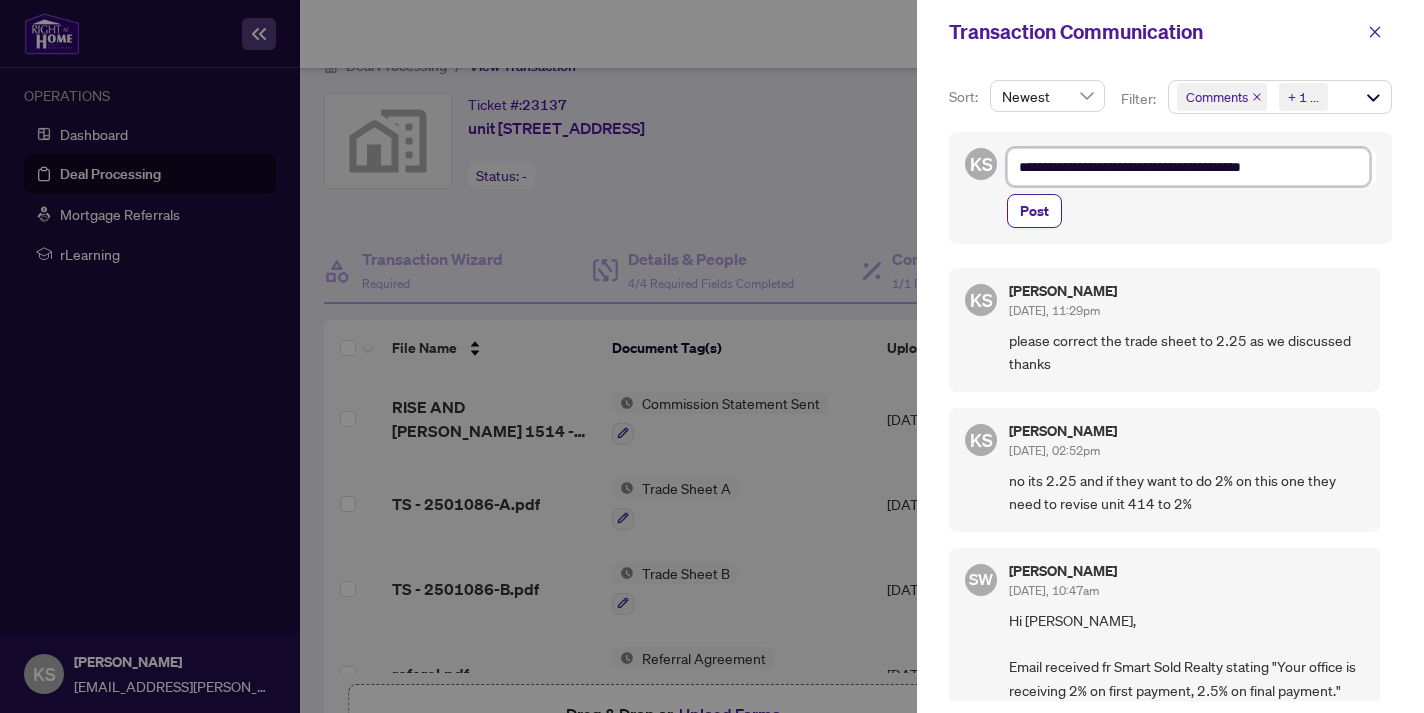 type on "**********" 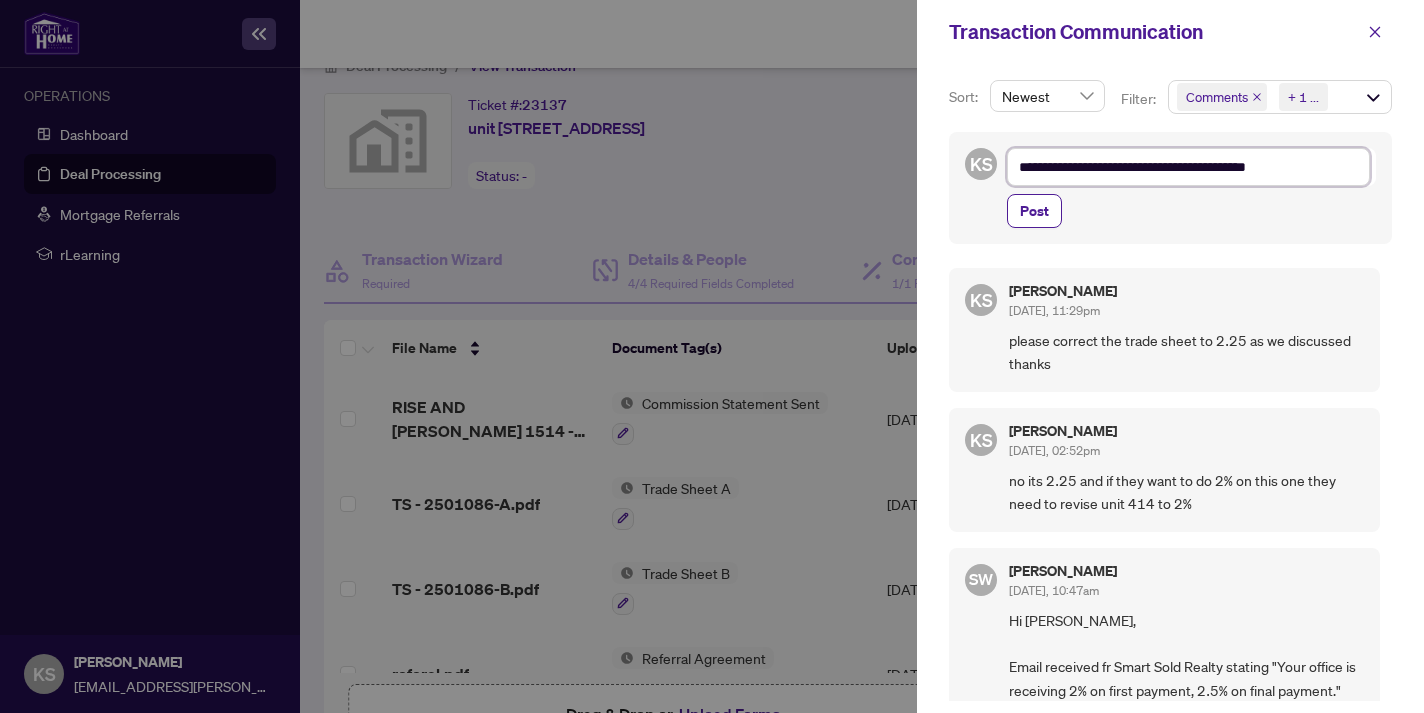 type on "**********" 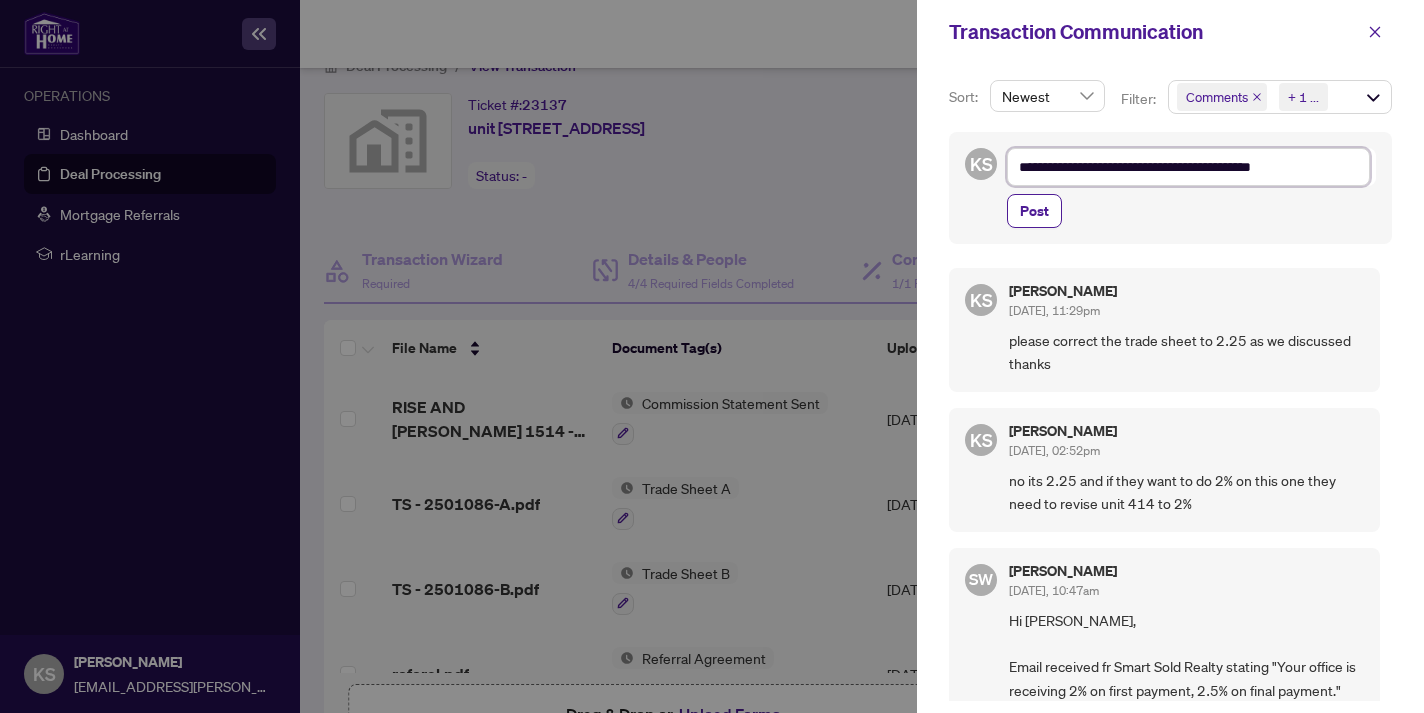 type on "**********" 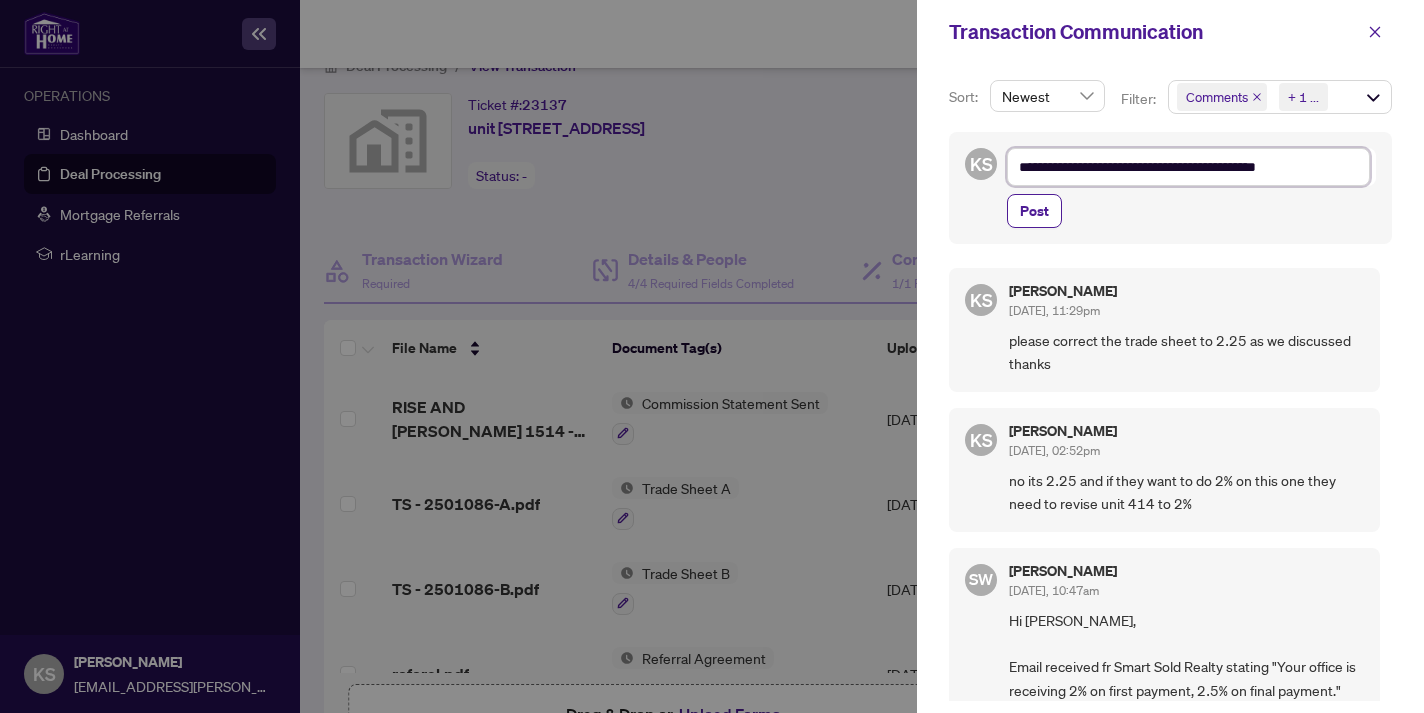 type on "**********" 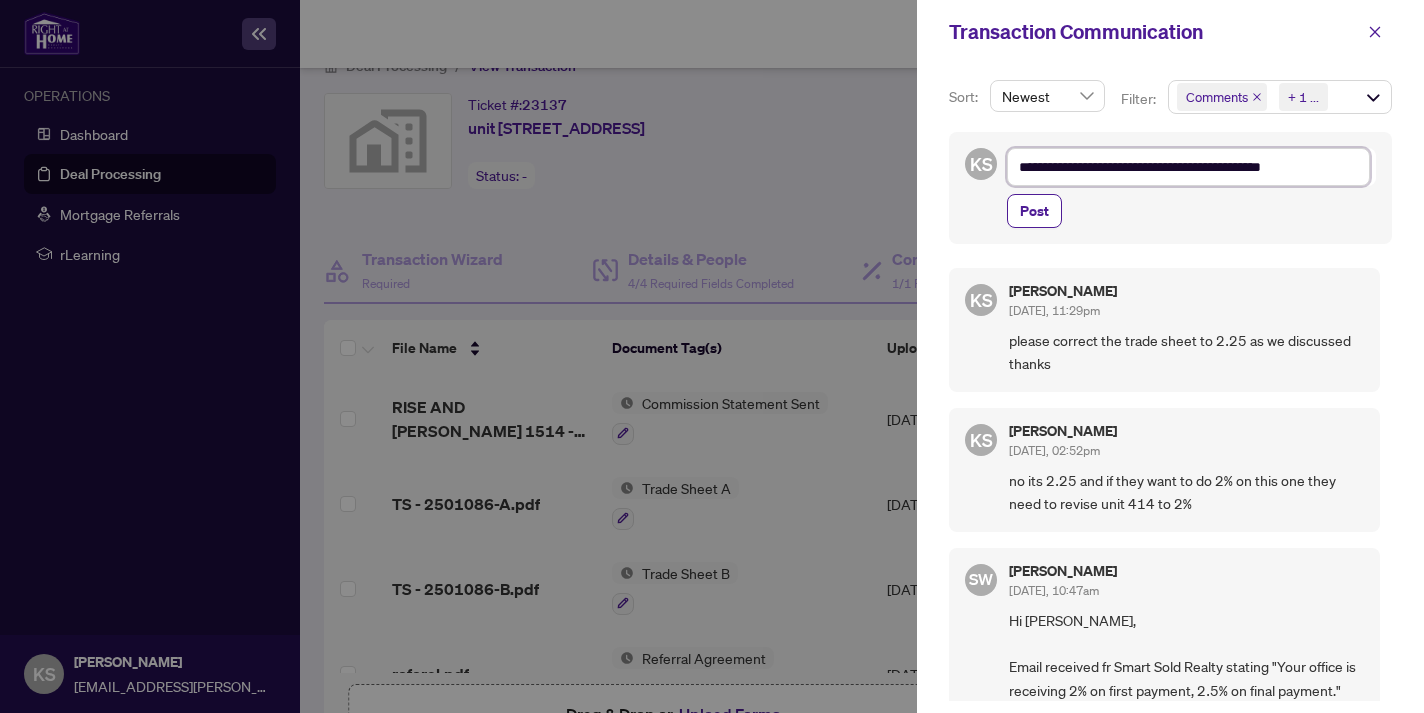 type on "**********" 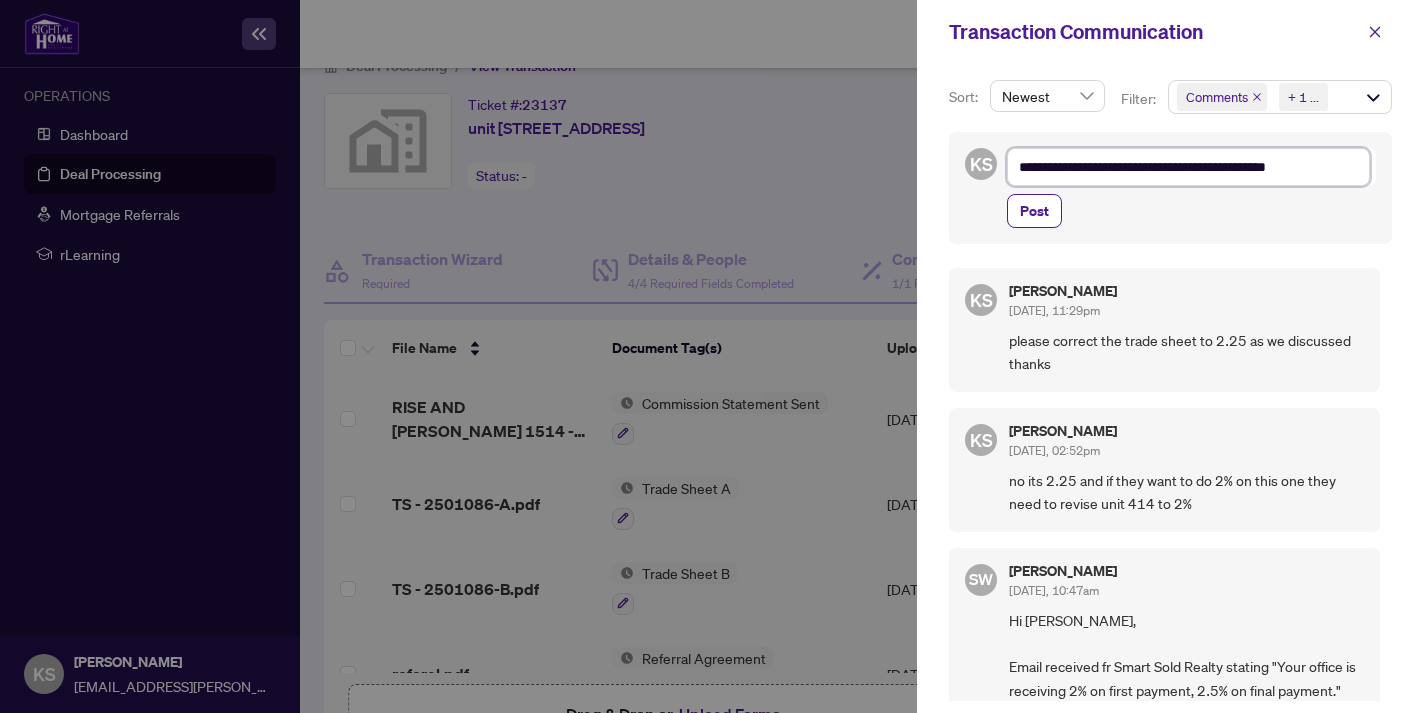 type on "**********" 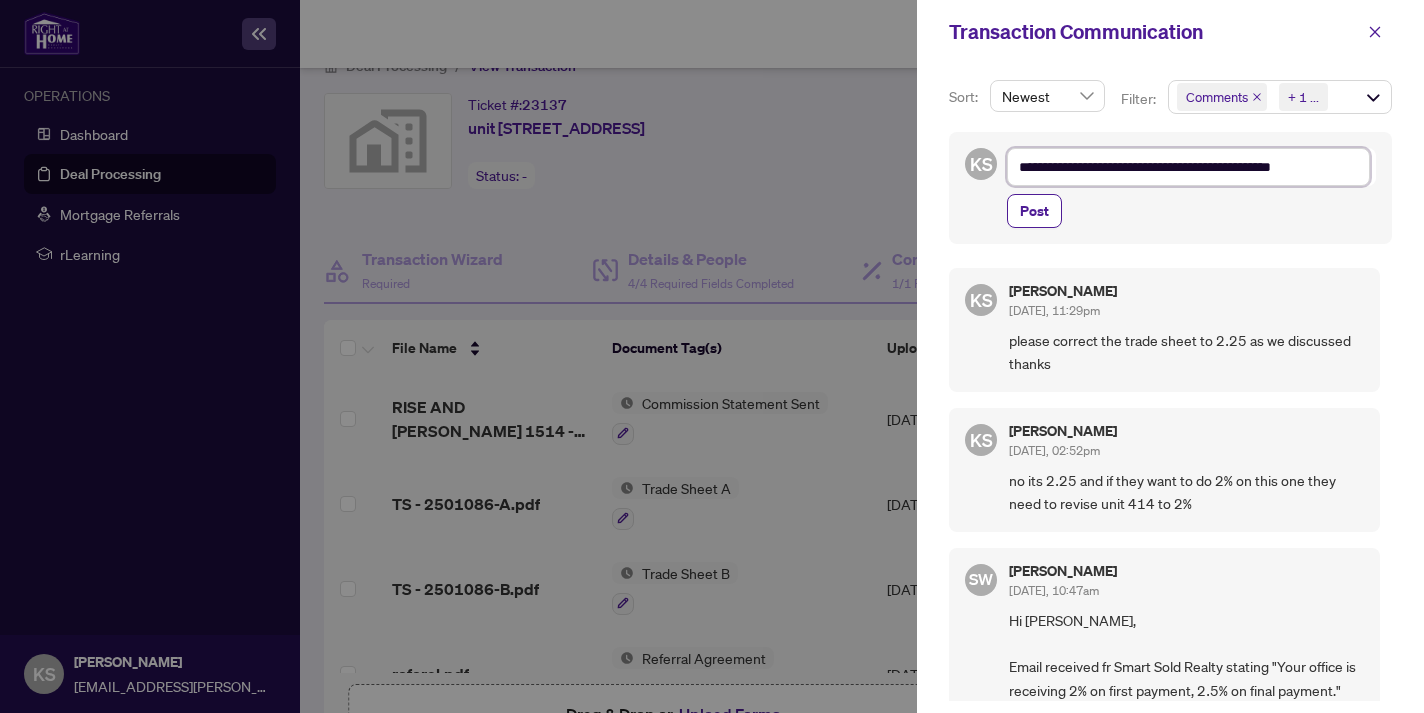 type on "**********" 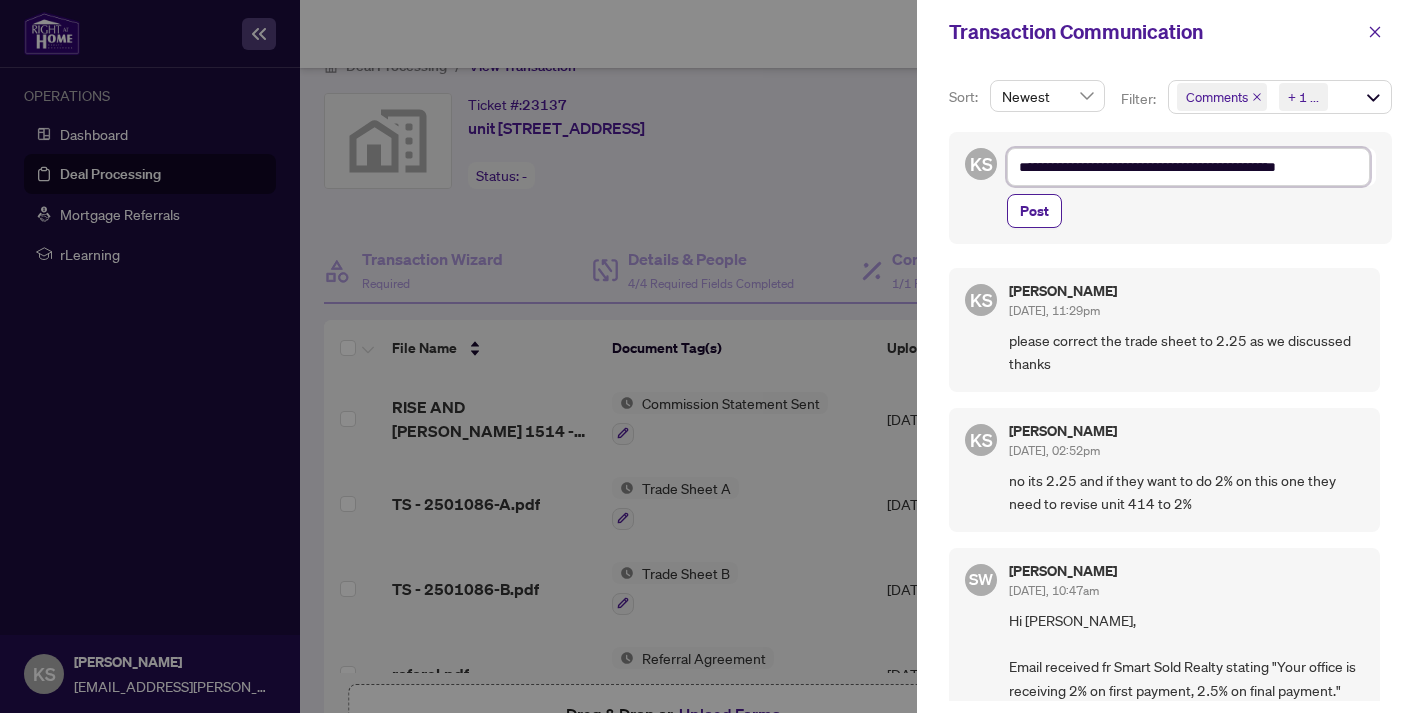 type on "**********" 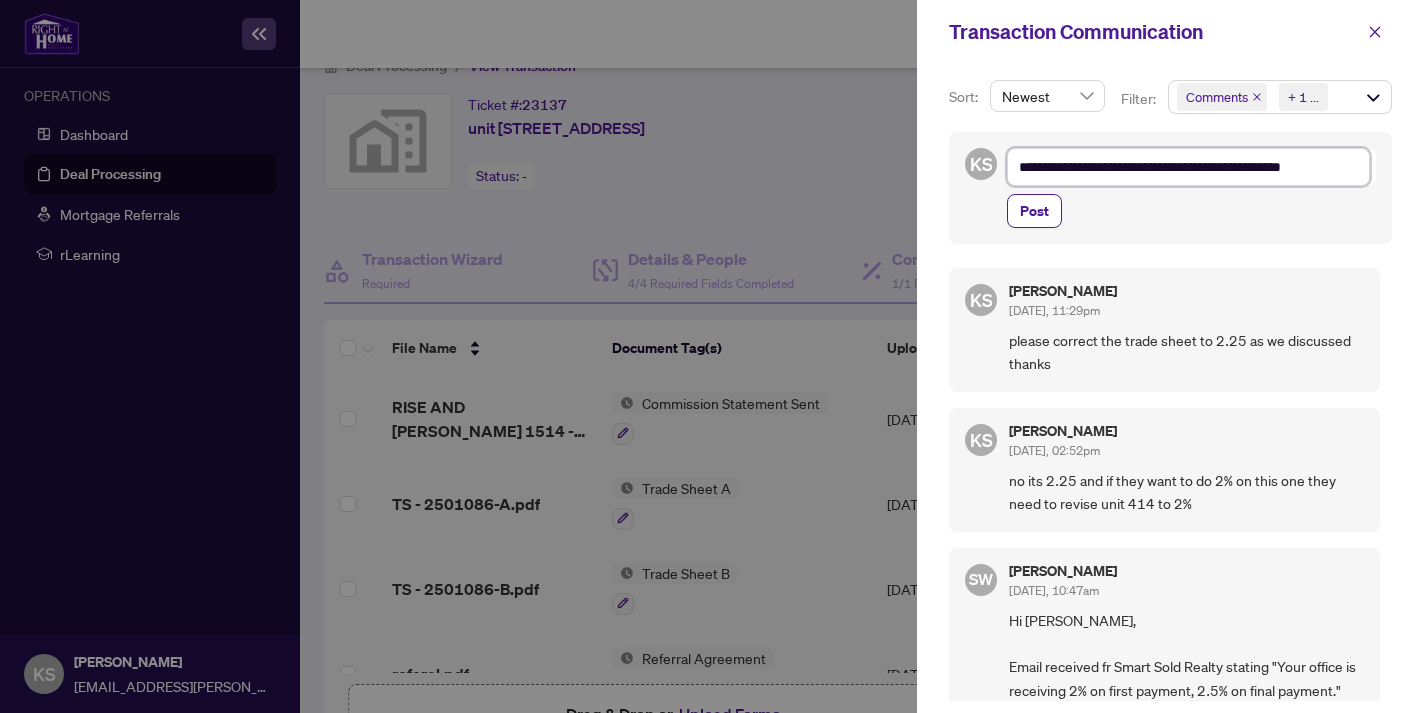 type on "**********" 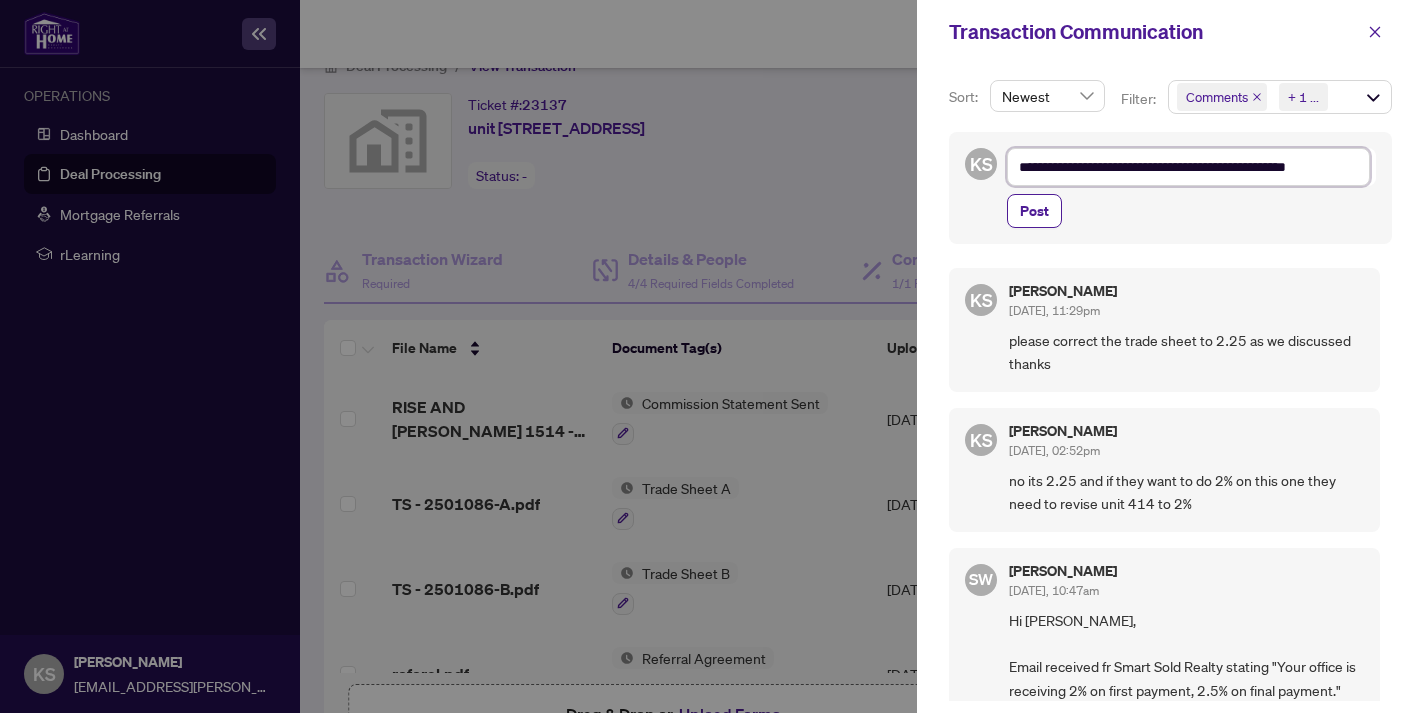 type on "**********" 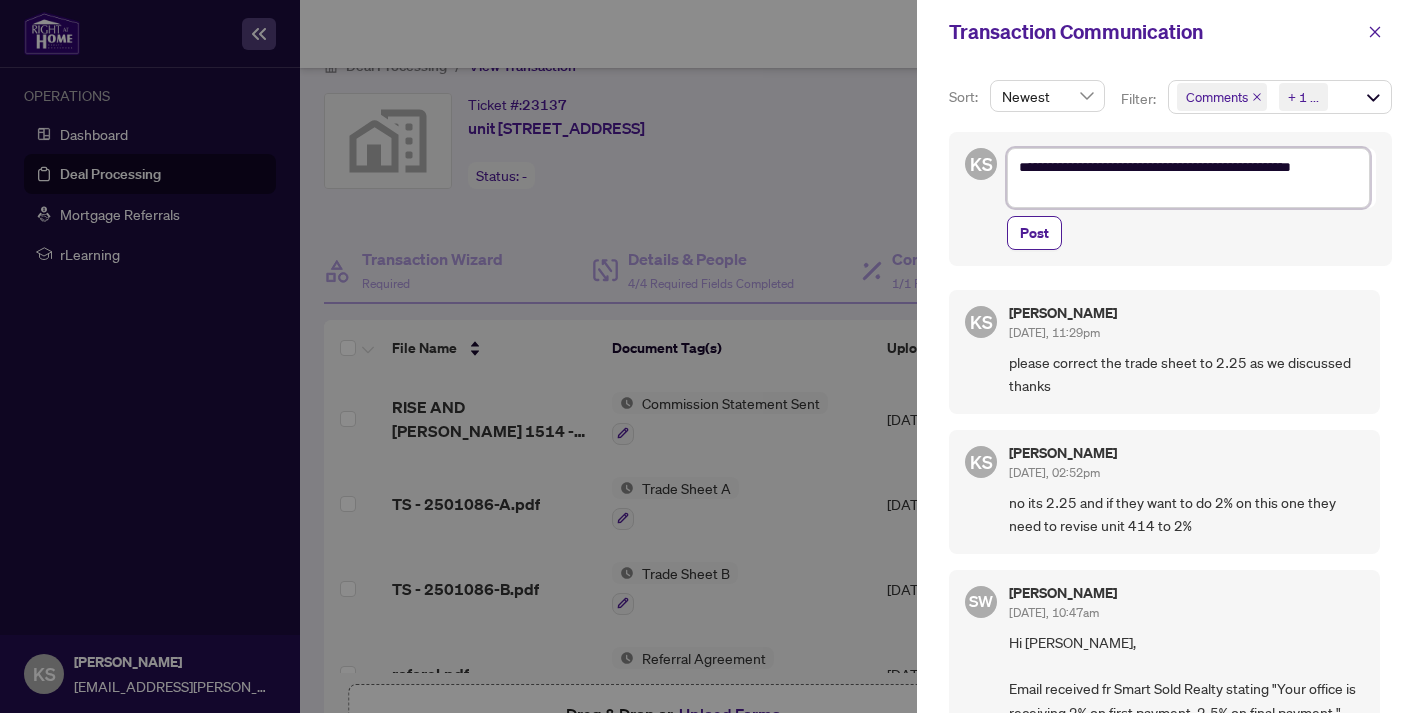 type on "**********" 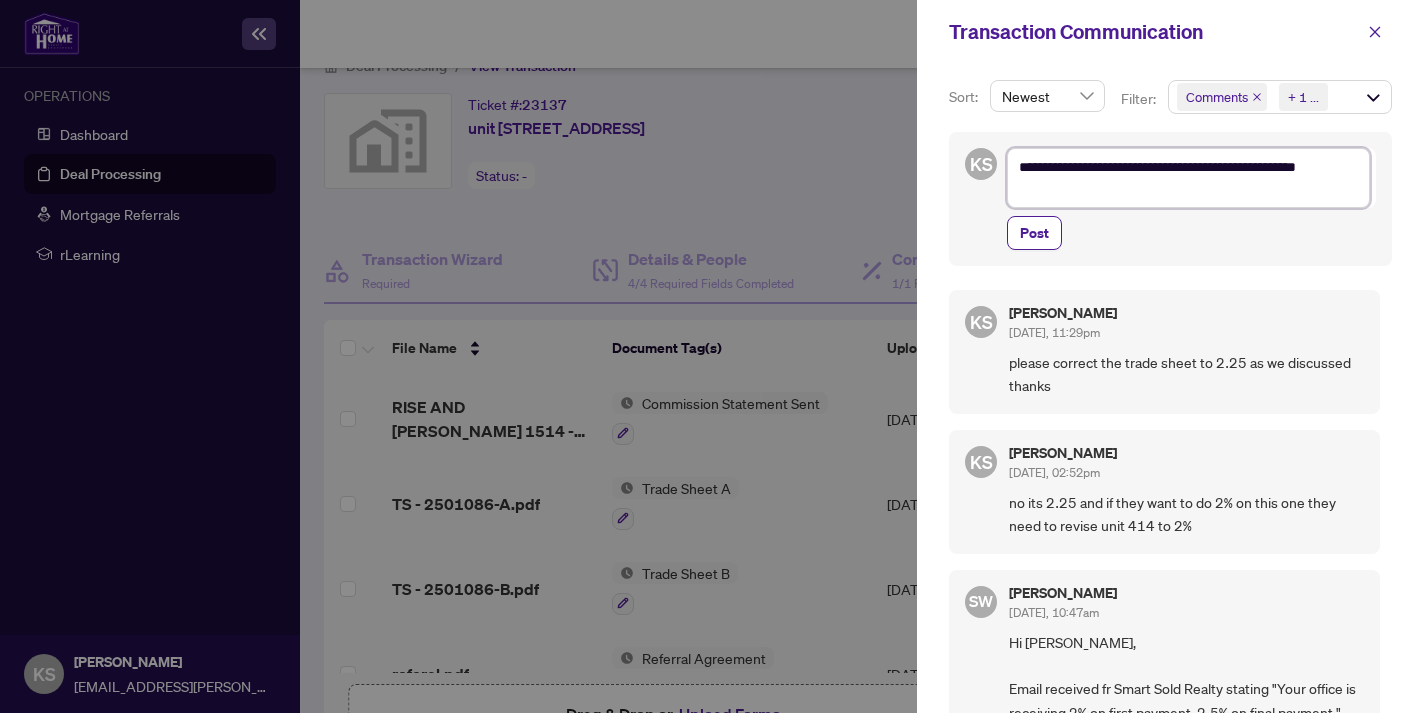 type on "**********" 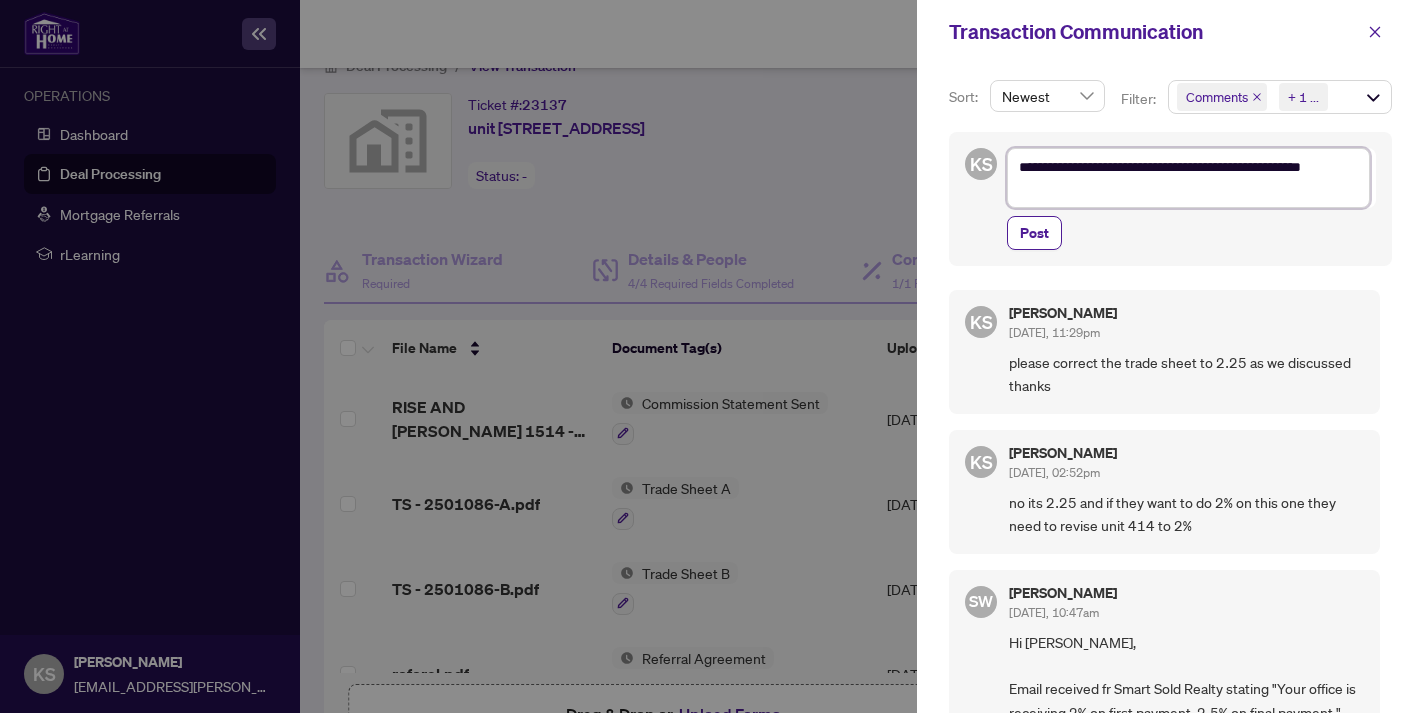 type on "**********" 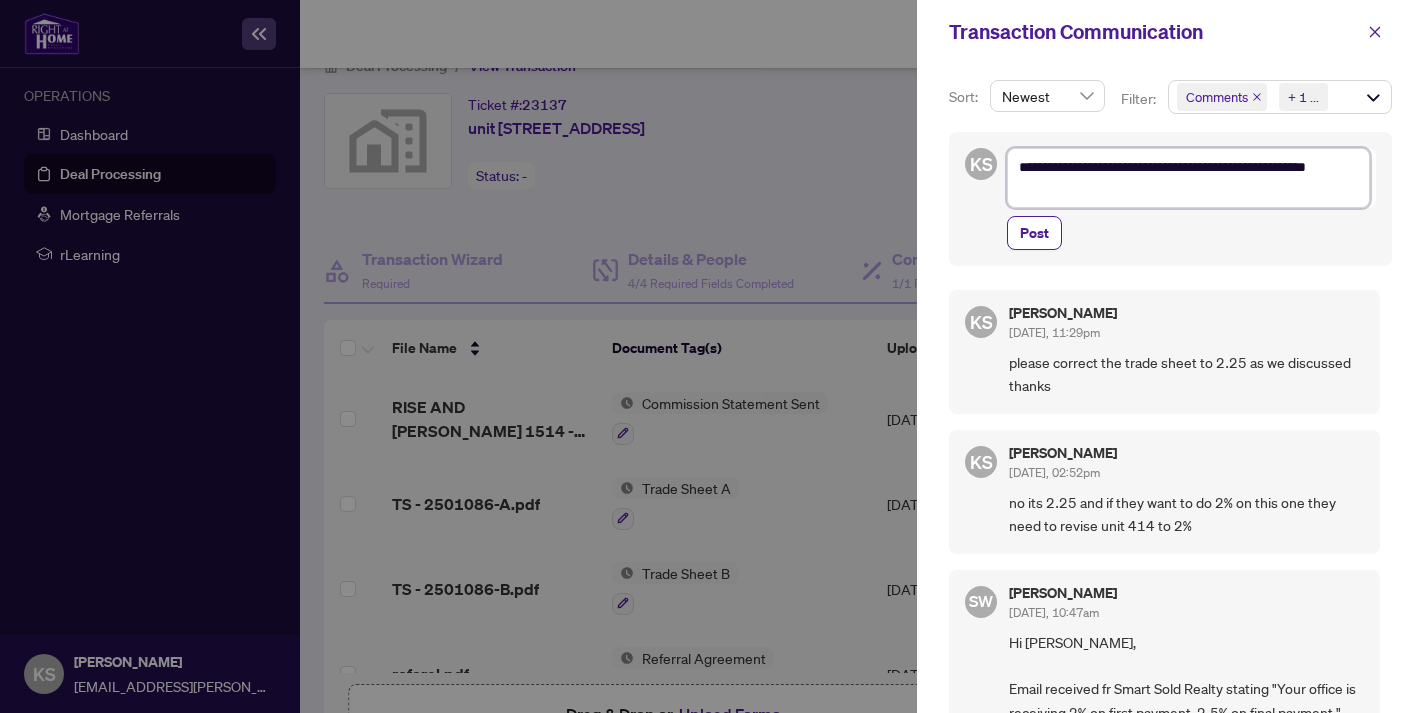 type on "**********" 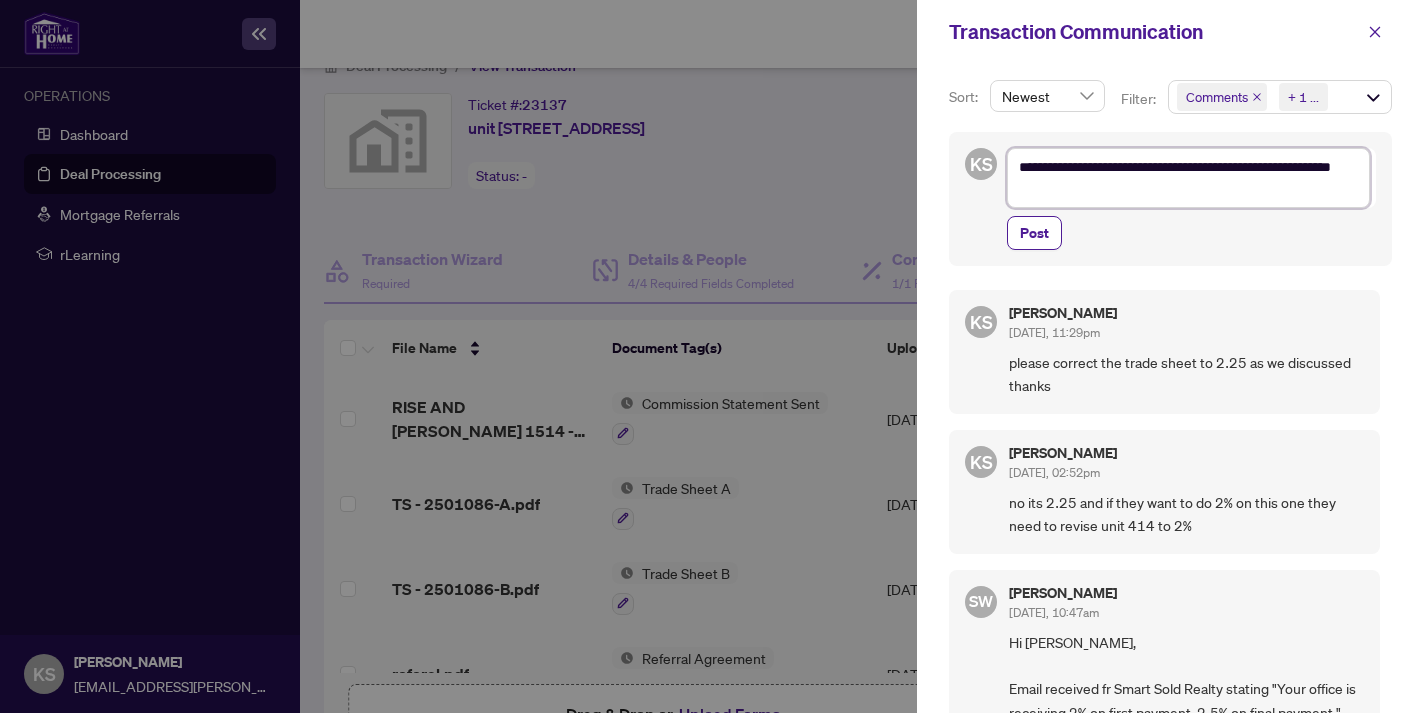 type on "**********" 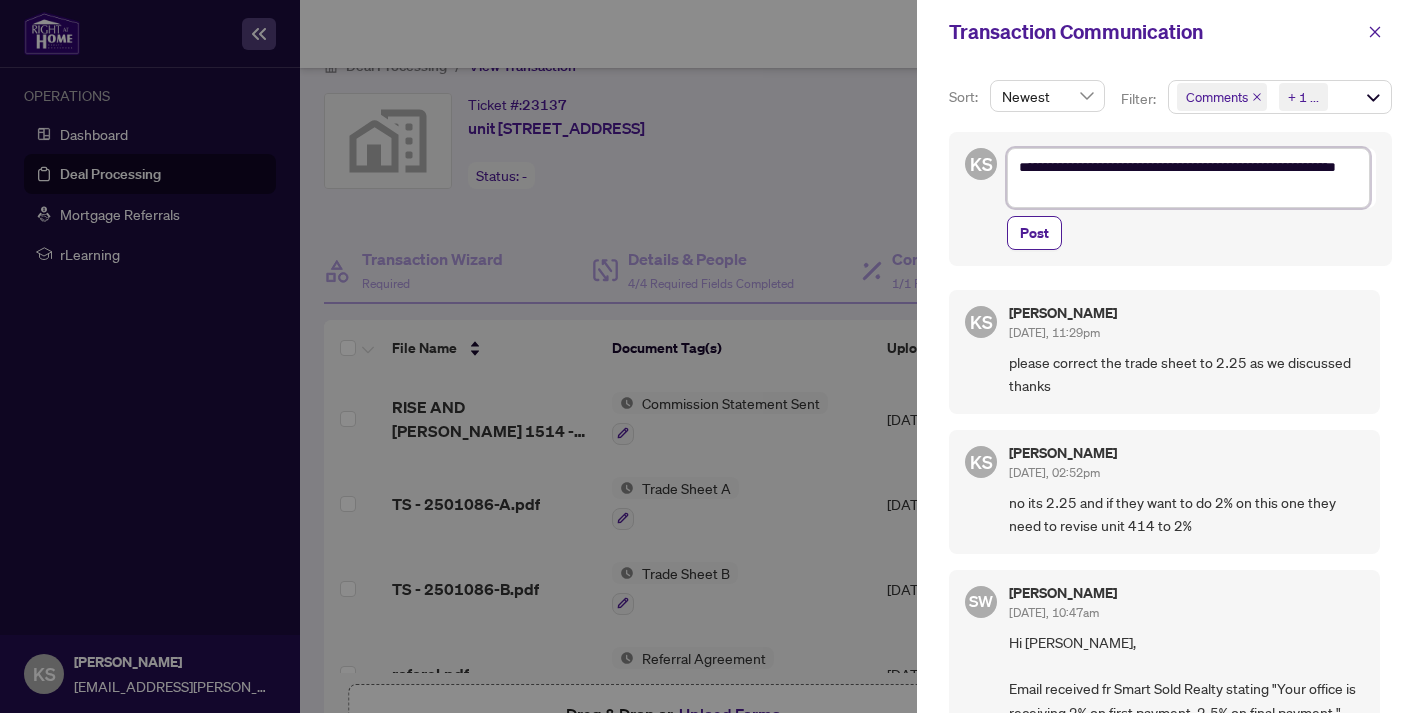 type on "**********" 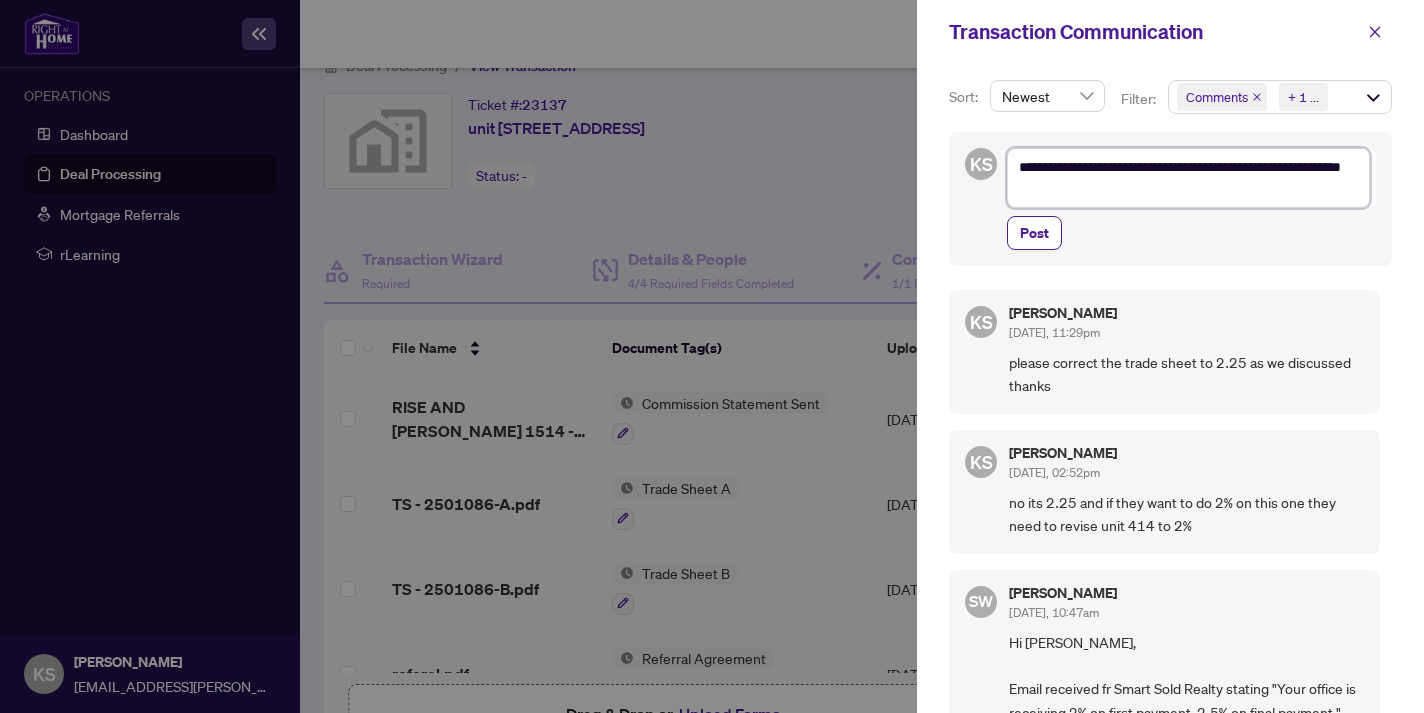 type on "**********" 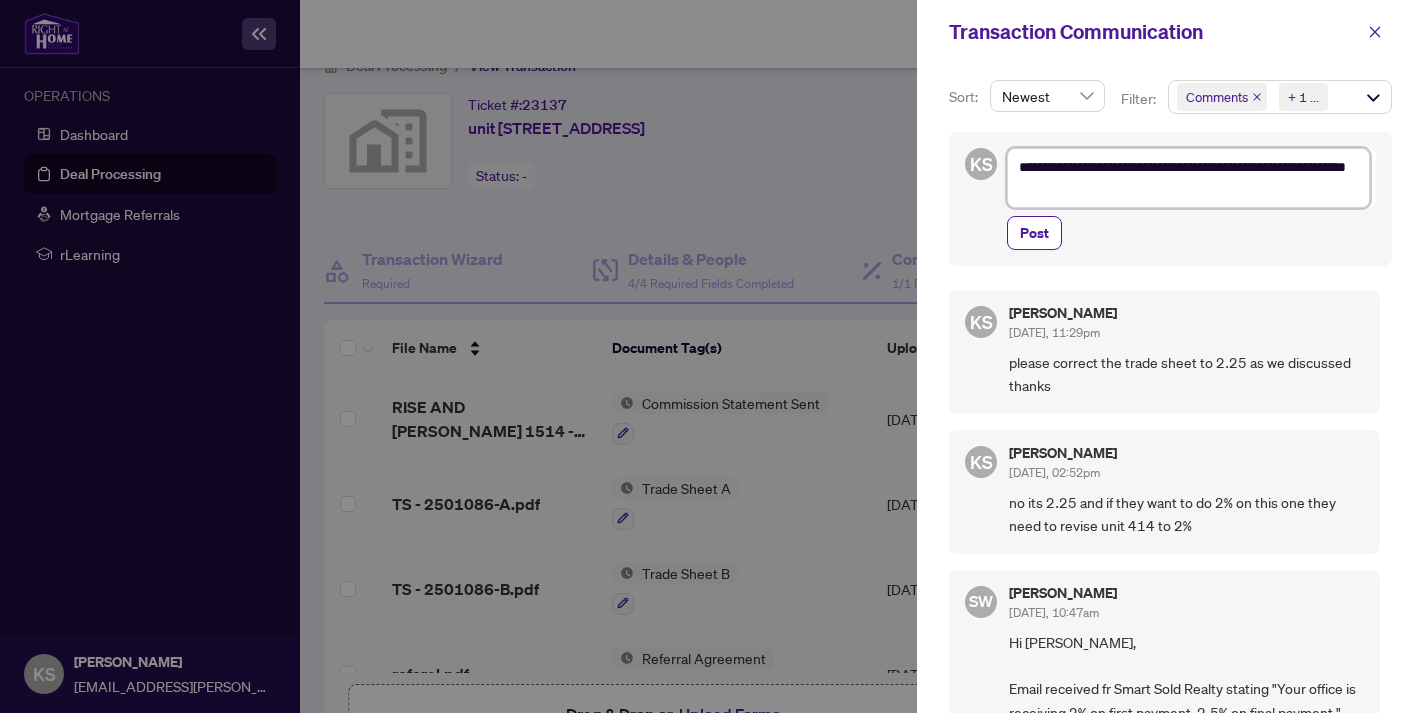 type on "**********" 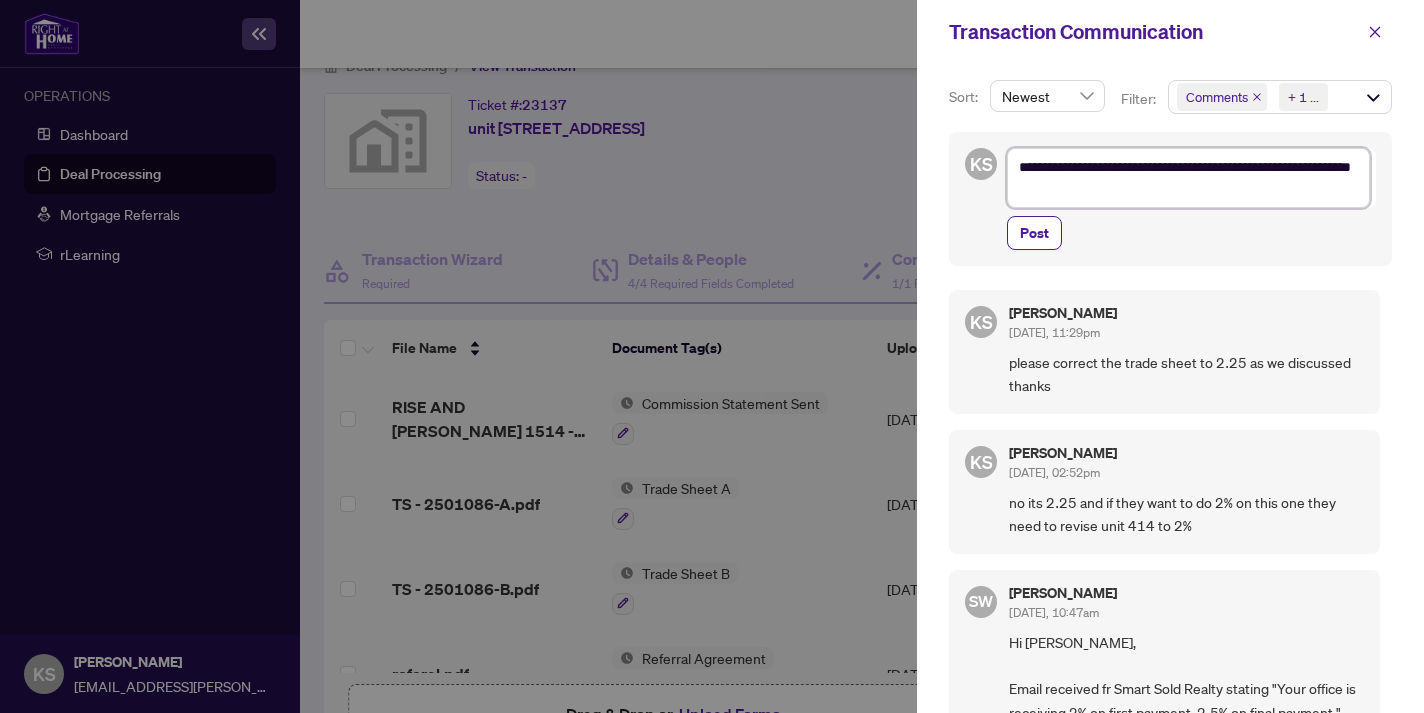 type on "**********" 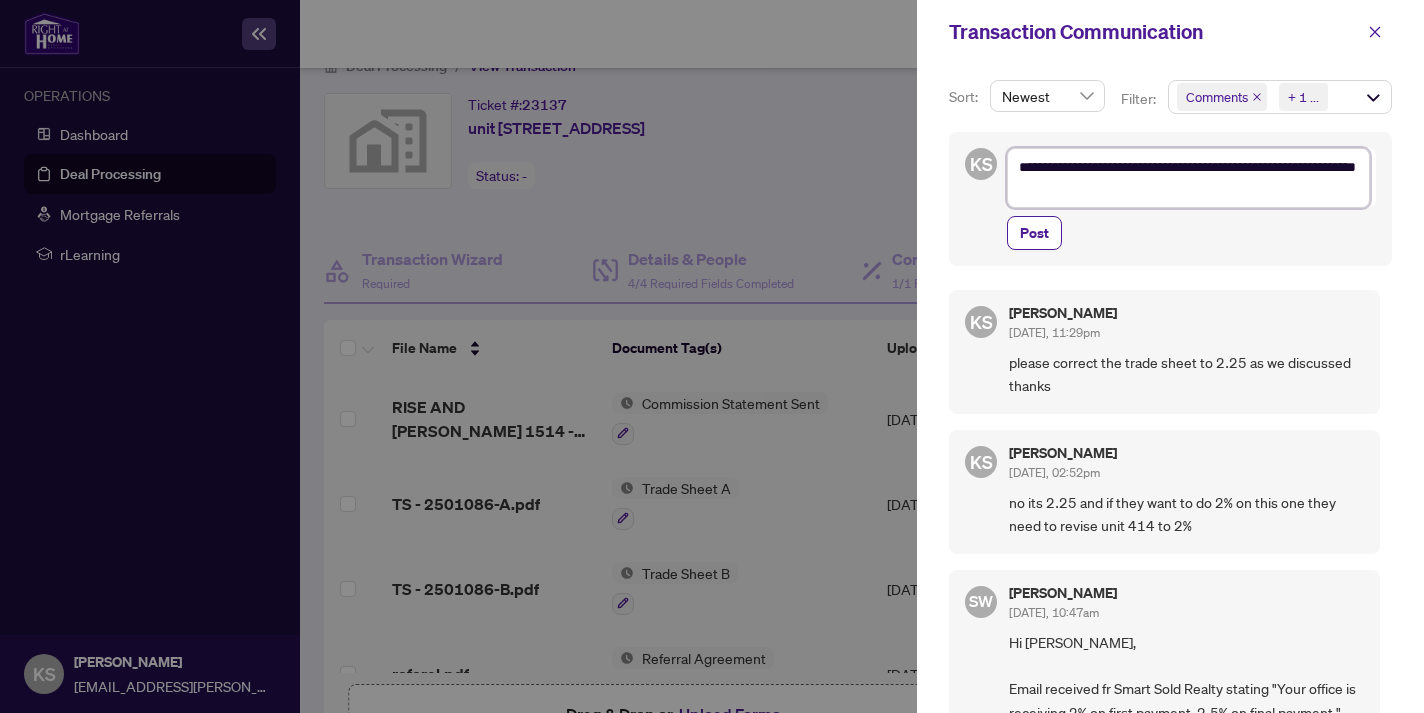 type on "**********" 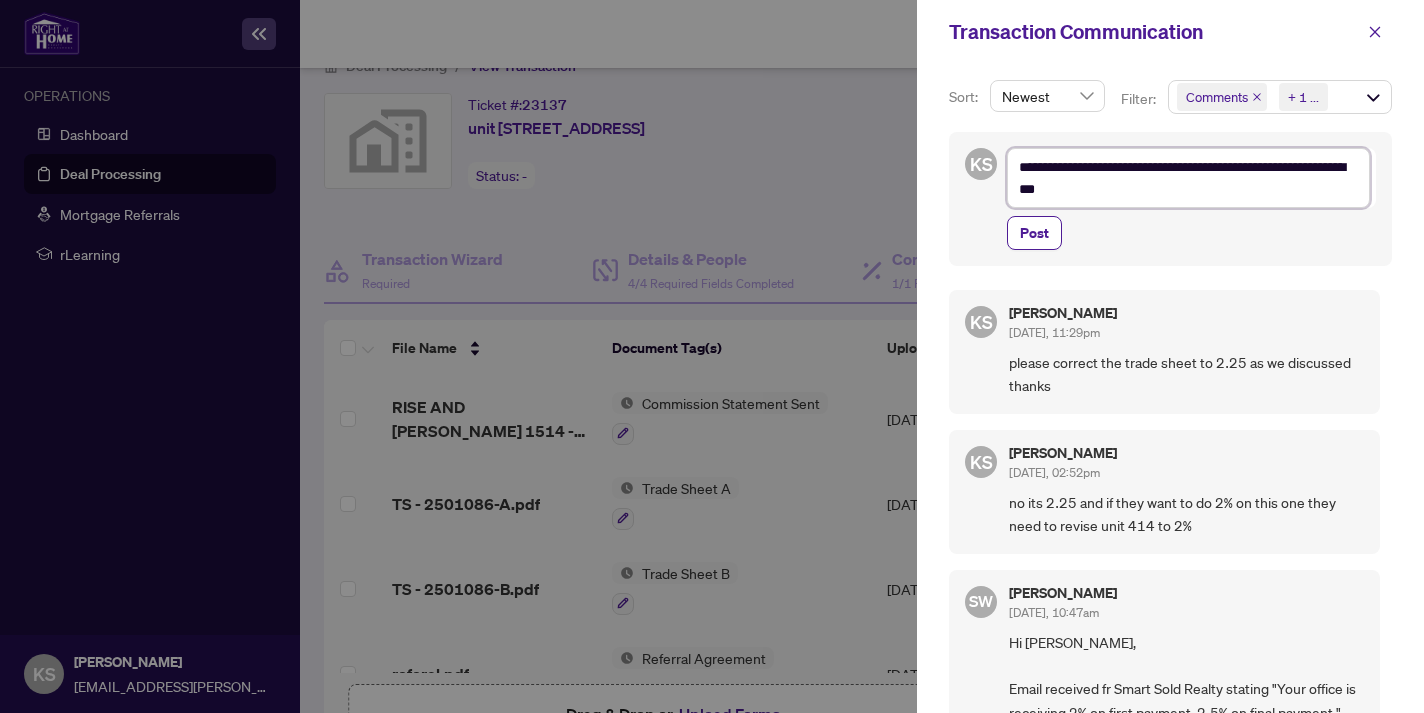 type on "**********" 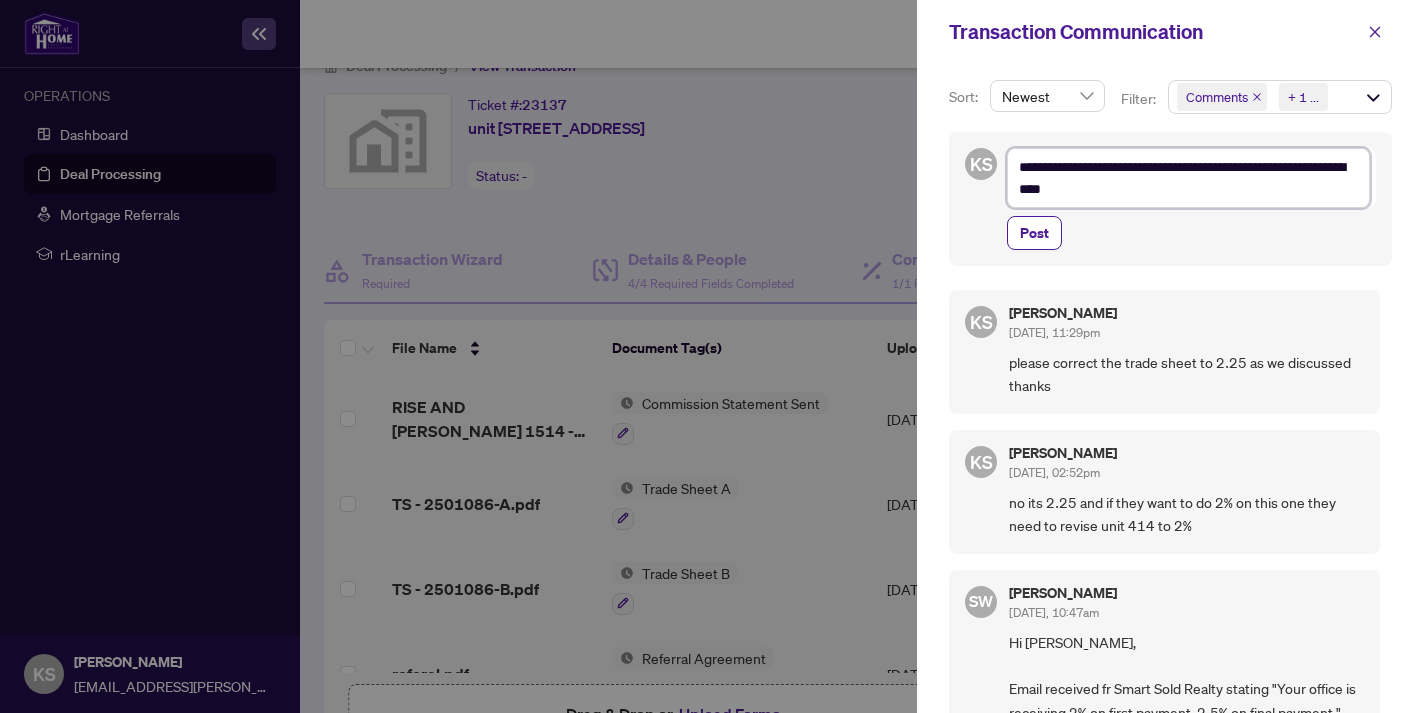 type on "**********" 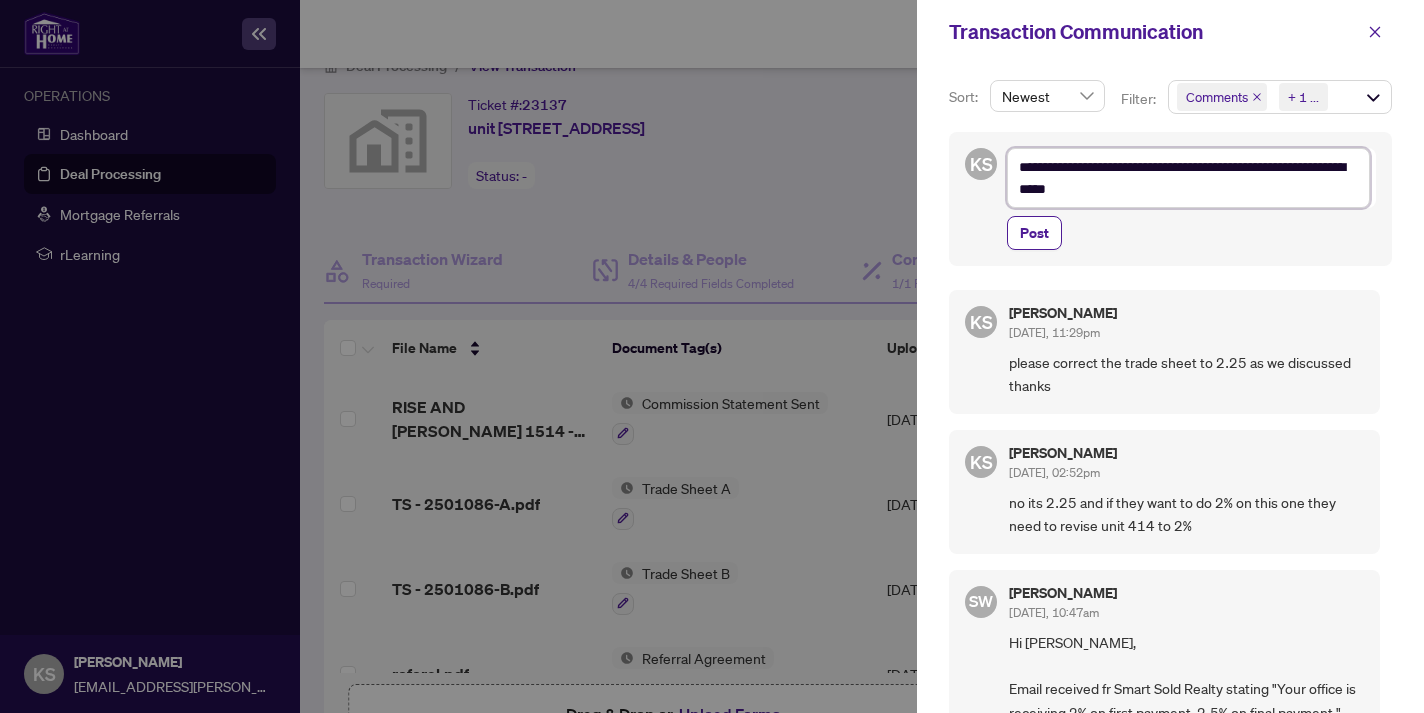 type on "**********" 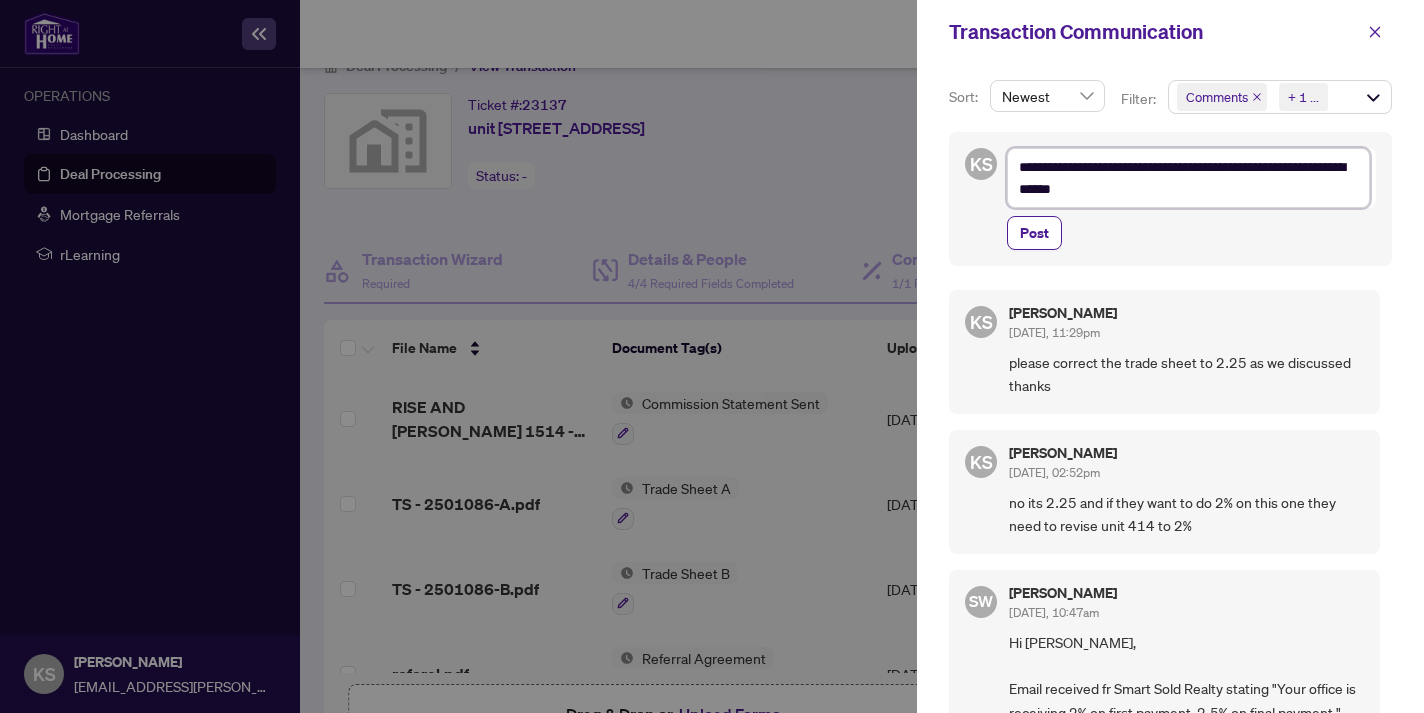 type on "**********" 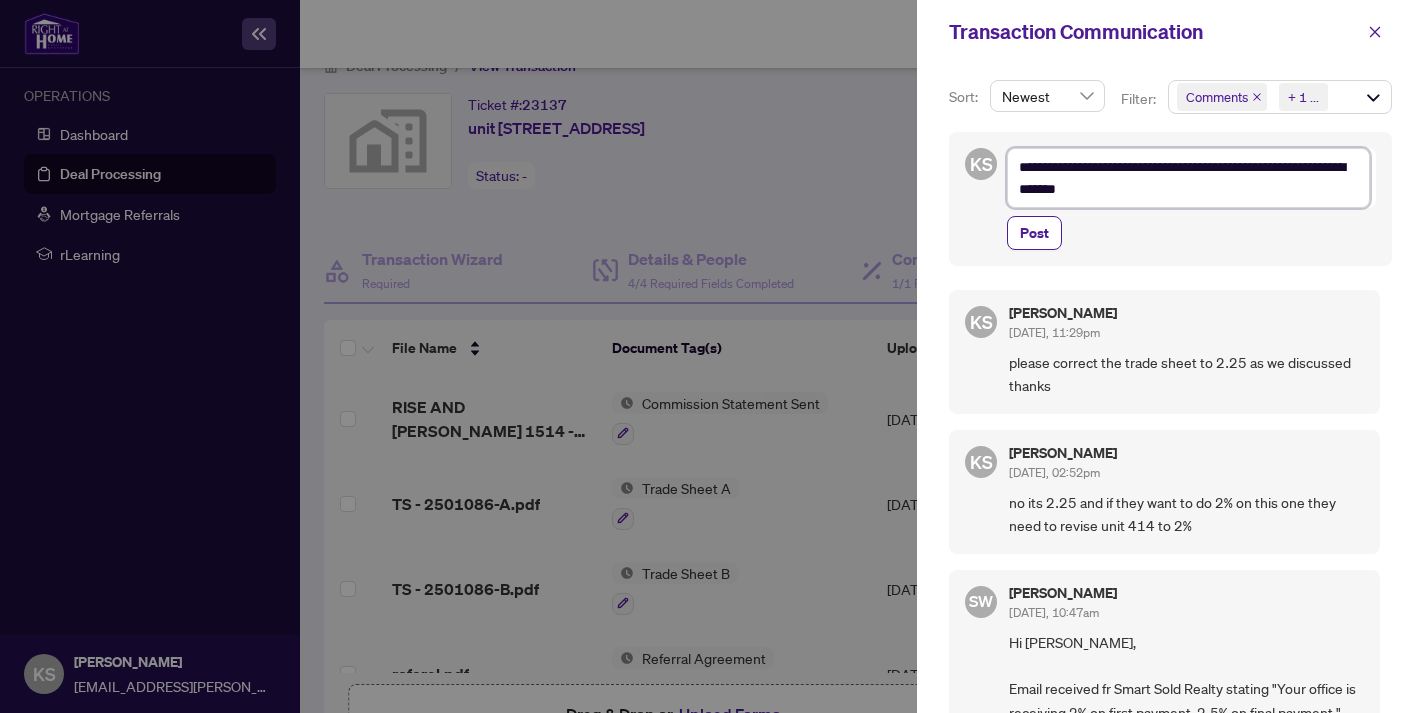 type on "**********" 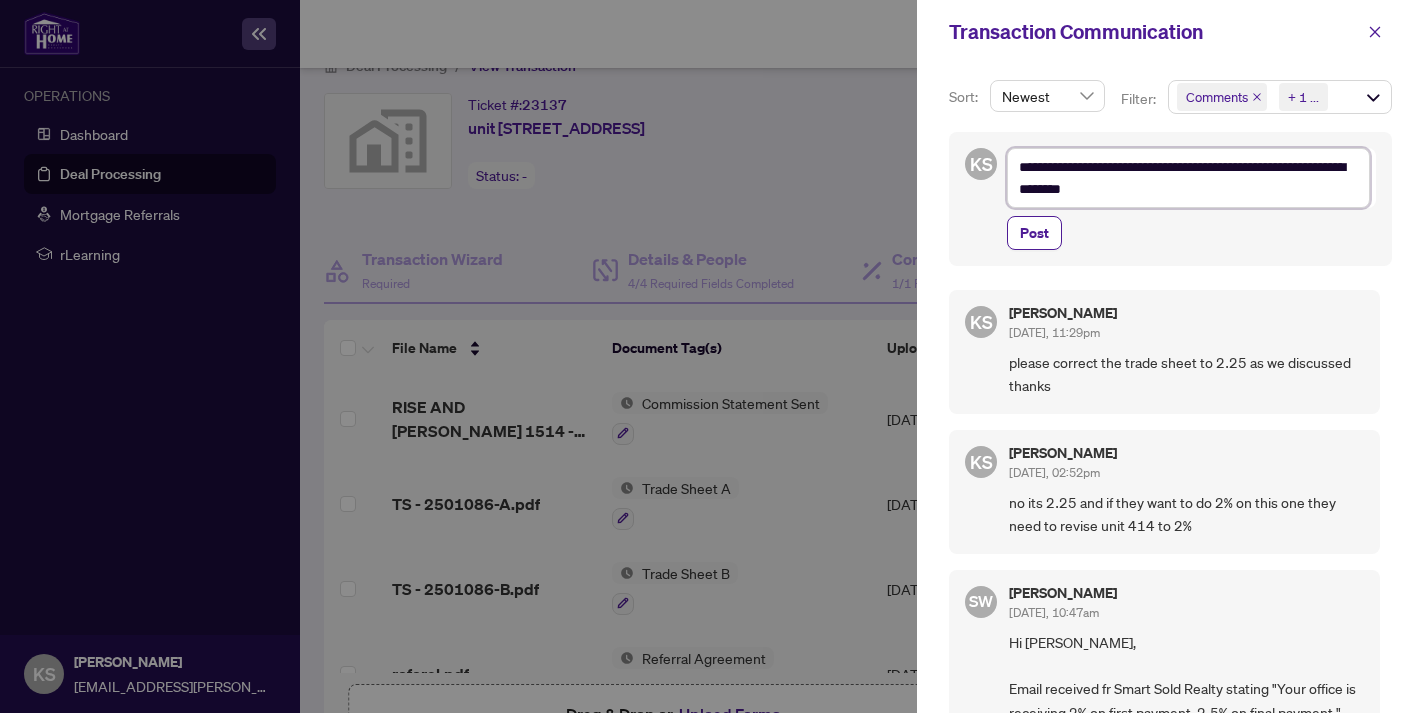 type on "**********" 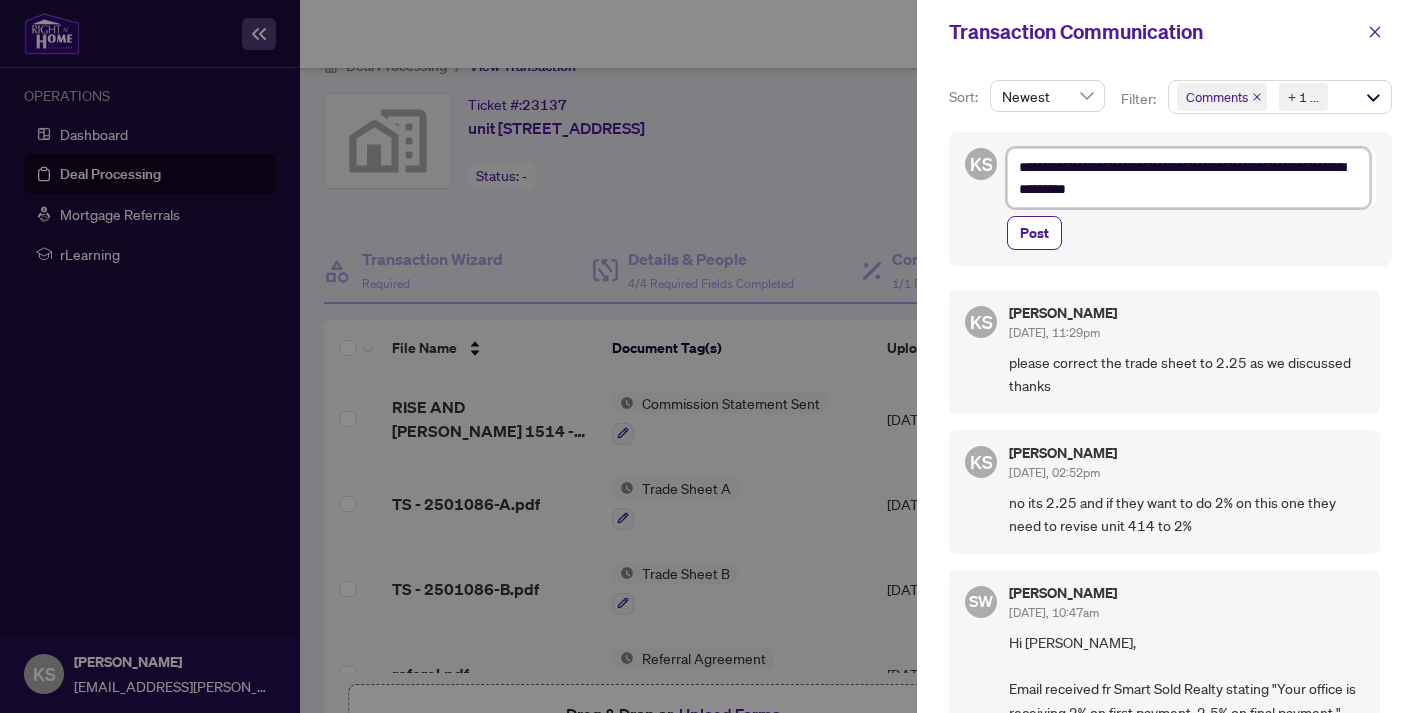 type on "**********" 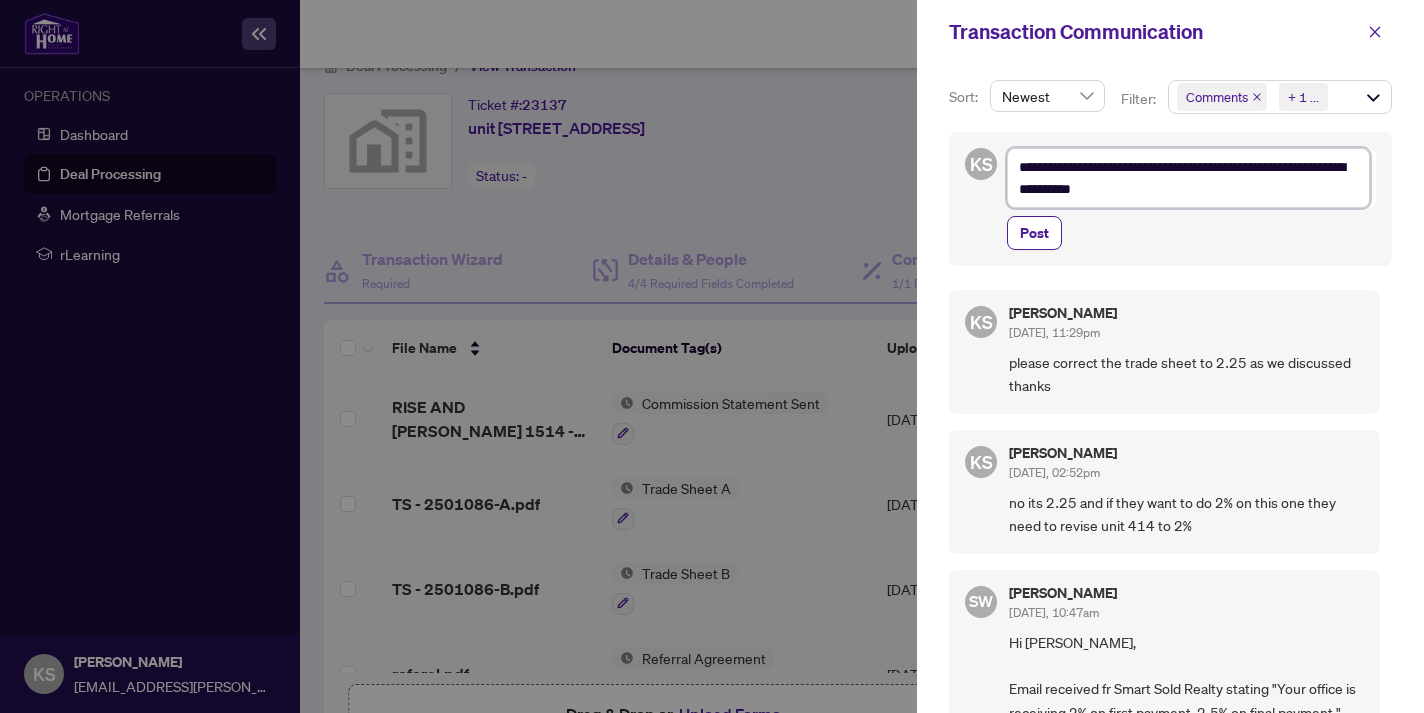 type on "**********" 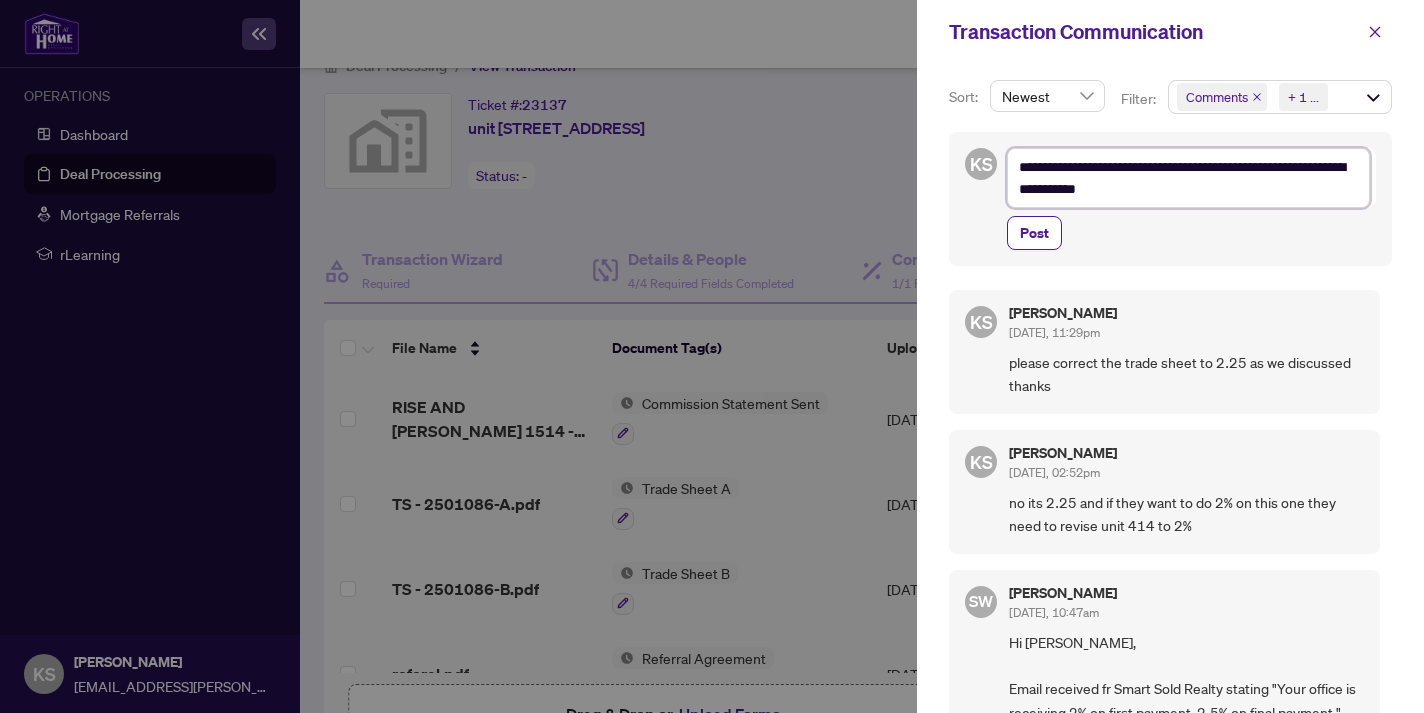 type on "**********" 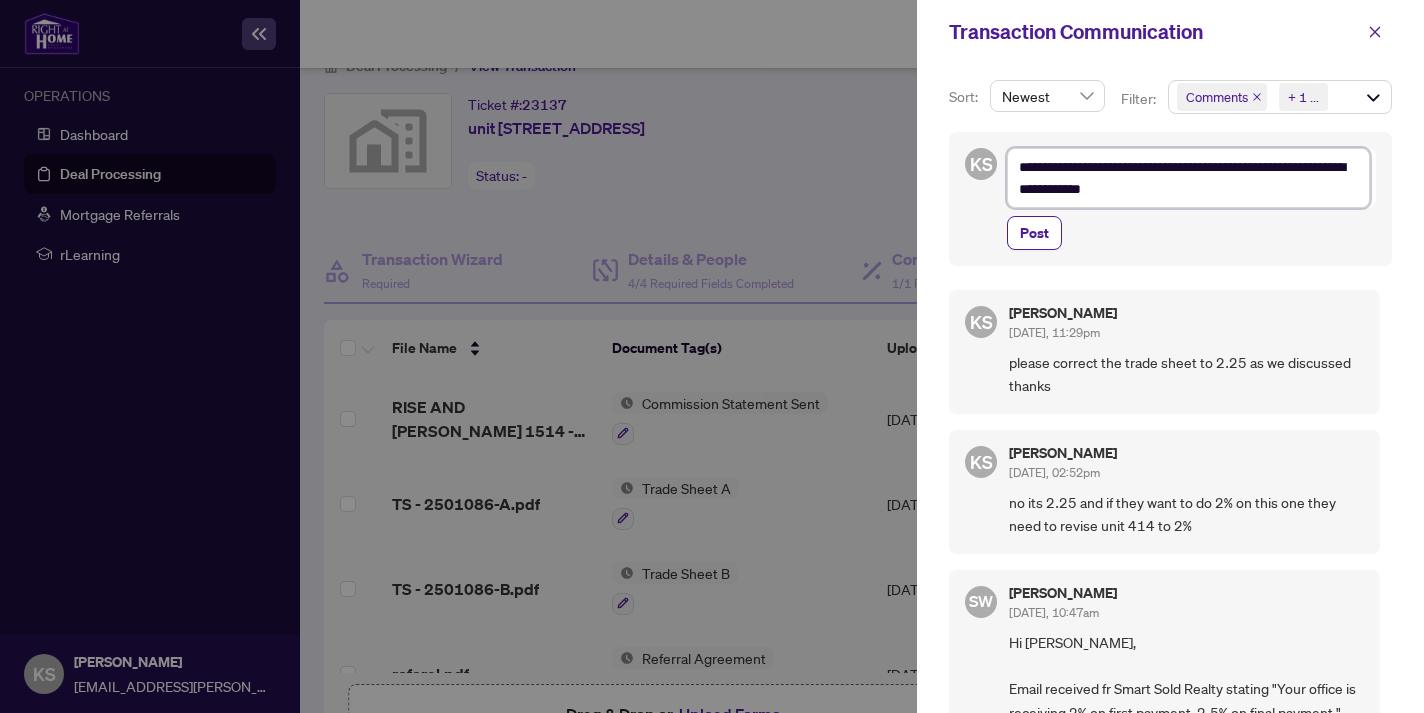 type on "**********" 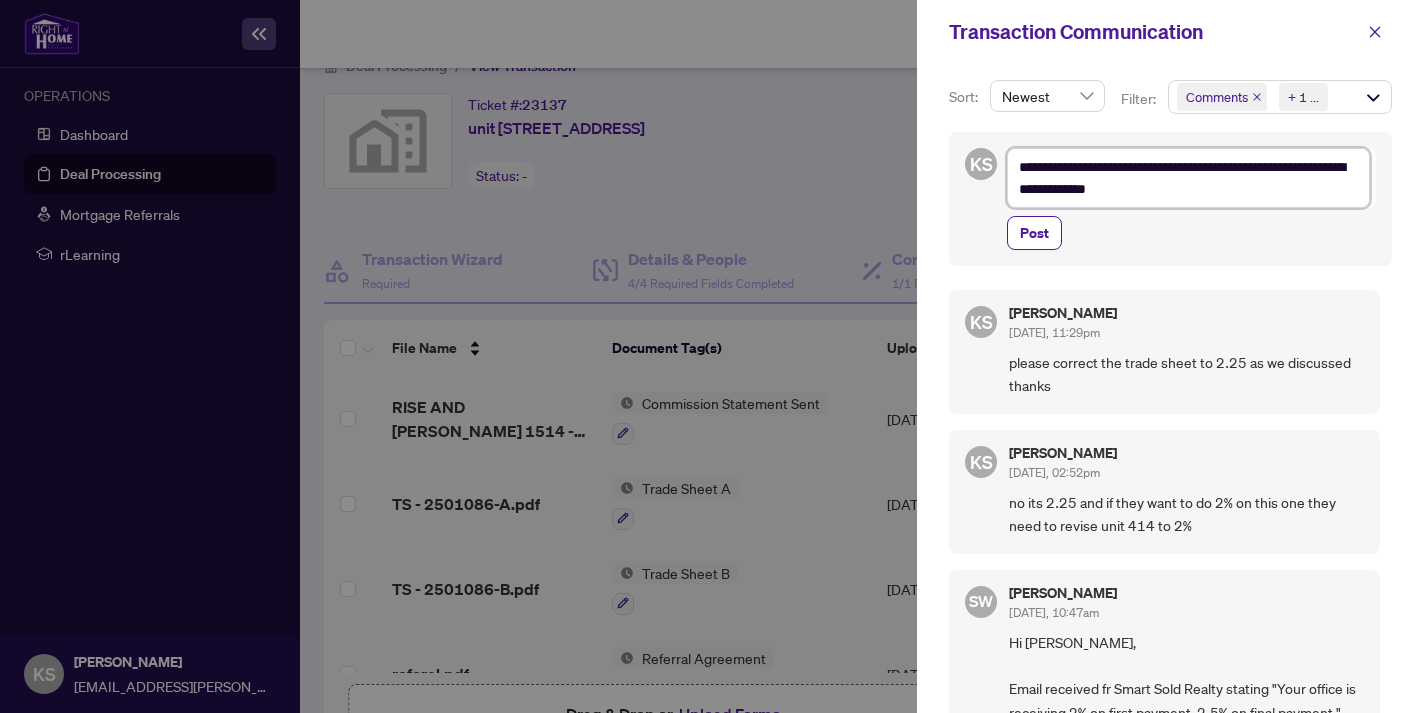 type on "**********" 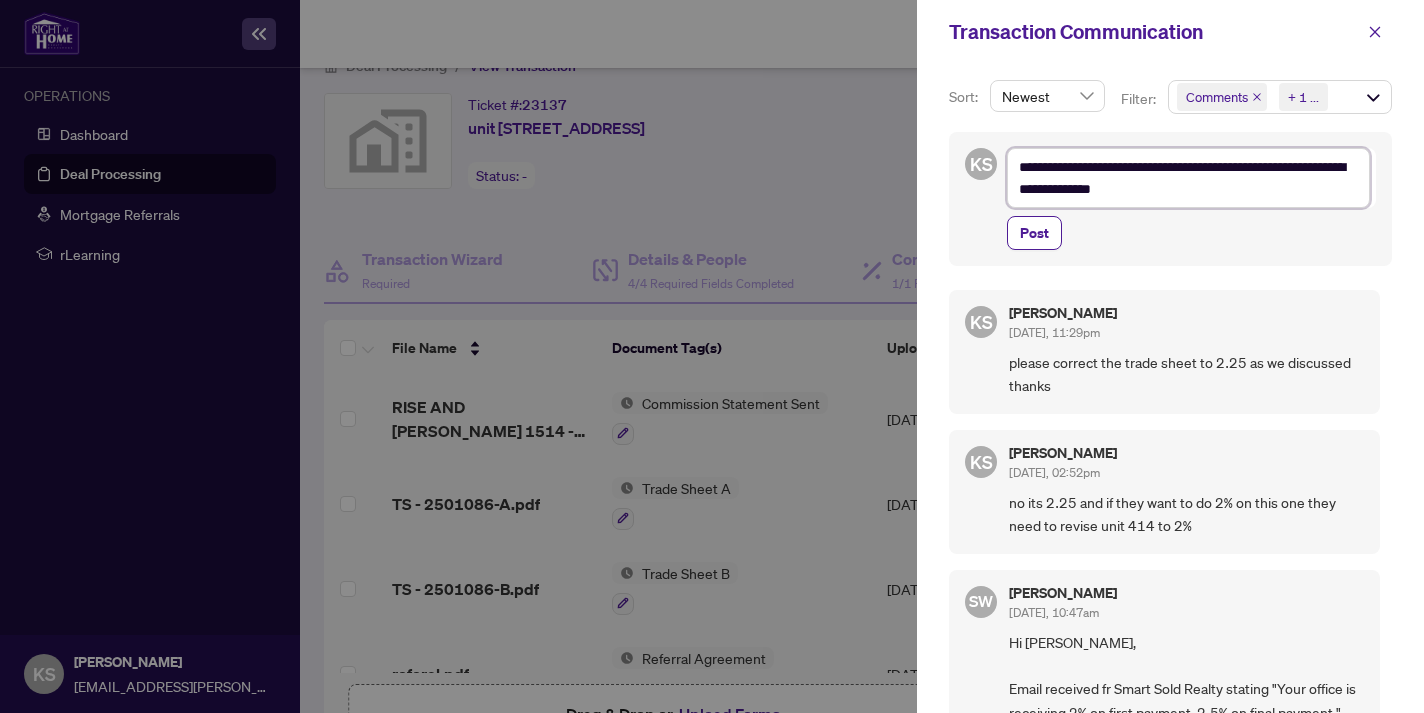 type on "**********" 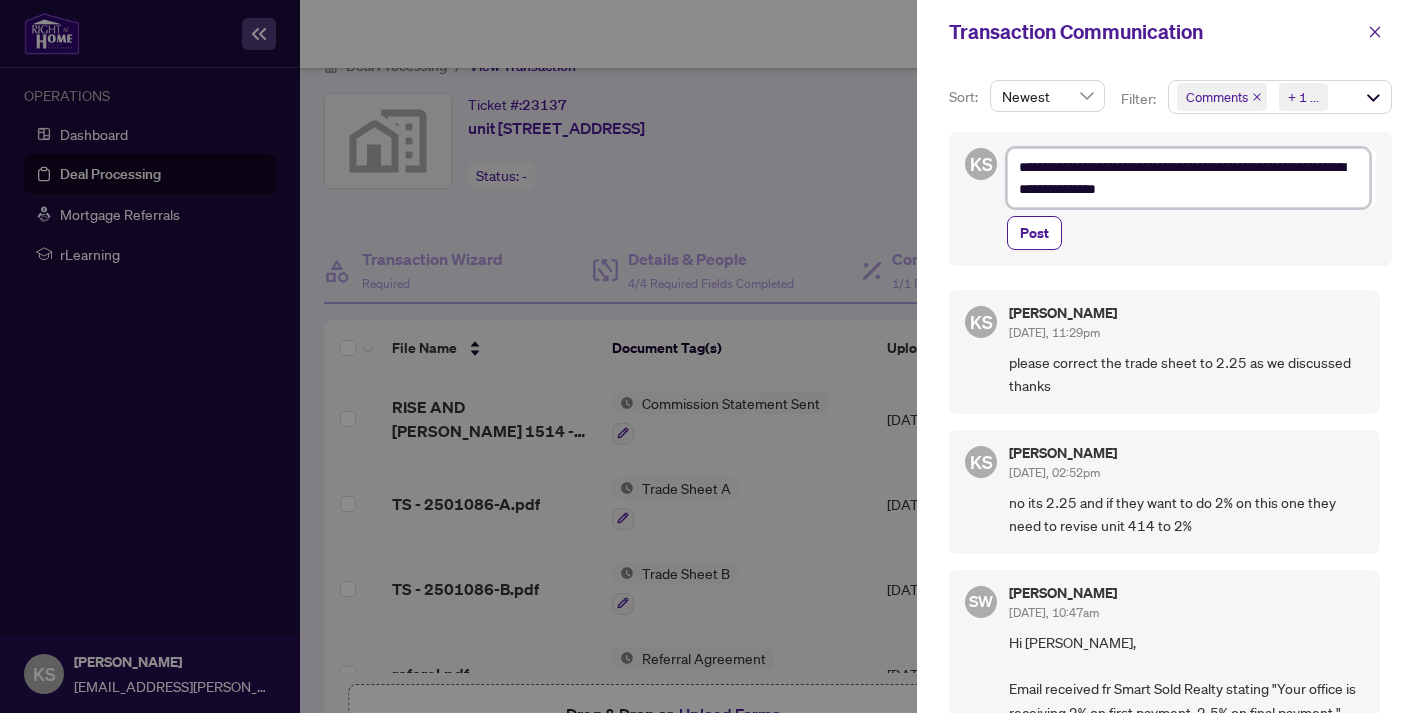 type on "**********" 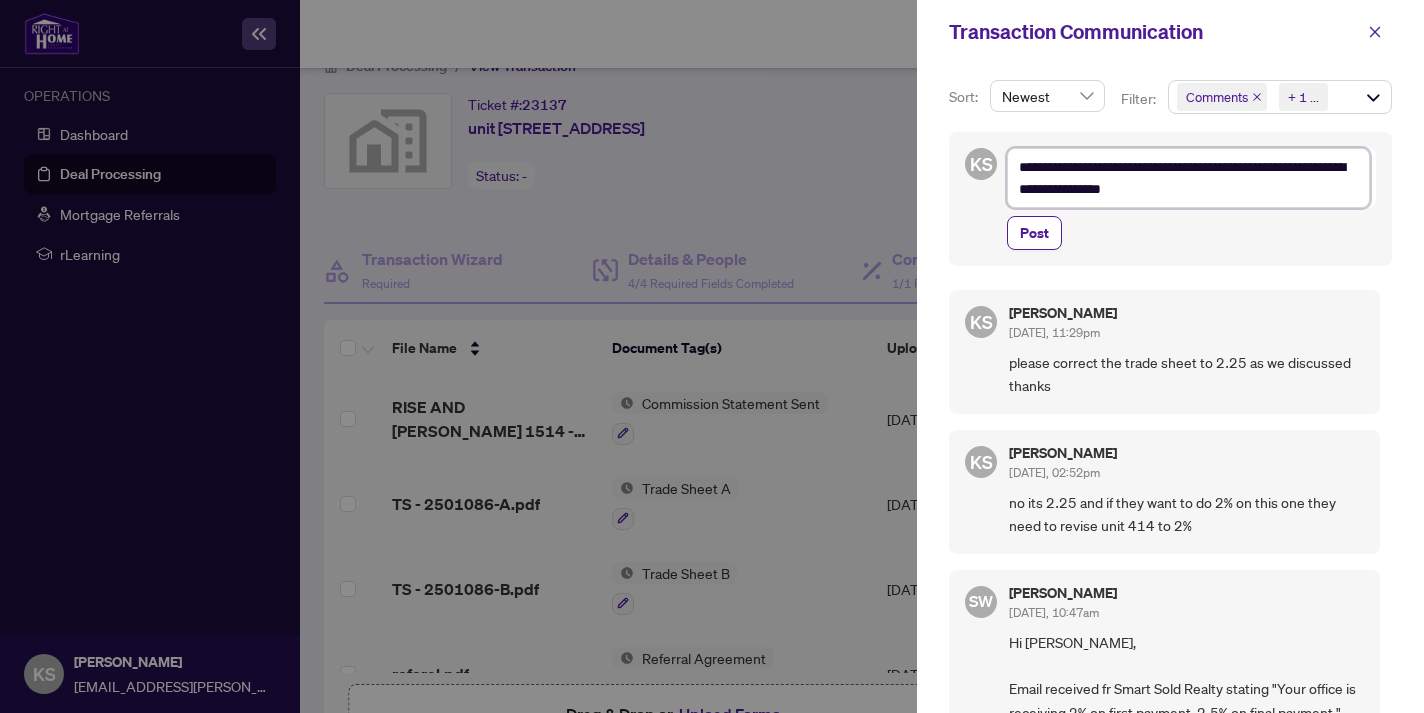 type on "**********" 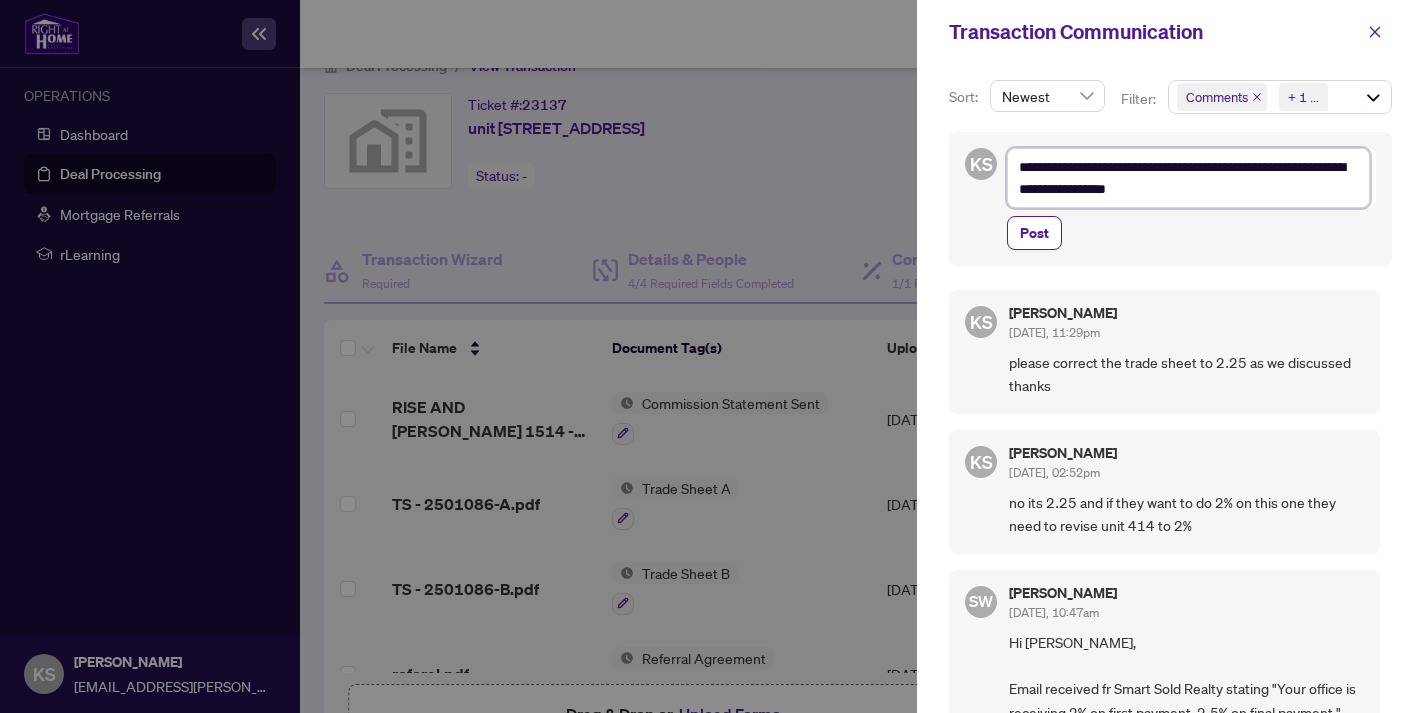 type on "**********" 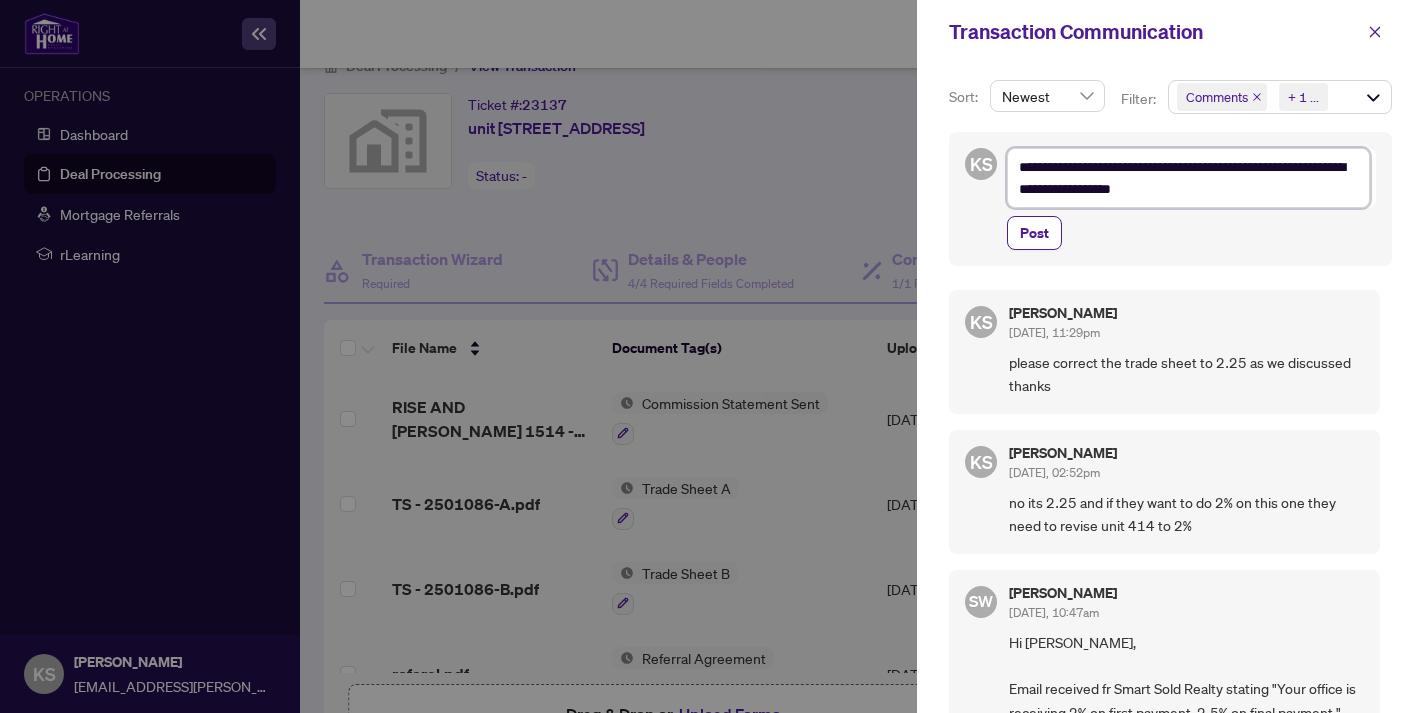 type on "**********" 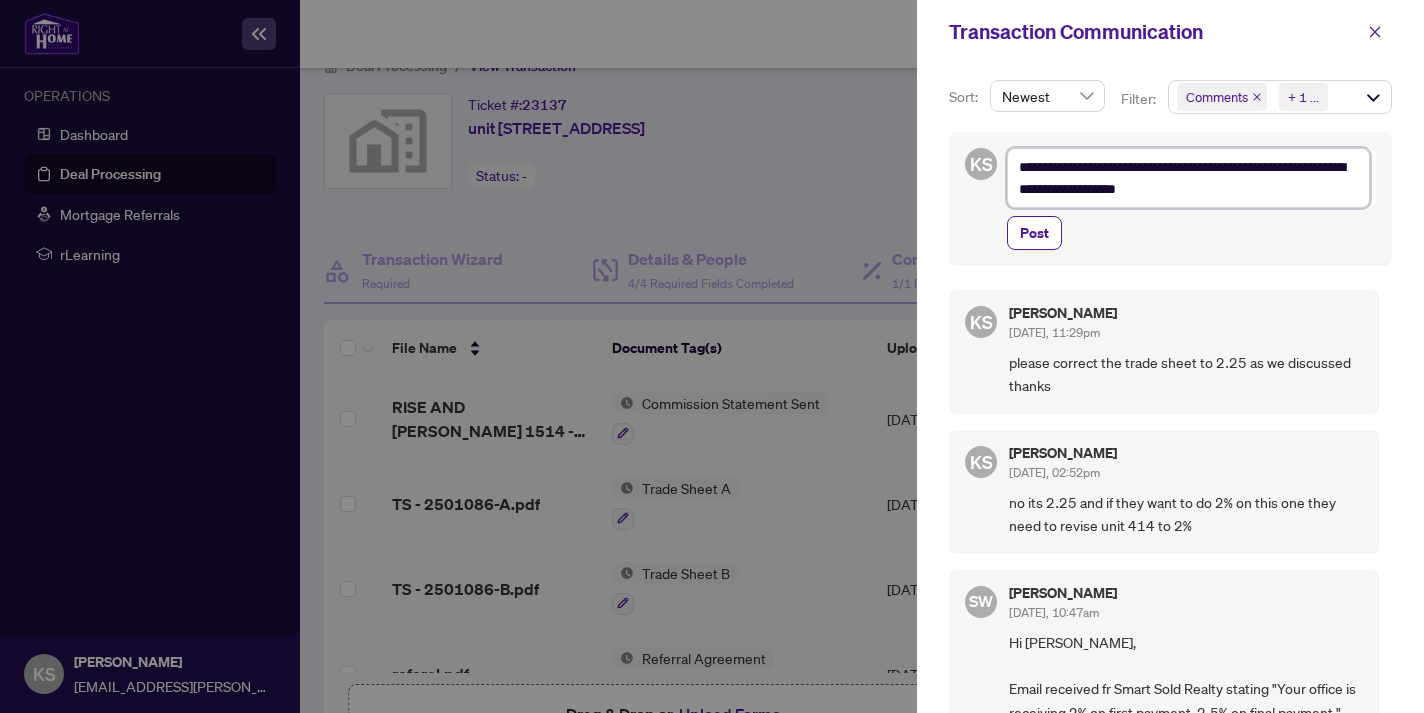 type on "**********" 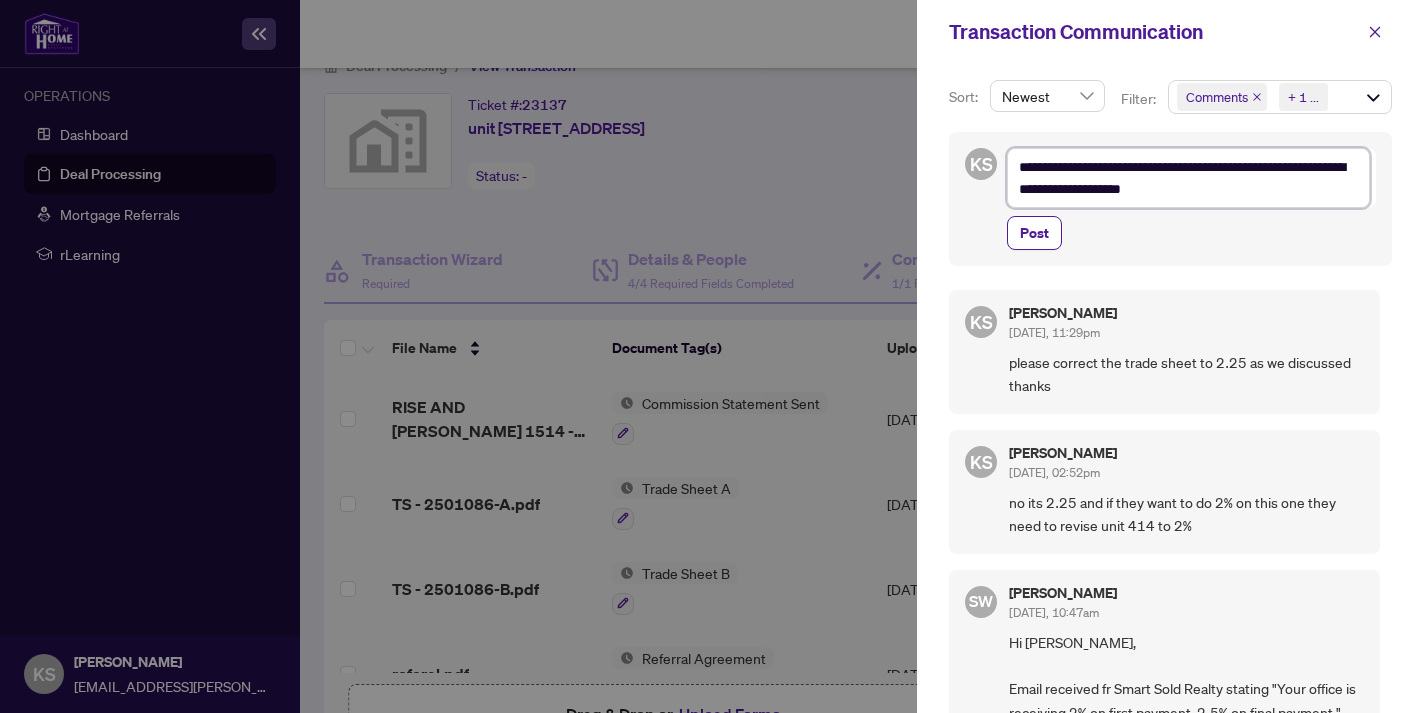 type on "**********" 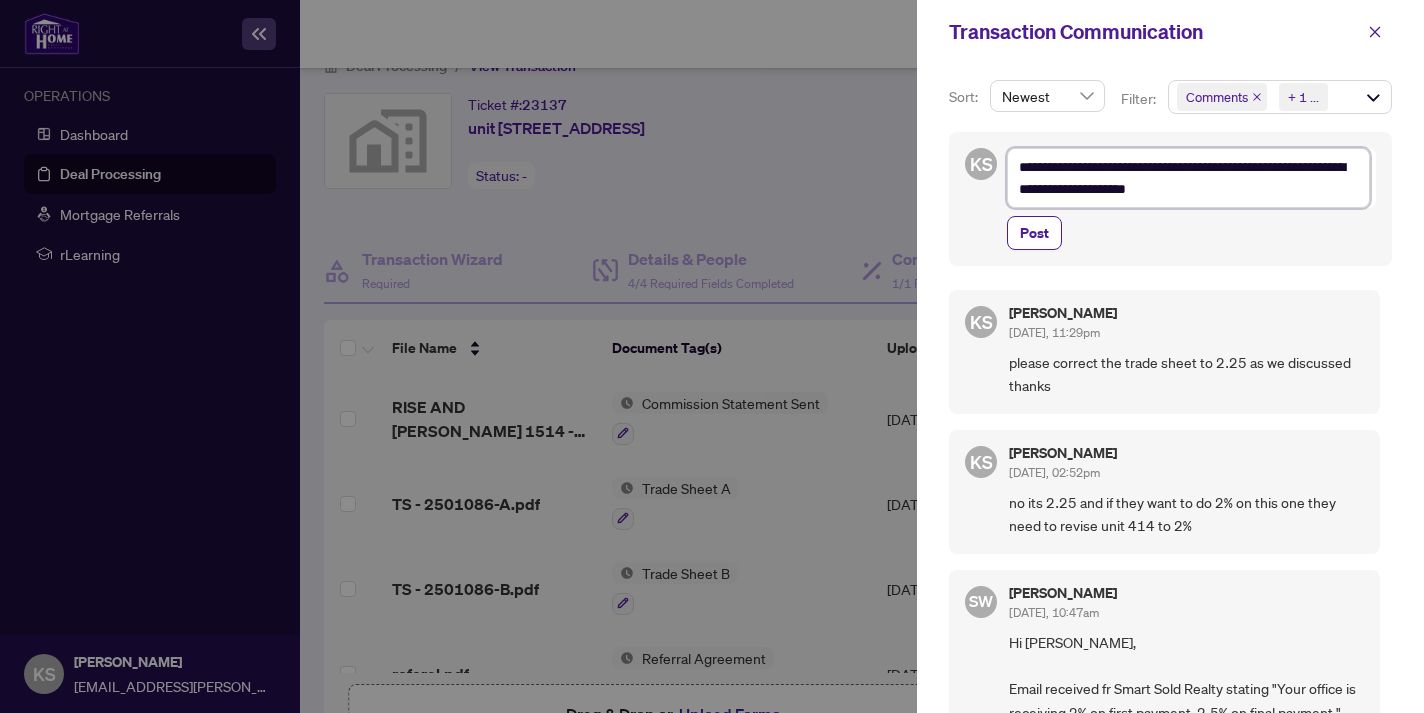 type on "**********" 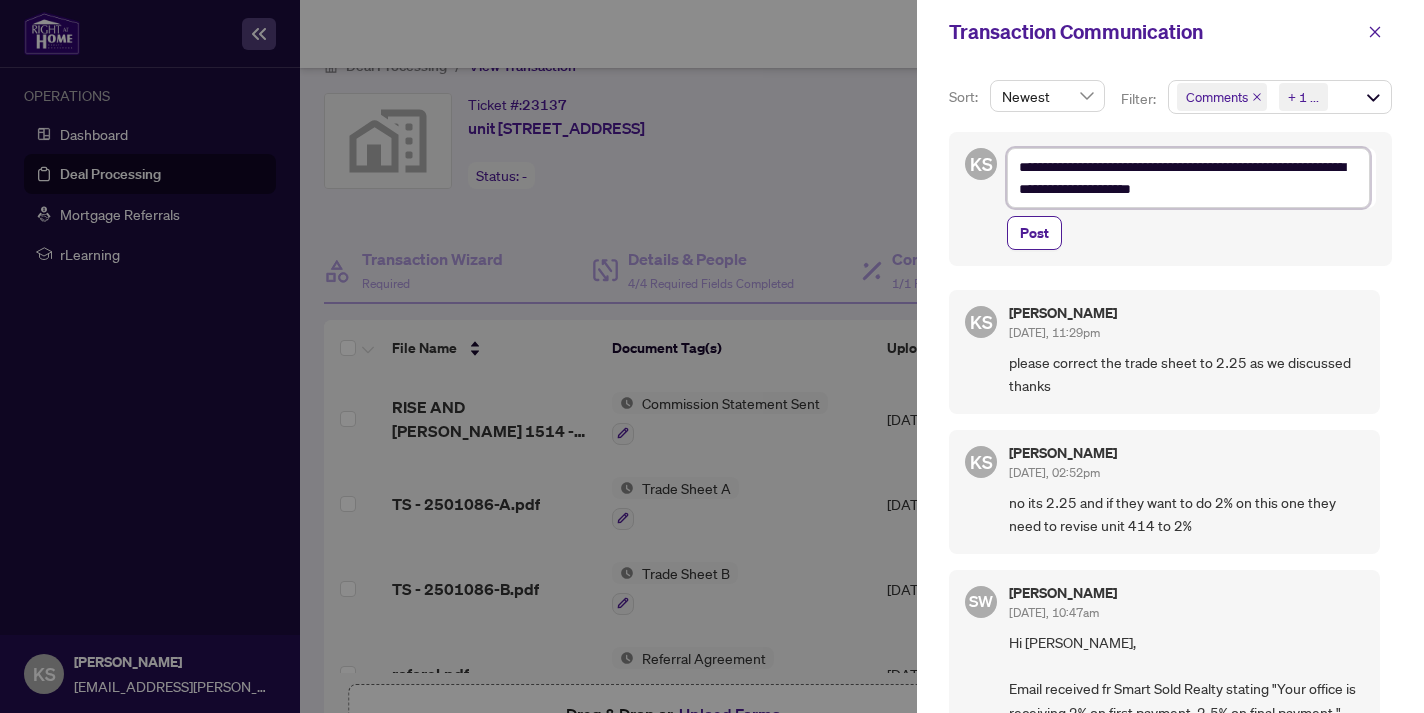 type on "**********" 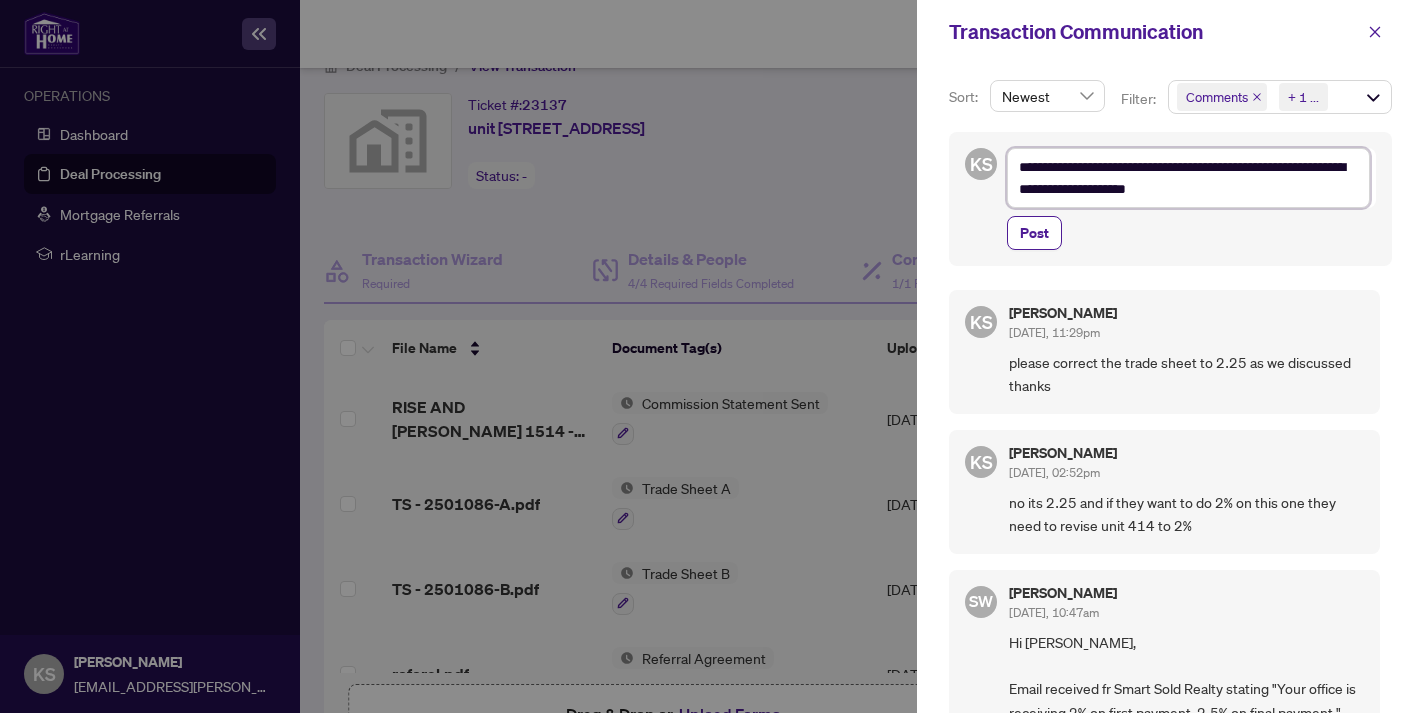 type on "**********" 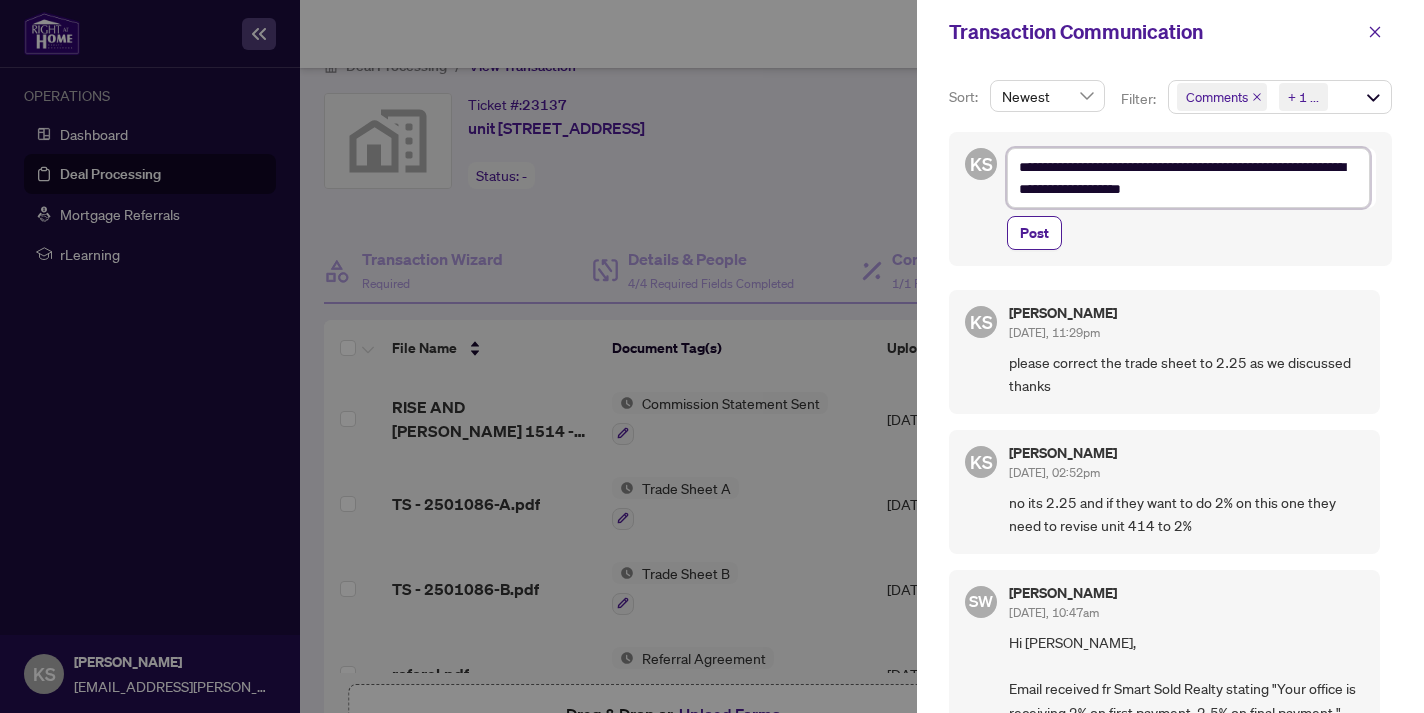 type on "**********" 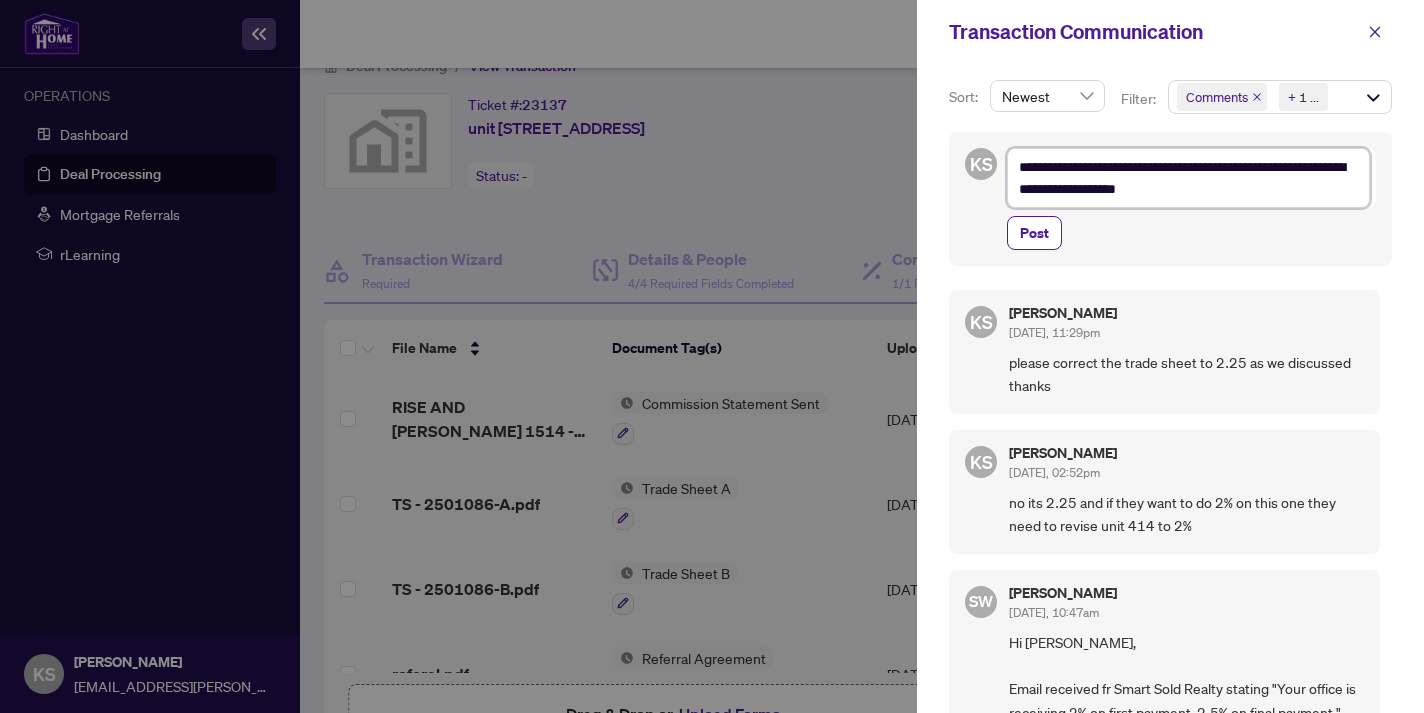 type on "**********" 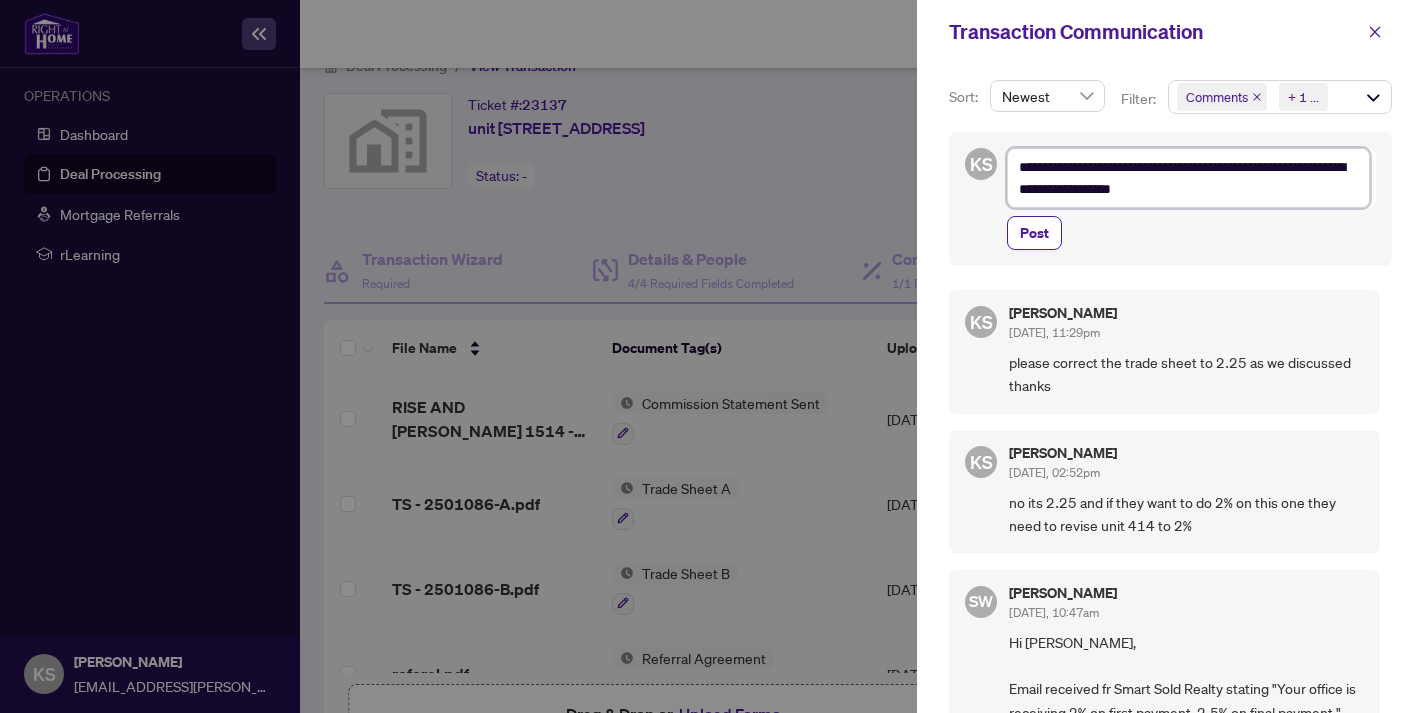 type on "**********" 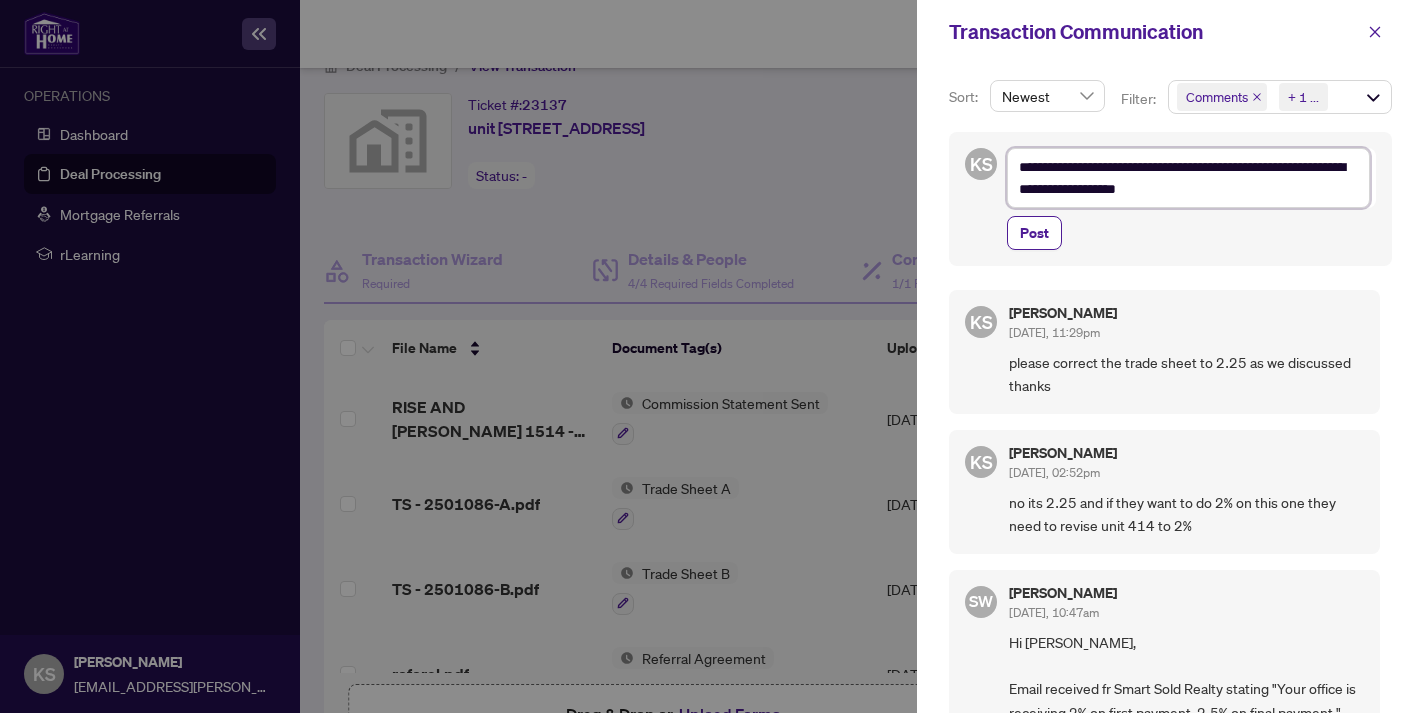 type on "**********" 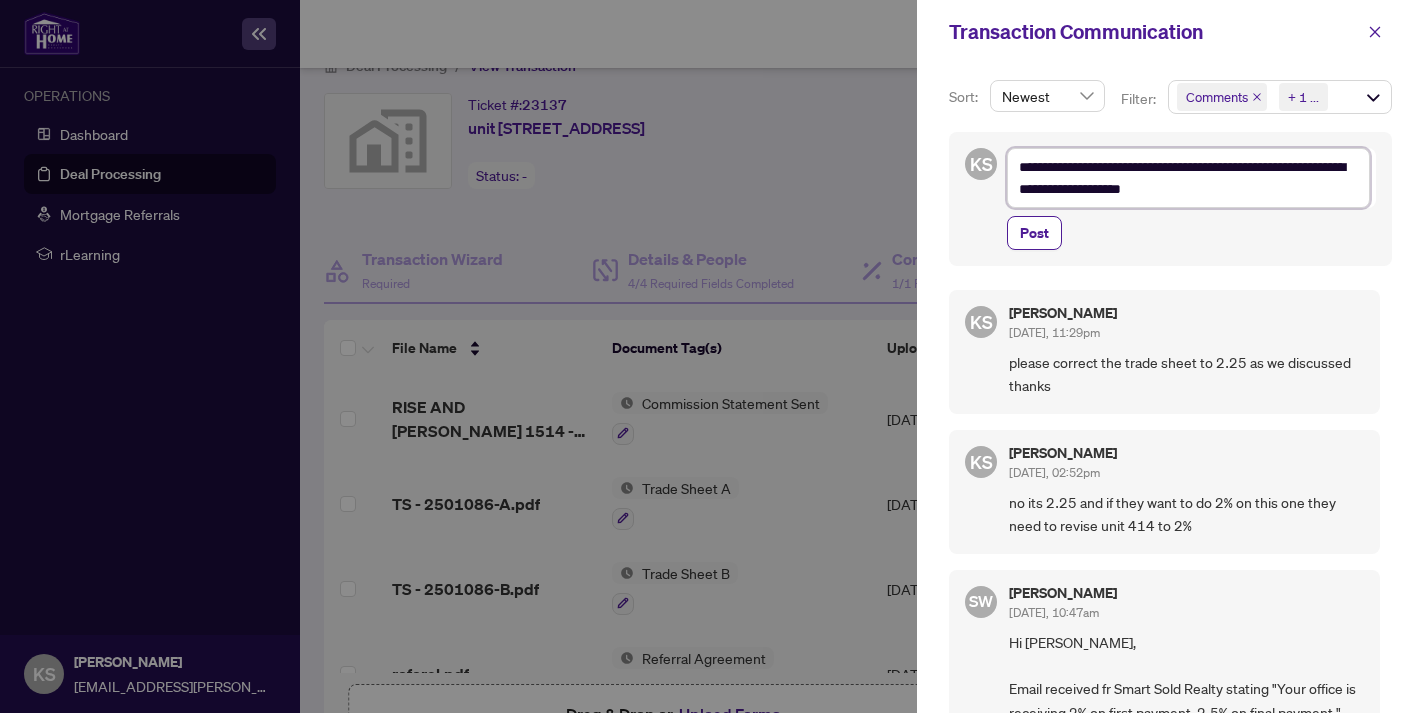 type on "**********" 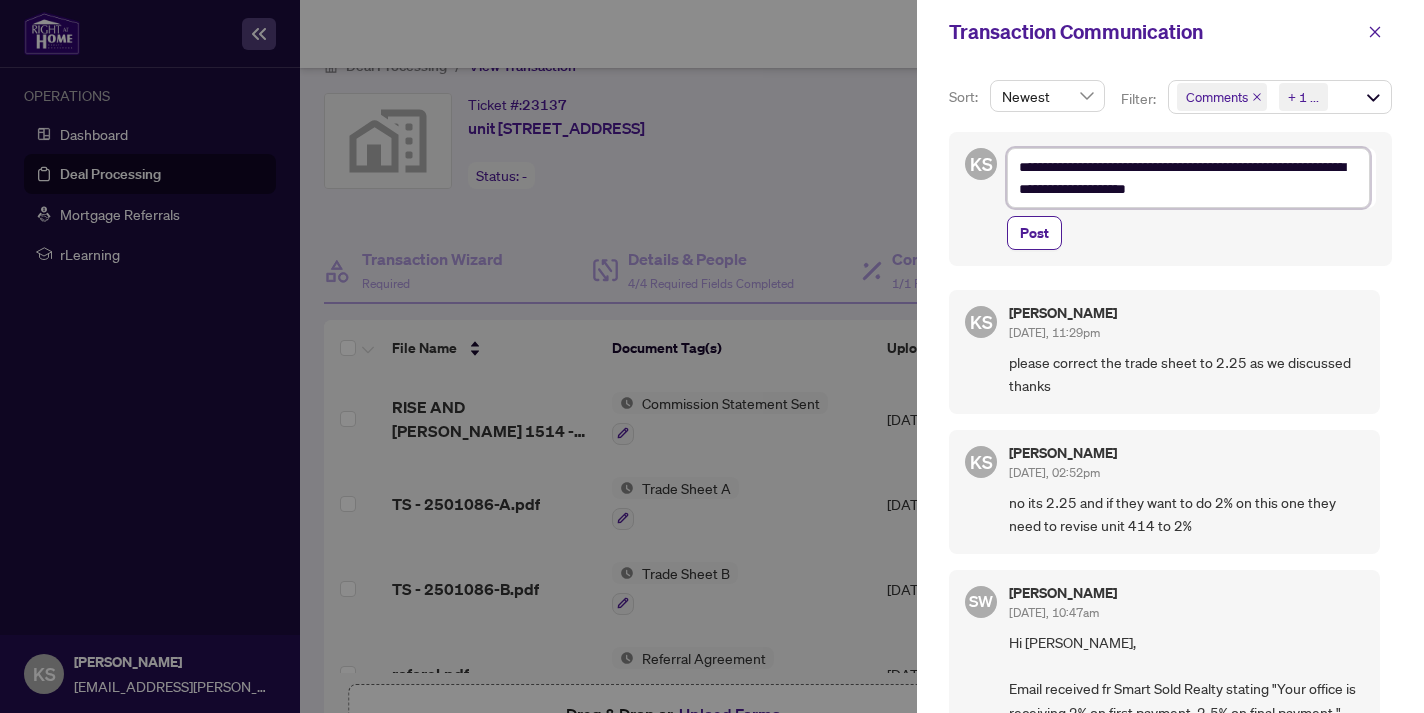 type on "**********" 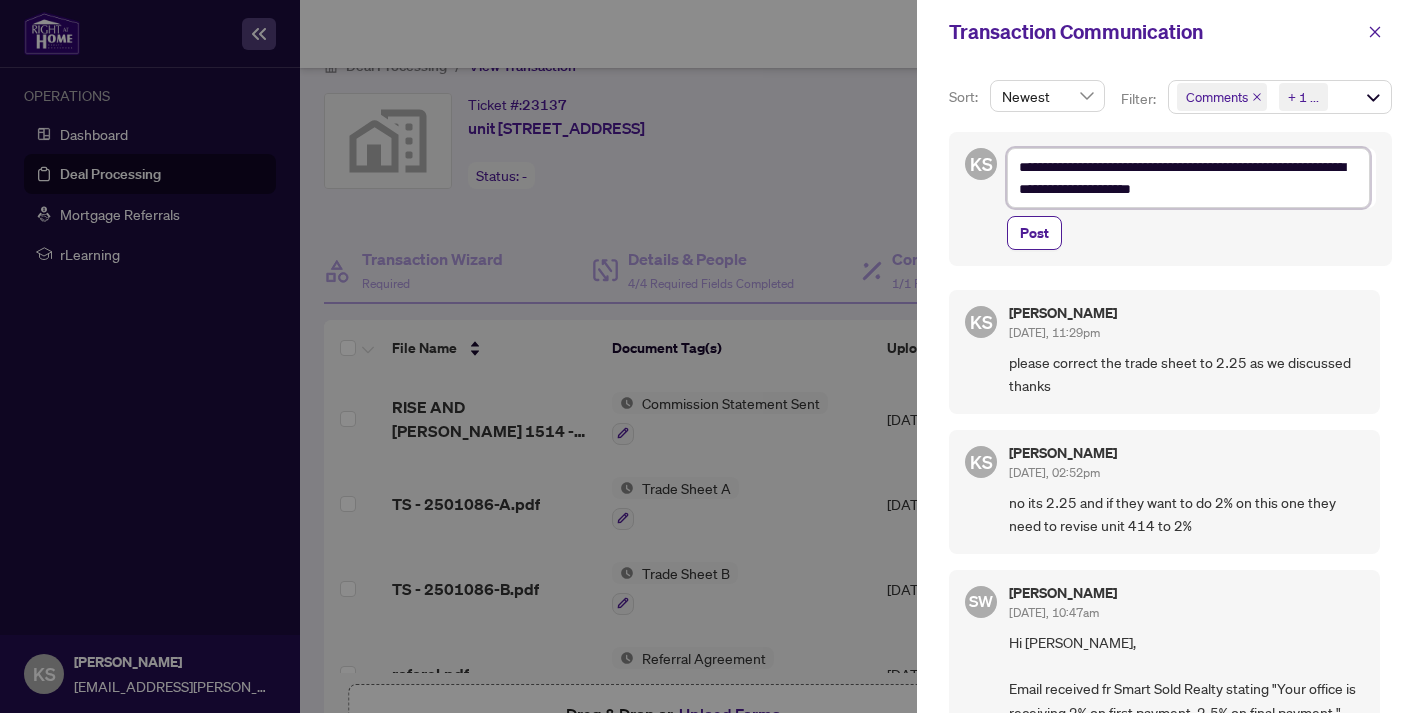 type on "**********" 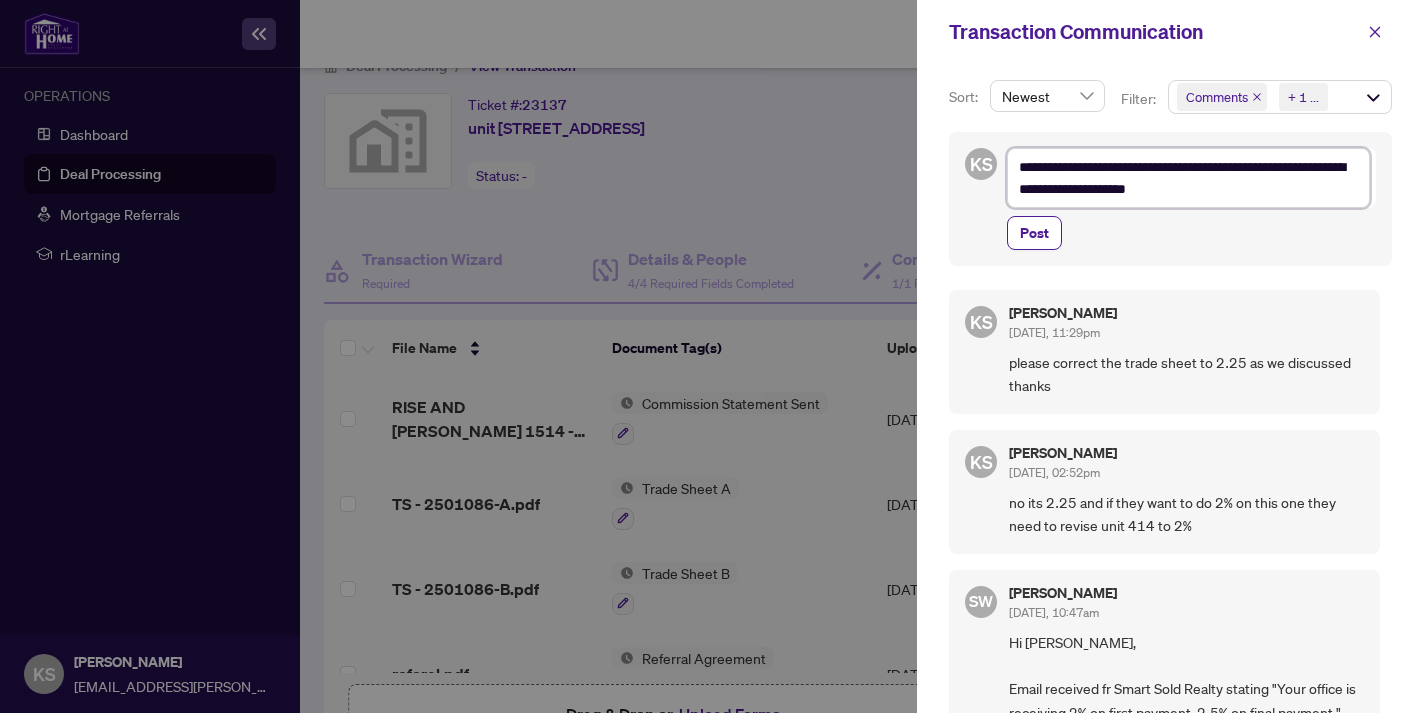type on "**********" 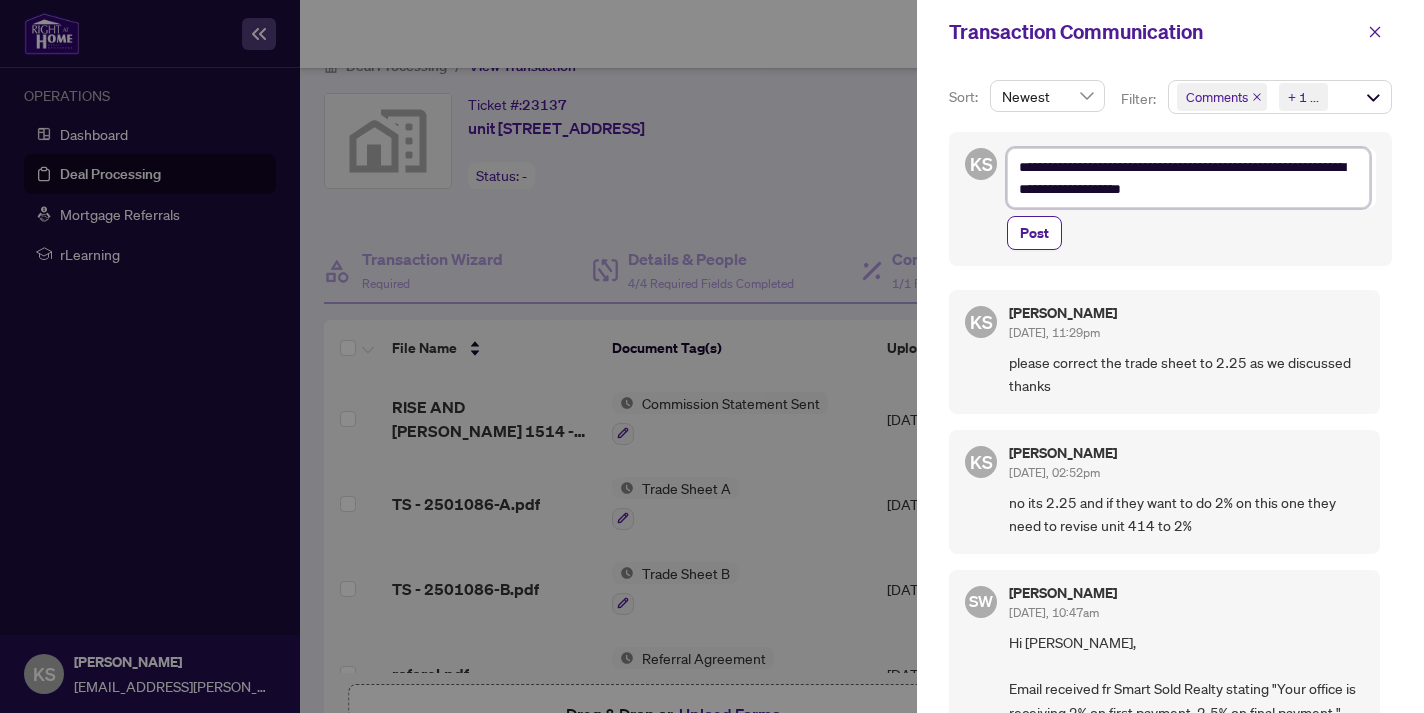 type on "**********" 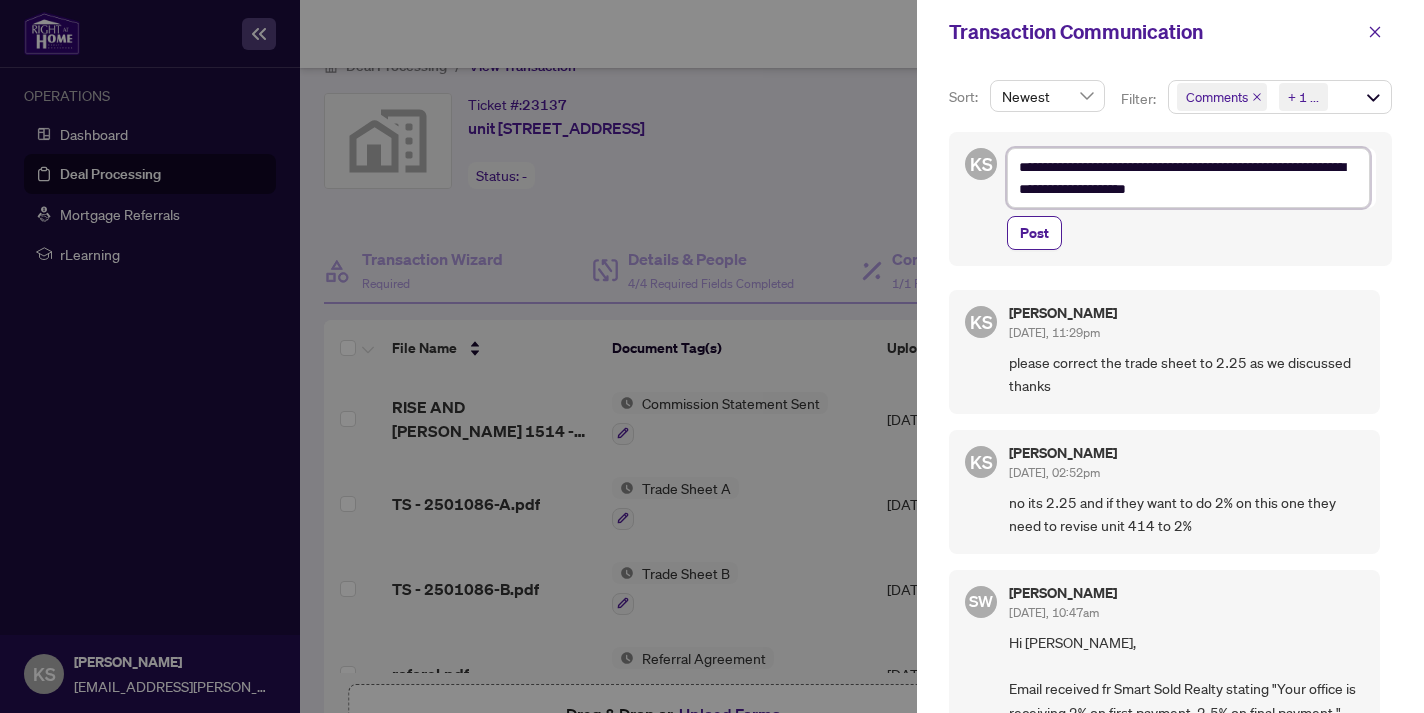 type on "**********" 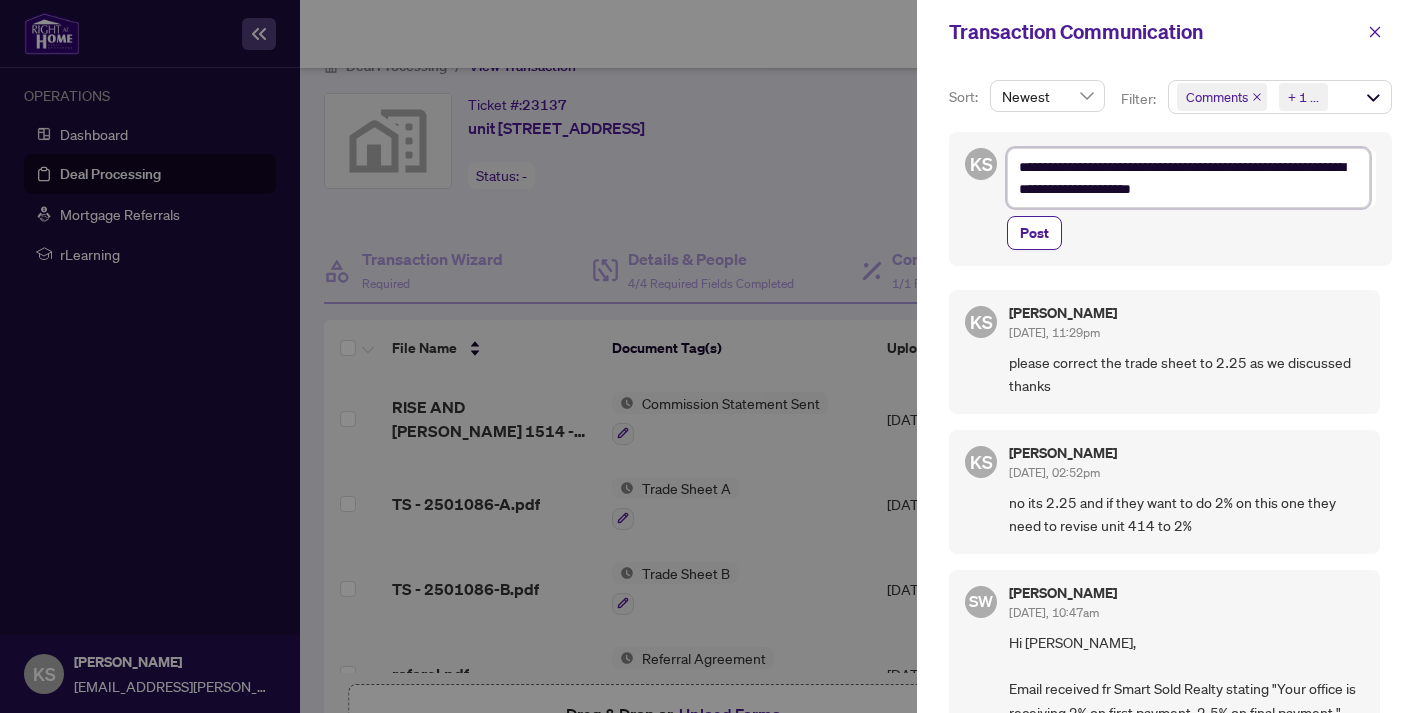 type on "**********" 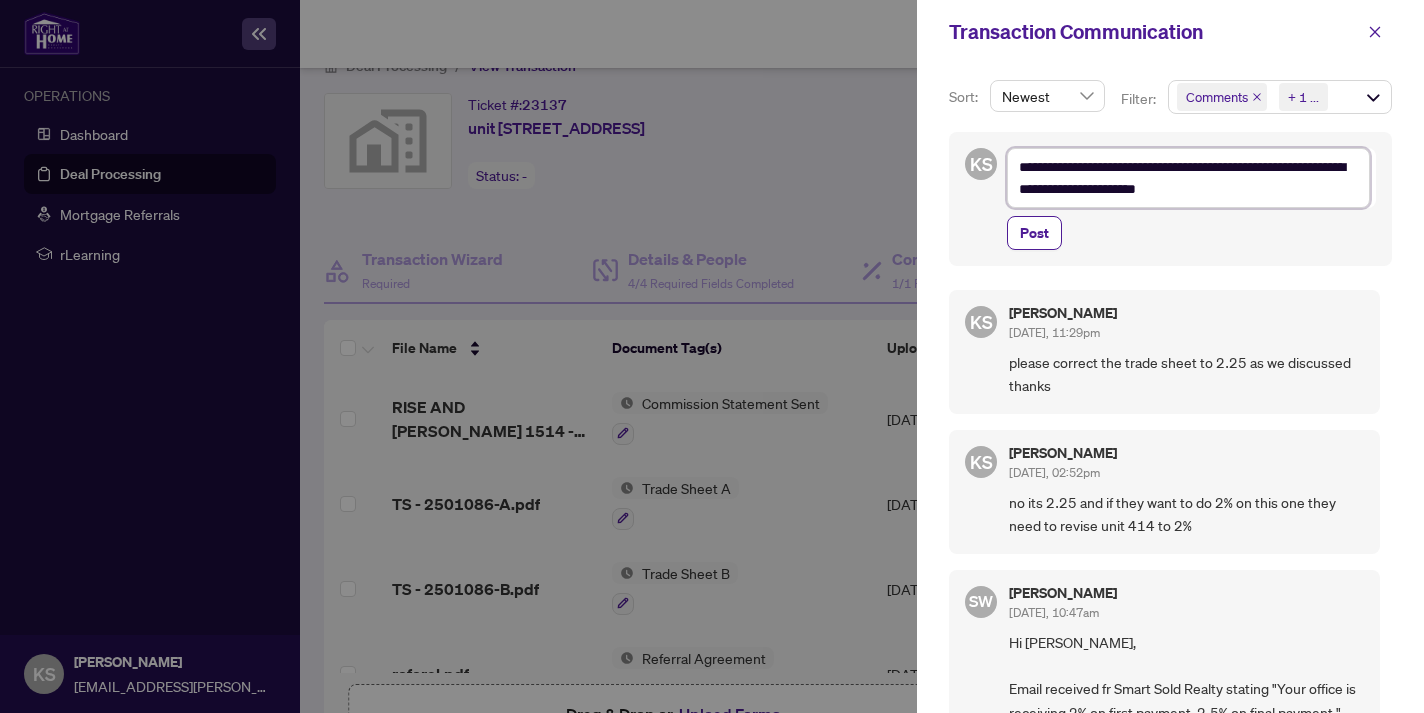 type on "**********" 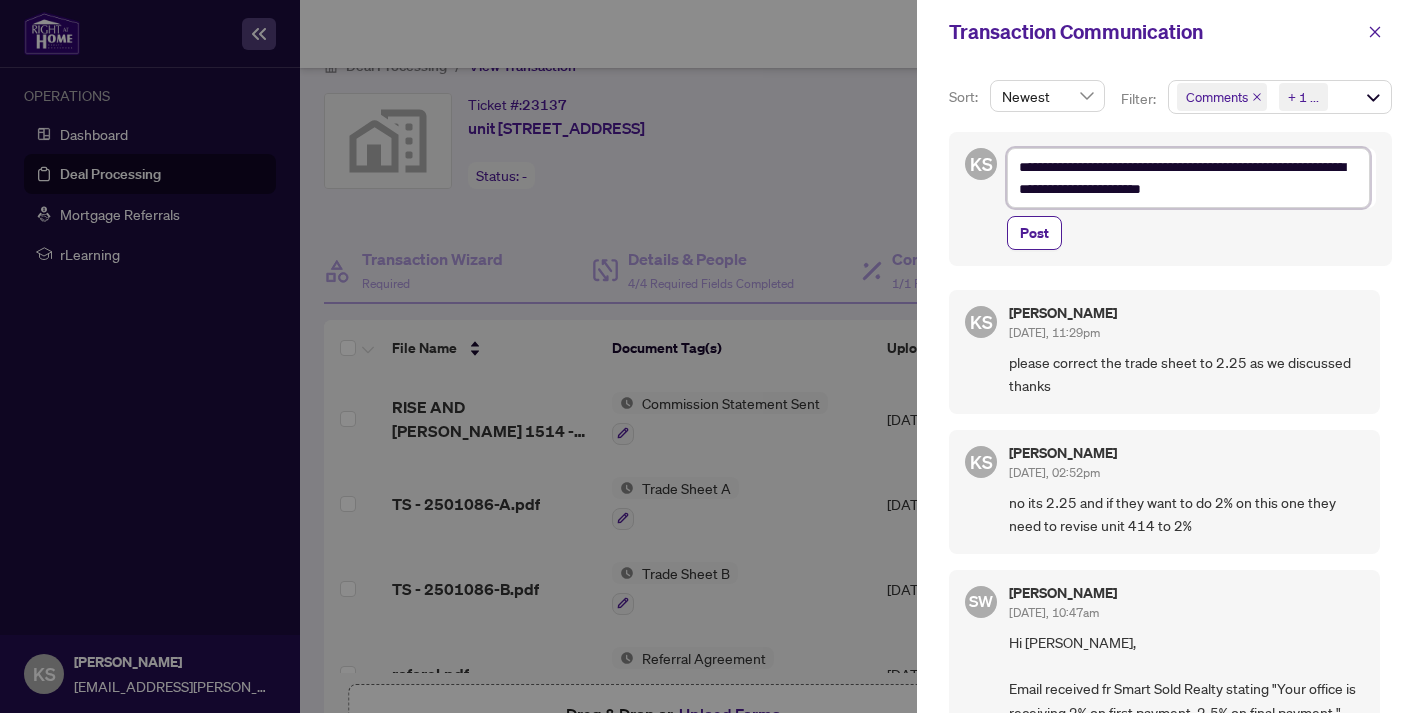 type on "**********" 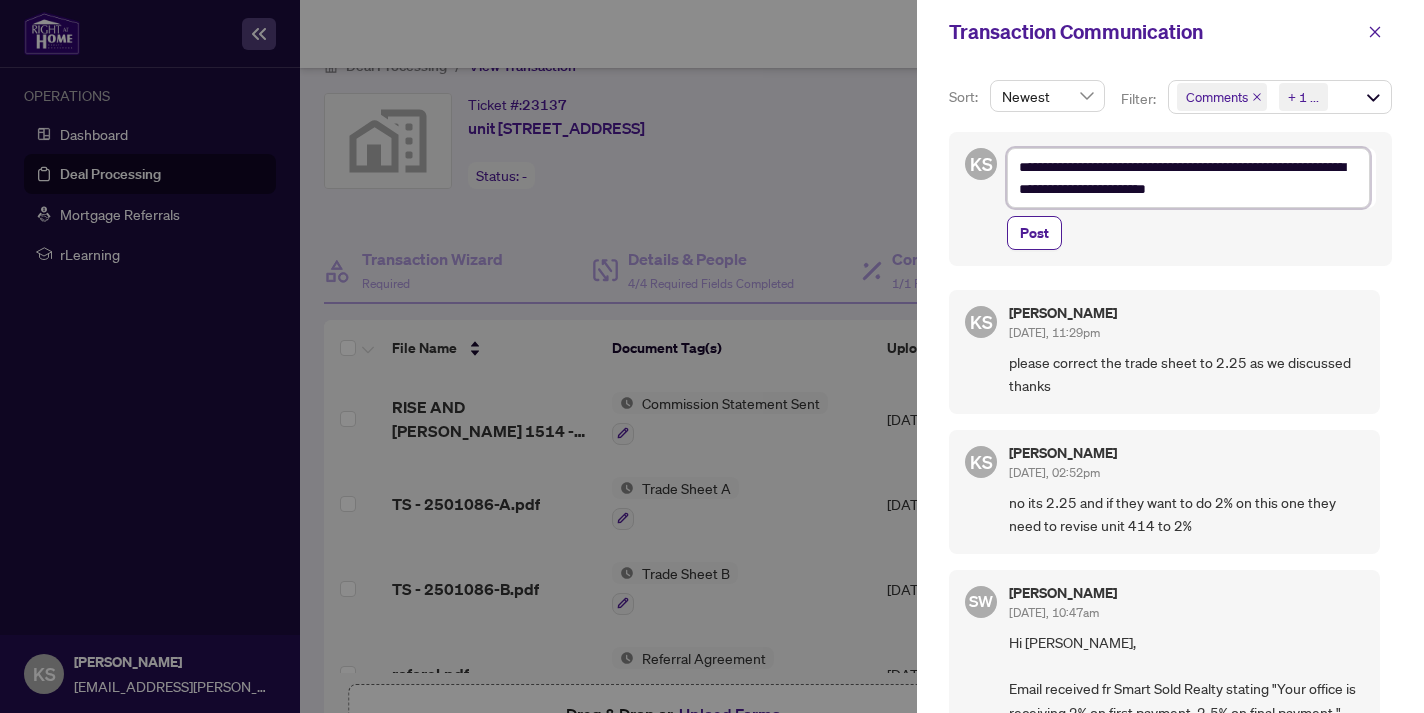type 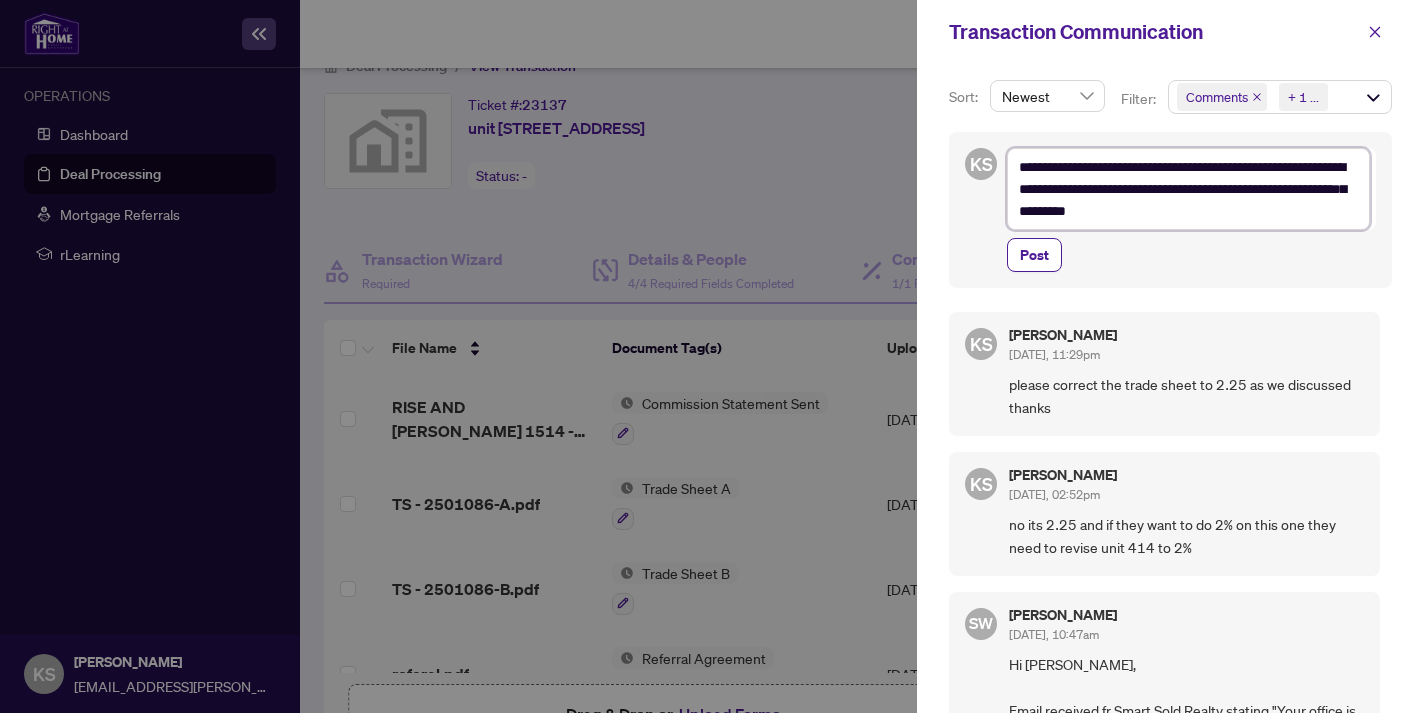 click on "**********" at bounding box center [1188, 189] 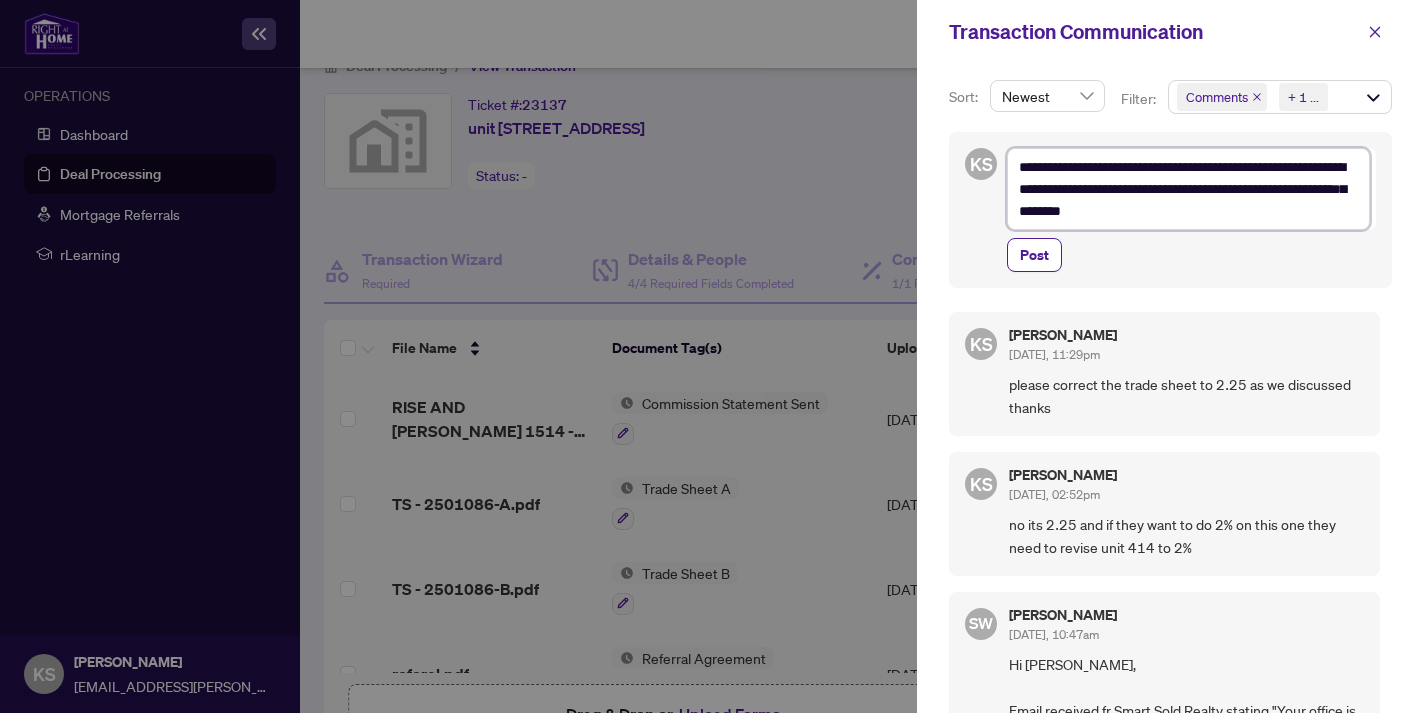 click on "**********" at bounding box center (1188, 189) 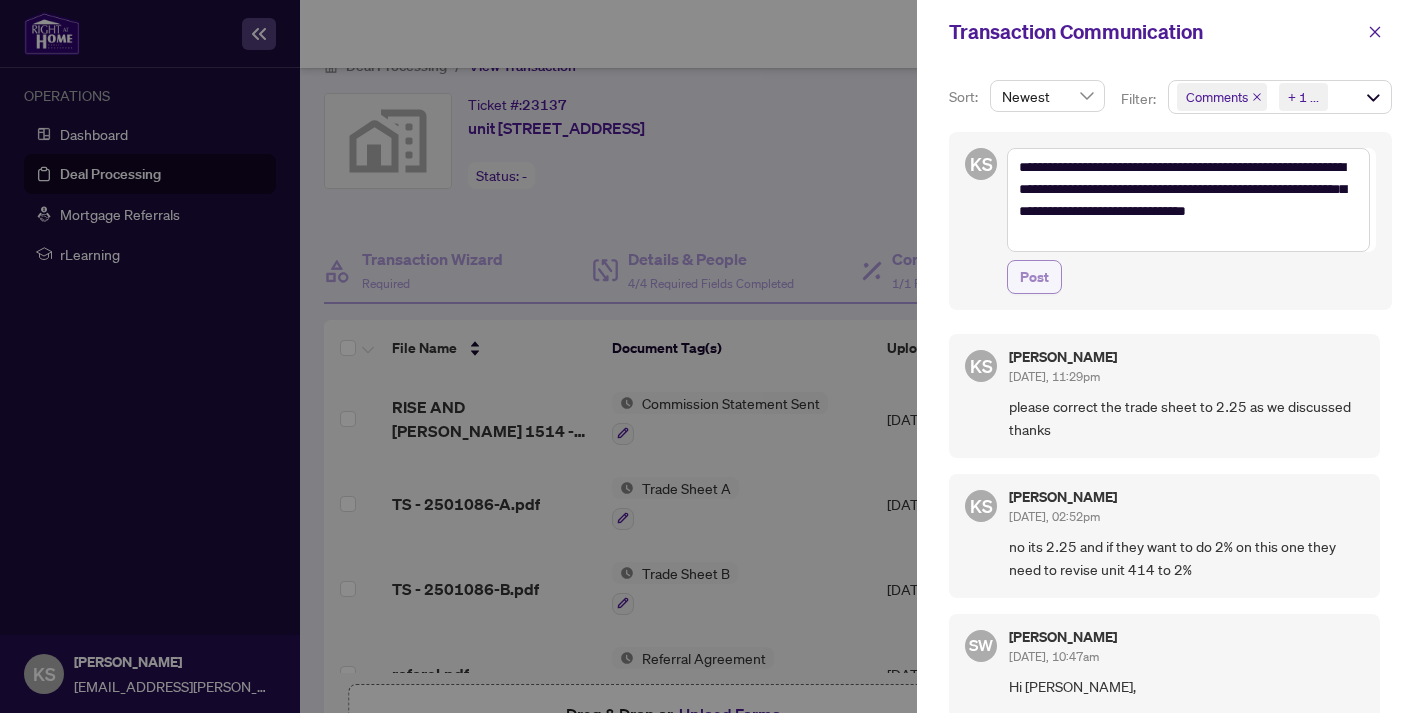 click on "Post" at bounding box center [1034, 277] 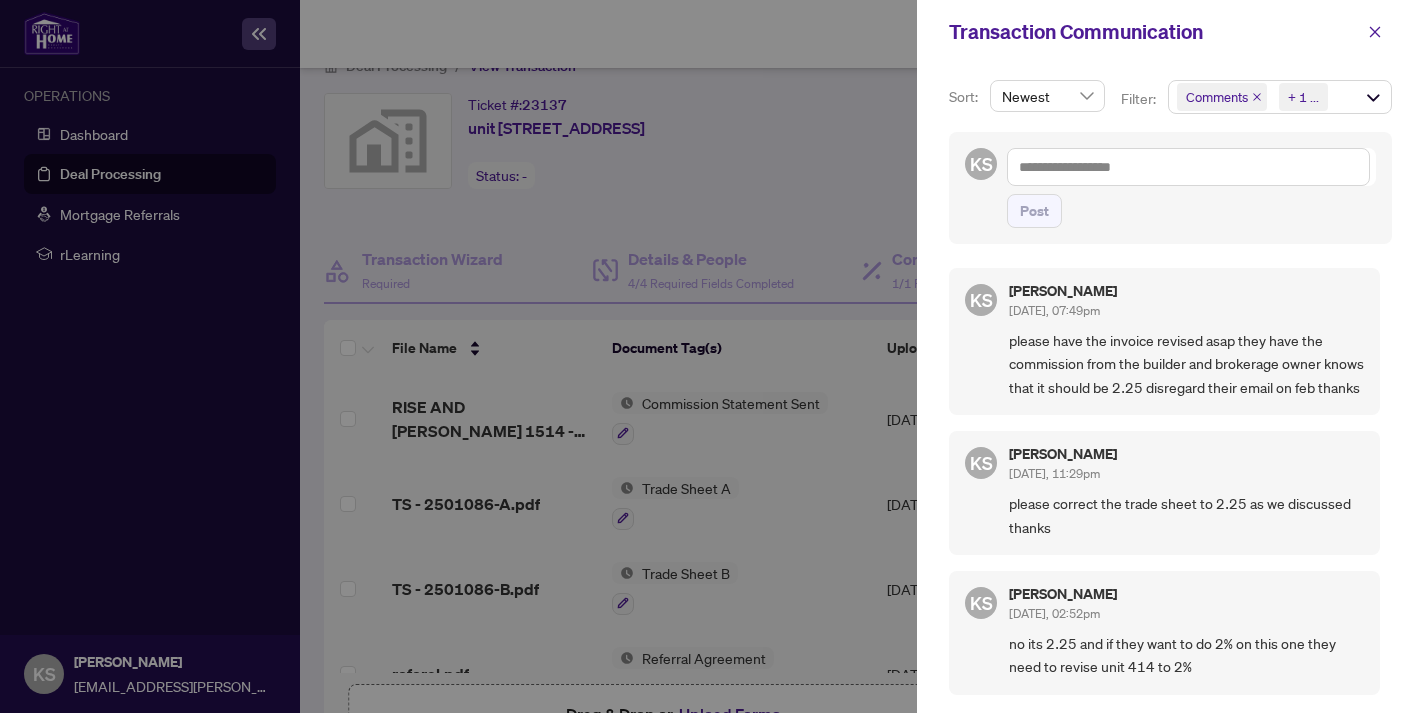 click at bounding box center [712, 356] 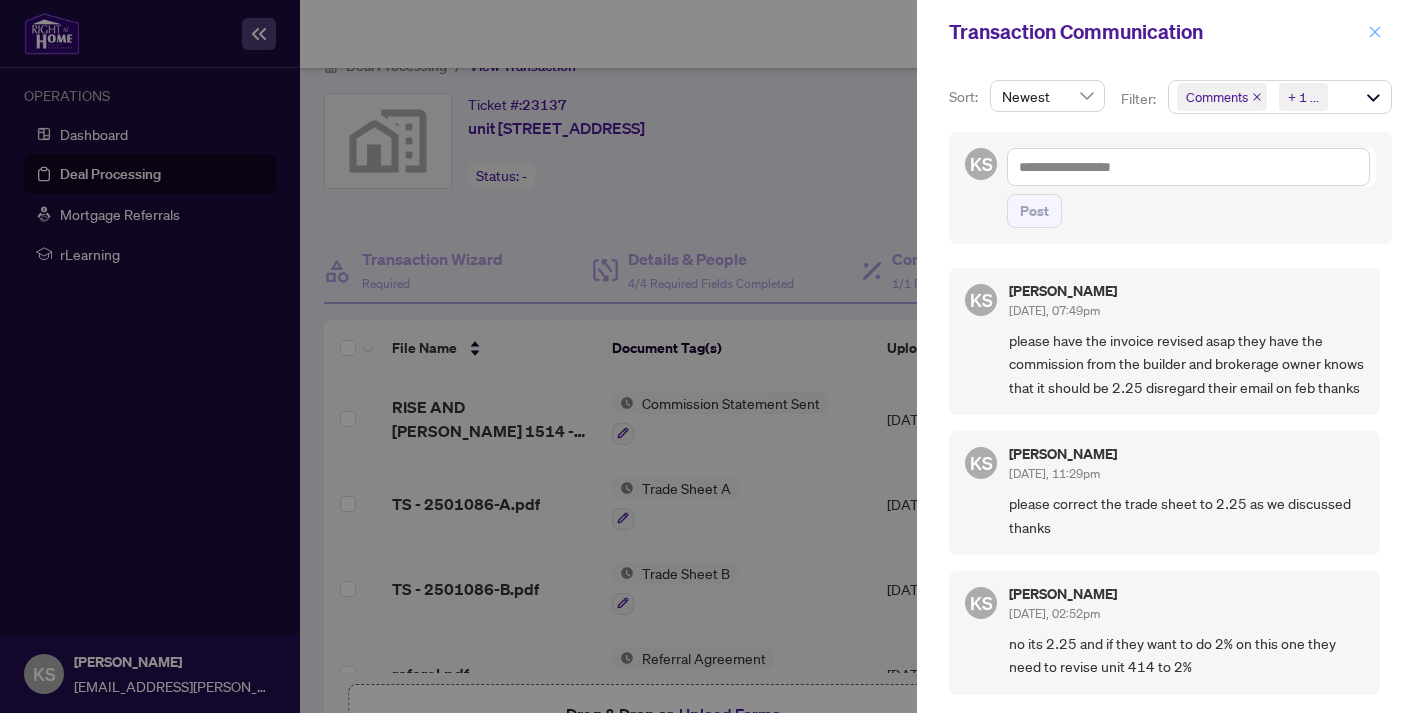 click 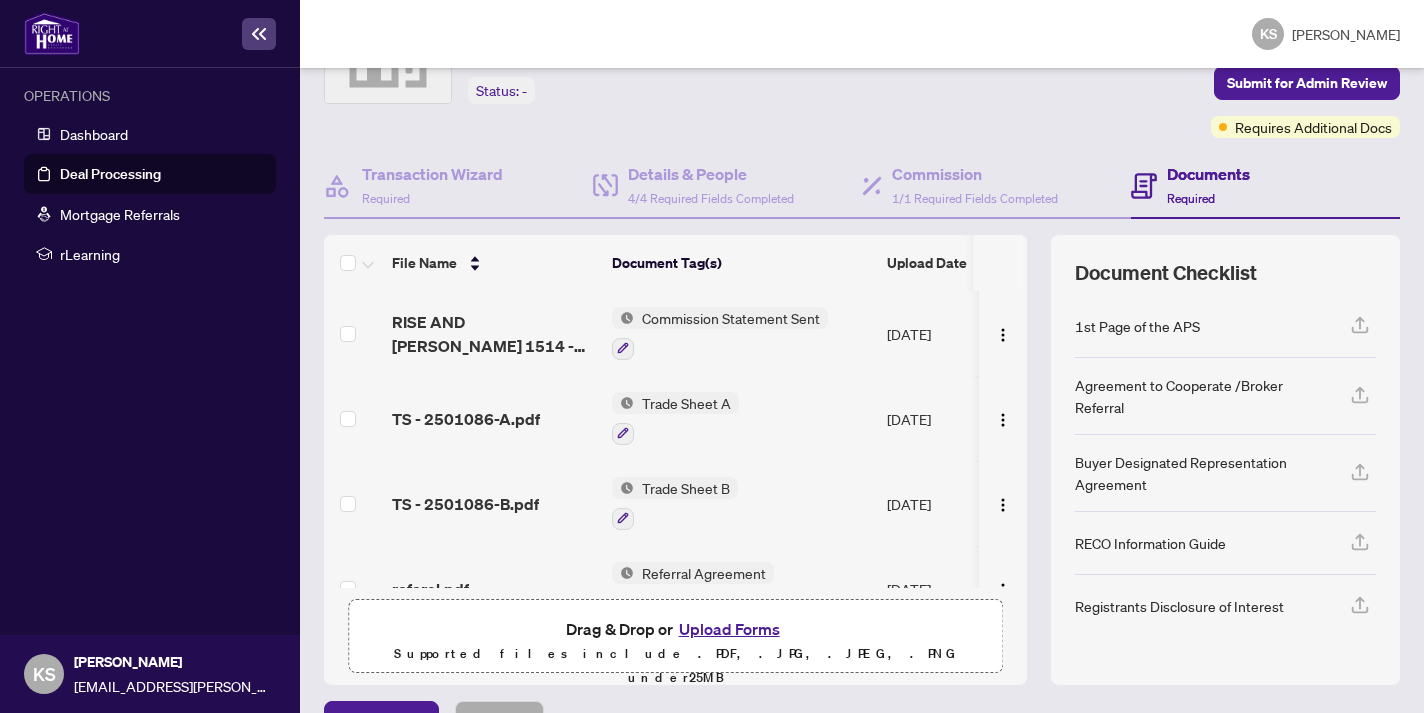 scroll, scrollTop: 97, scrollLeft: 0, axis: vertical 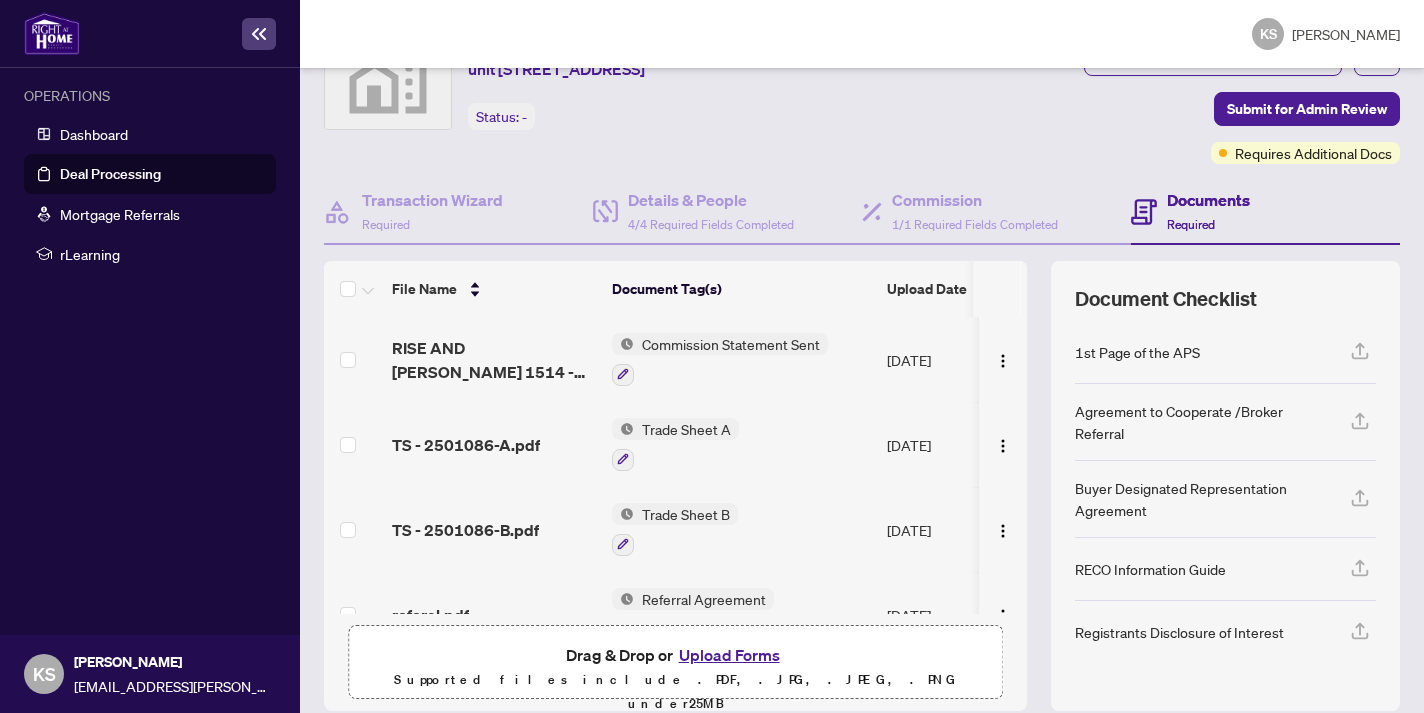 click on "Deal Processing" at bounding box center [110, 174] 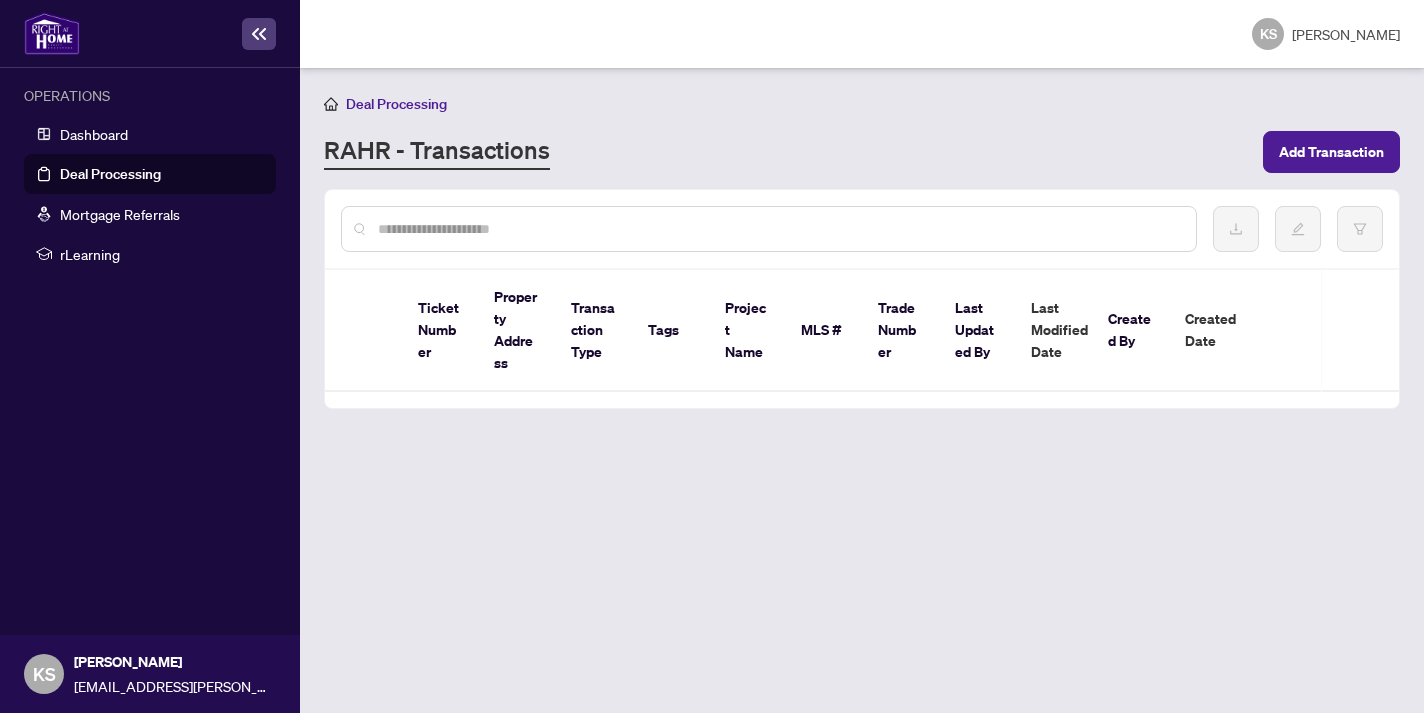scroll, scrollTop: 0, scrollLeft: 0, axis: both 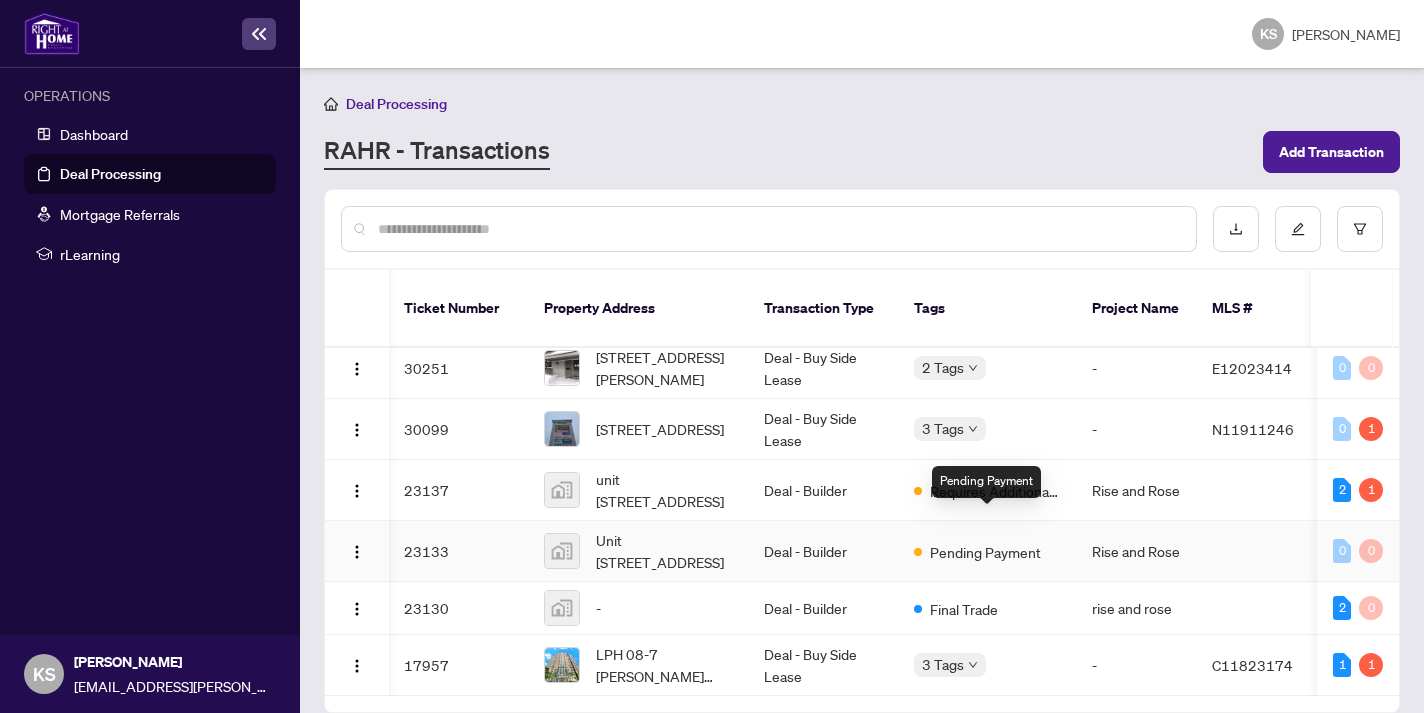 click on "Pending Payment" at bounding box center (985, 552) 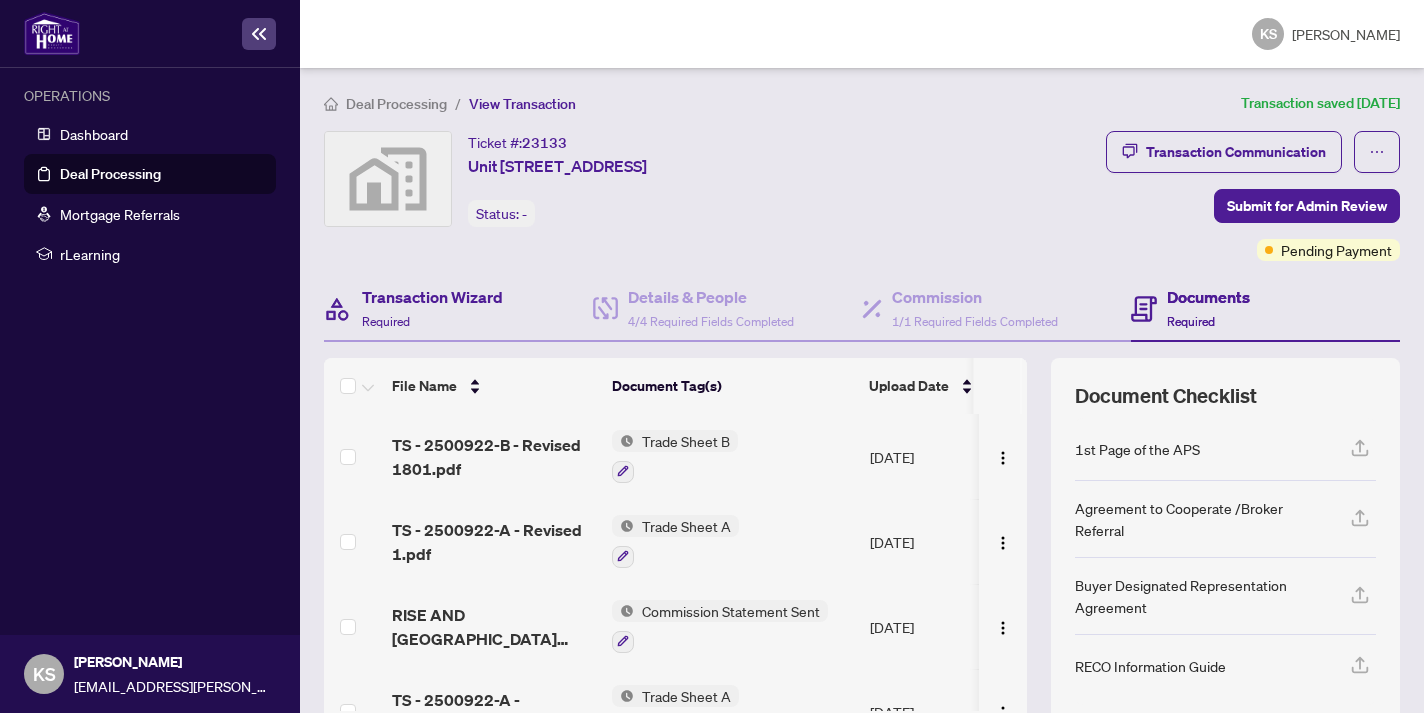 scroll, scrollTop: 0, scrollLeft: 0, axis: both 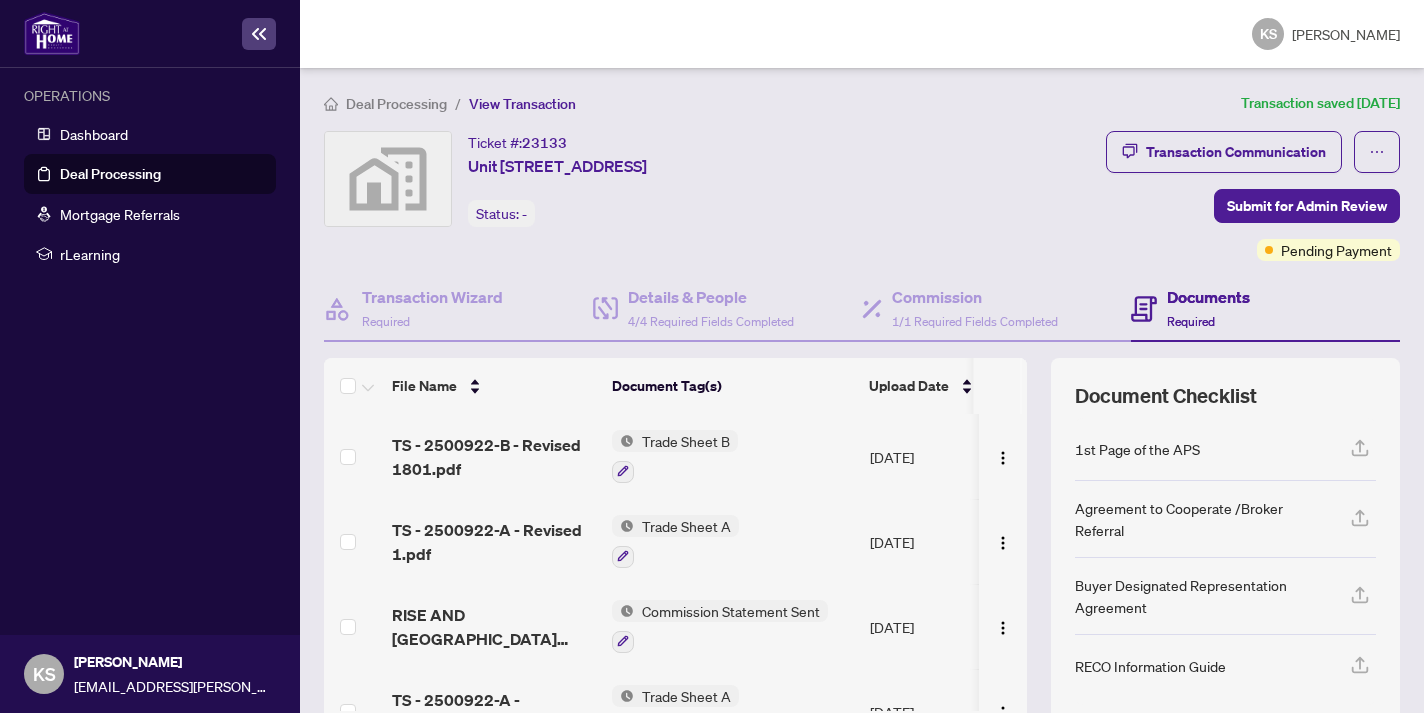 click on "Deal Processing" at bounding box center [110, 174] 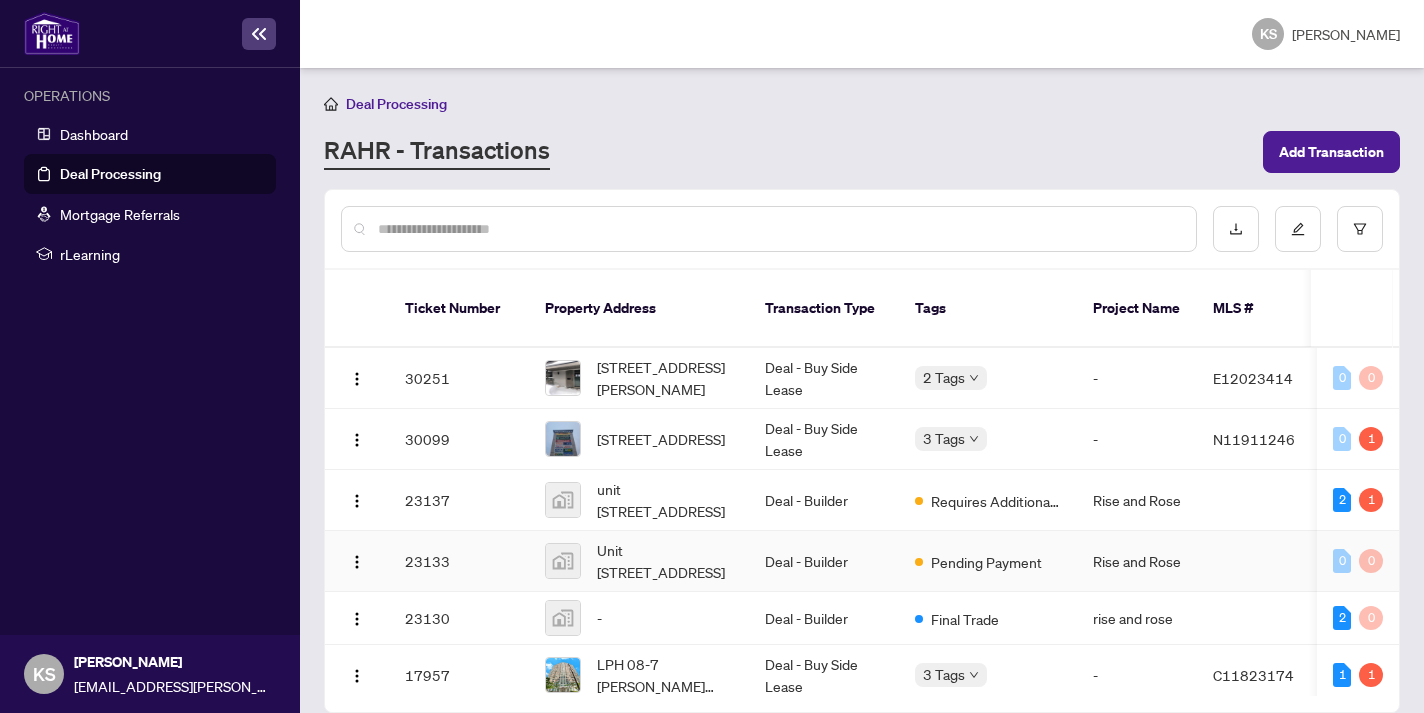 scroll, scrollTop: -4, scrollLeft: 2, axis: both 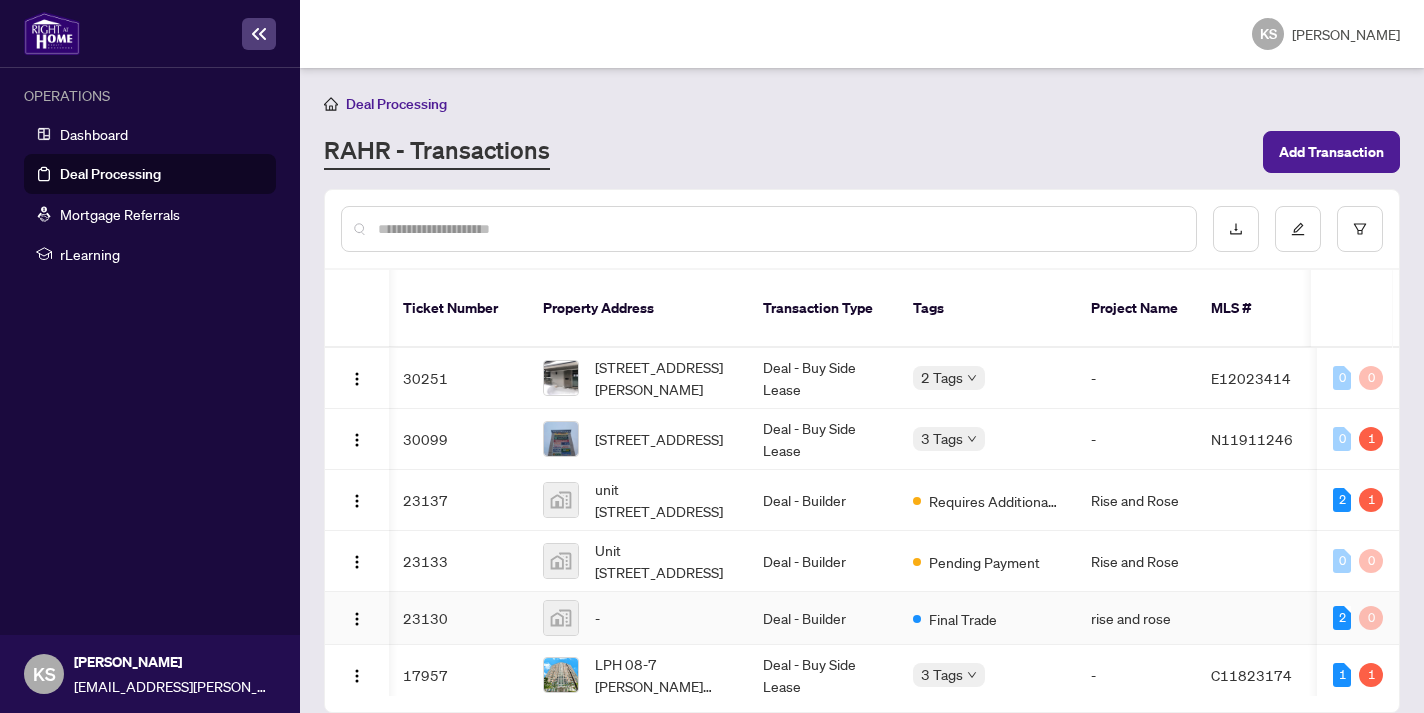 click on "-" at bounding box center [637, 618] 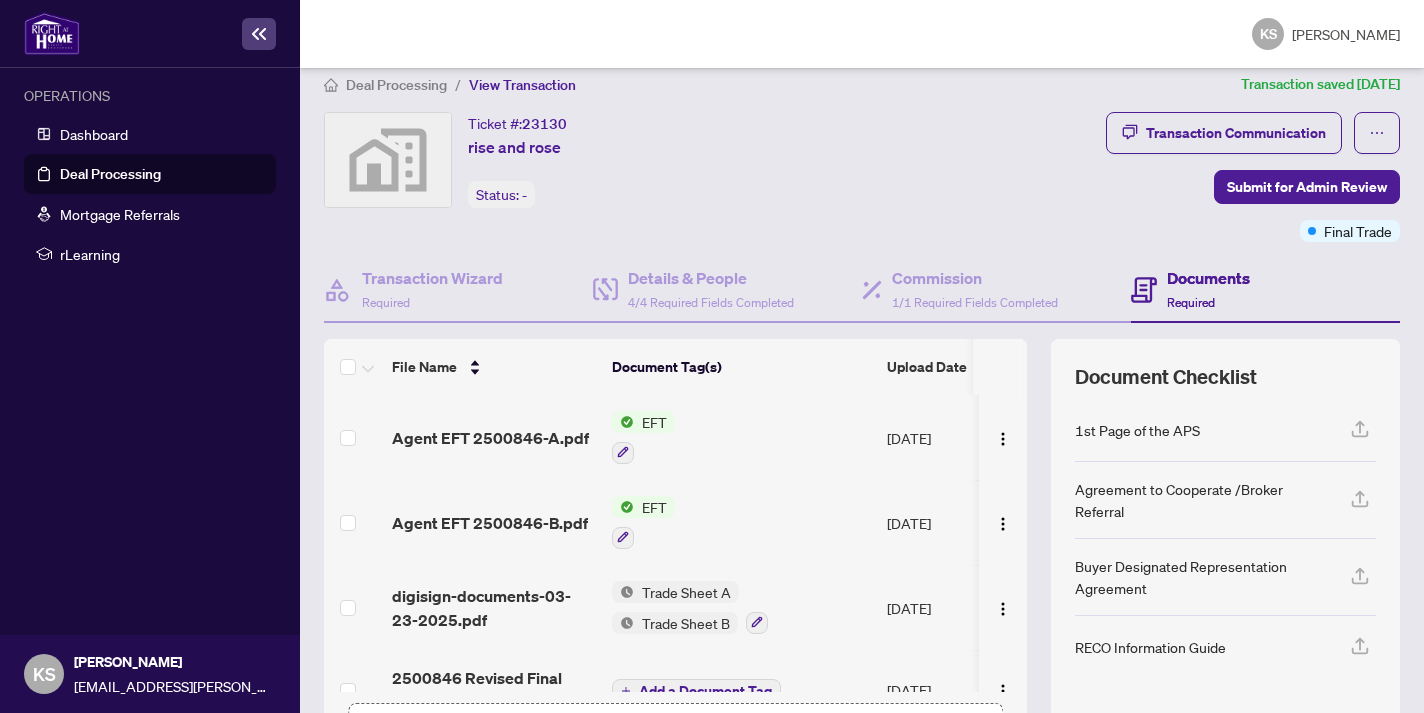 scroll, scrollTop: 27, scrollLeft: 0, axis: vertical 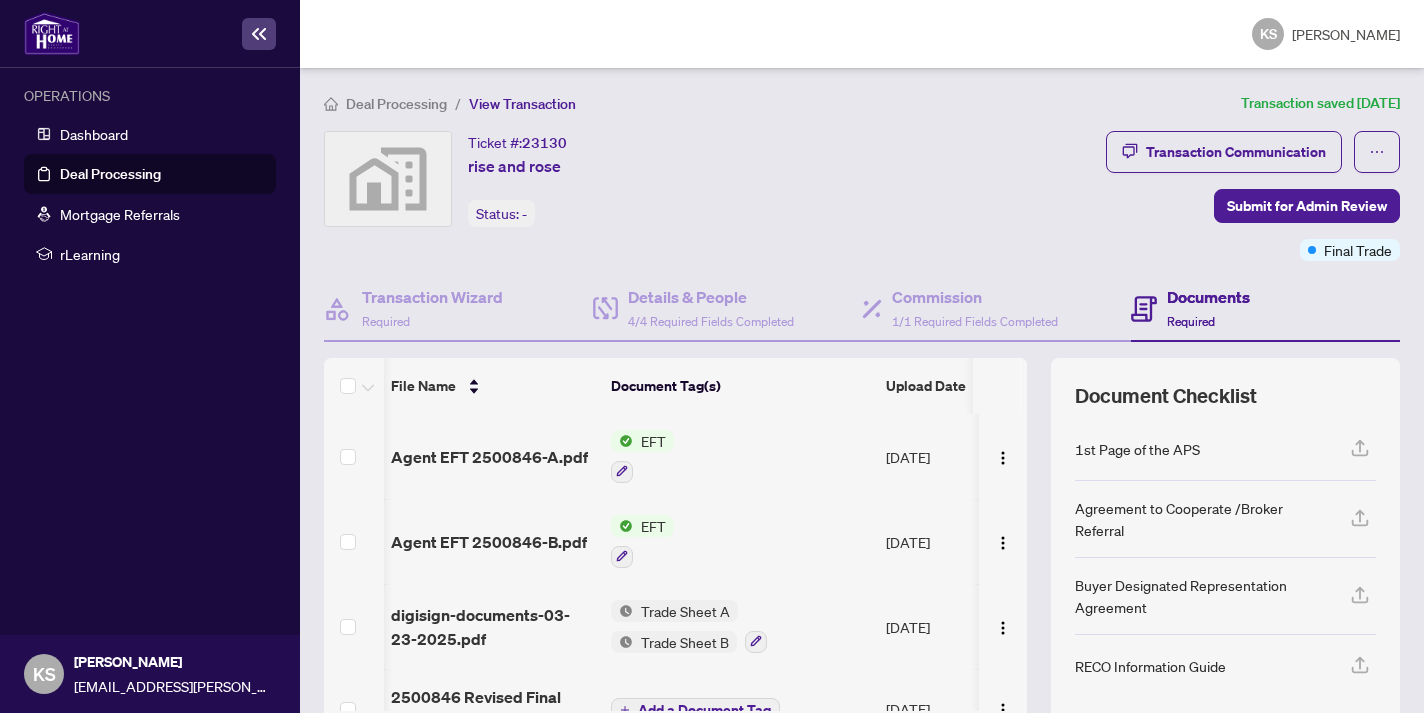 click on "Deal Processing" at bounding box center [110, 174] 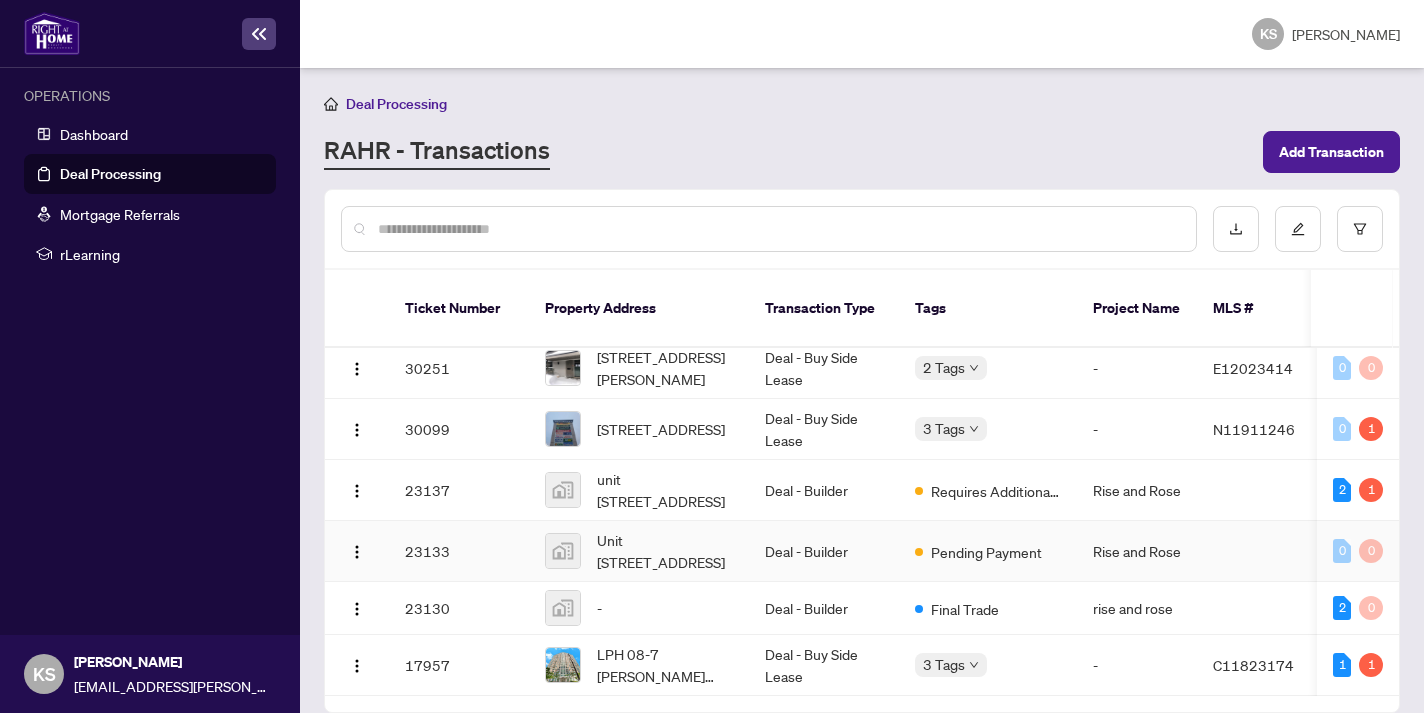 scroll, scrollTop: 16, scrollLeft: 0, axis: vertical 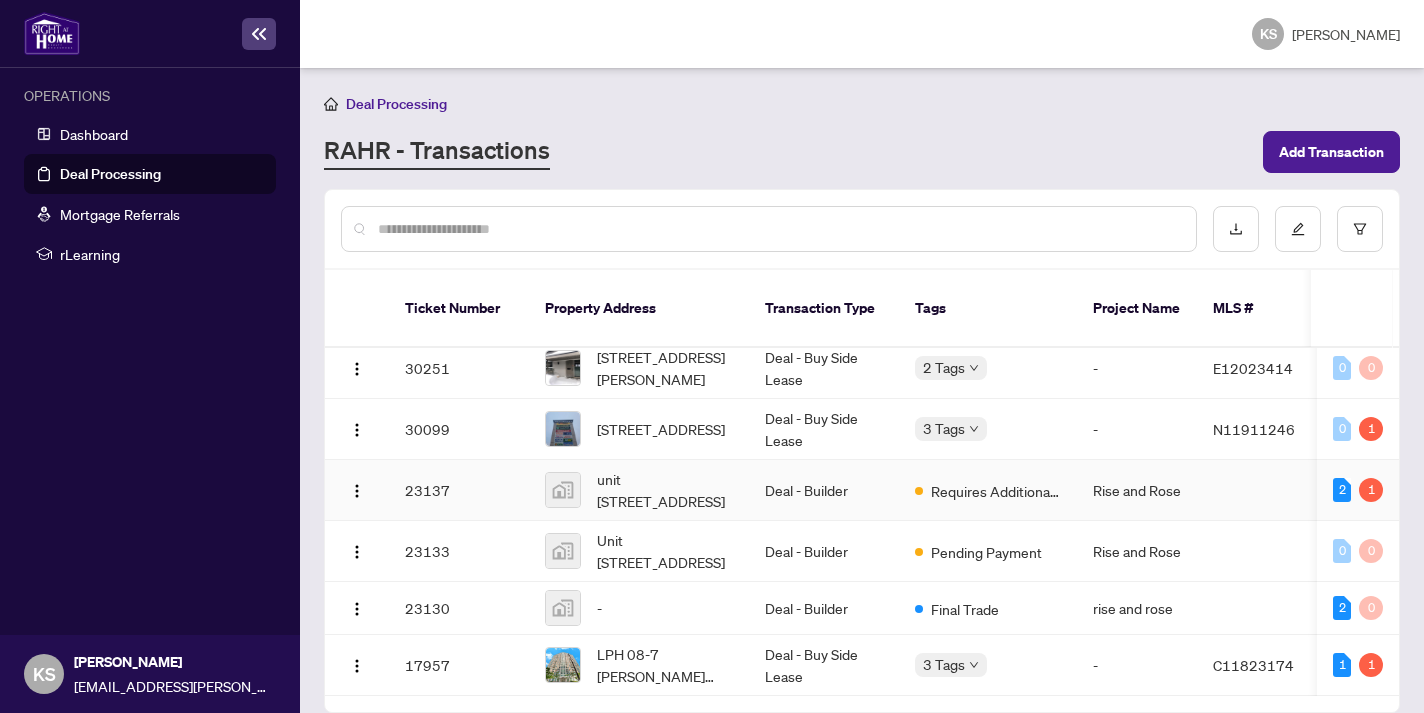 click on "Deal - Builder" at bounding box center (824, 490) 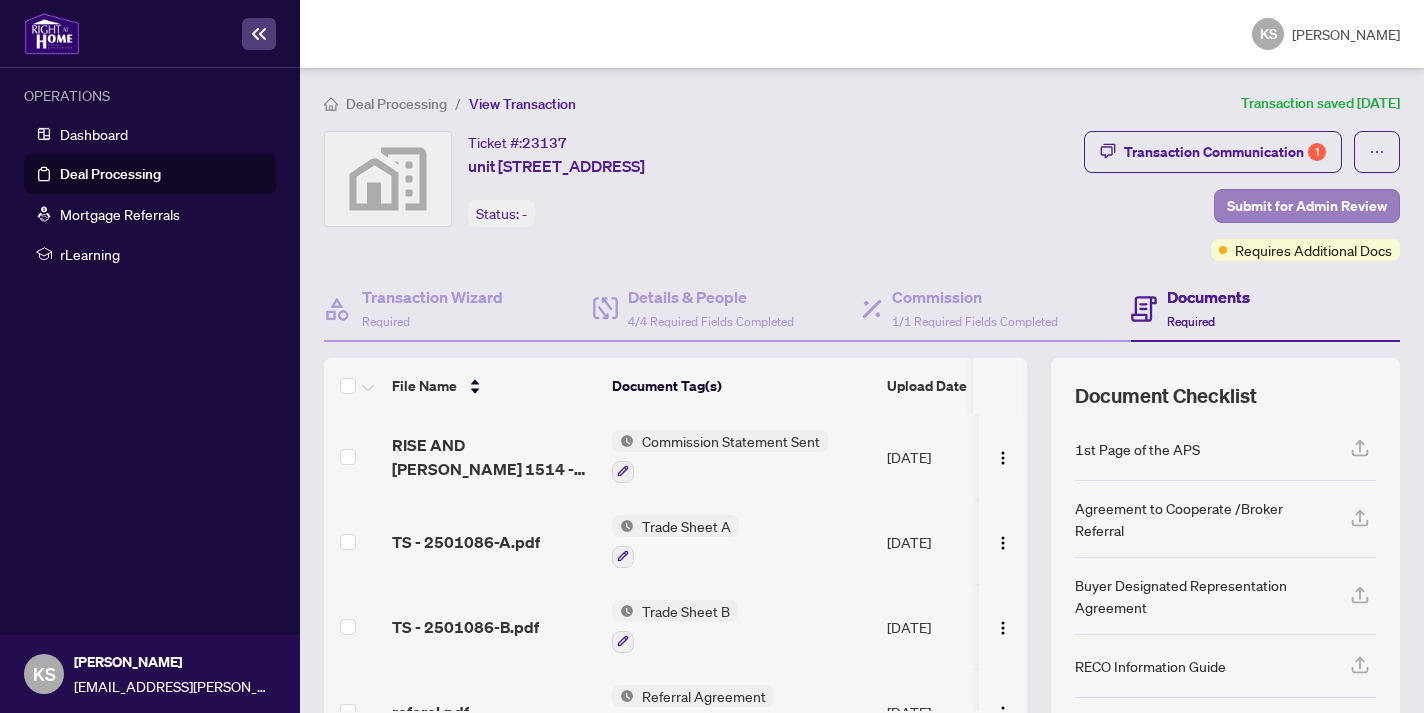 click on "Submit for Admin Review" at bounding box center [1307, 206] 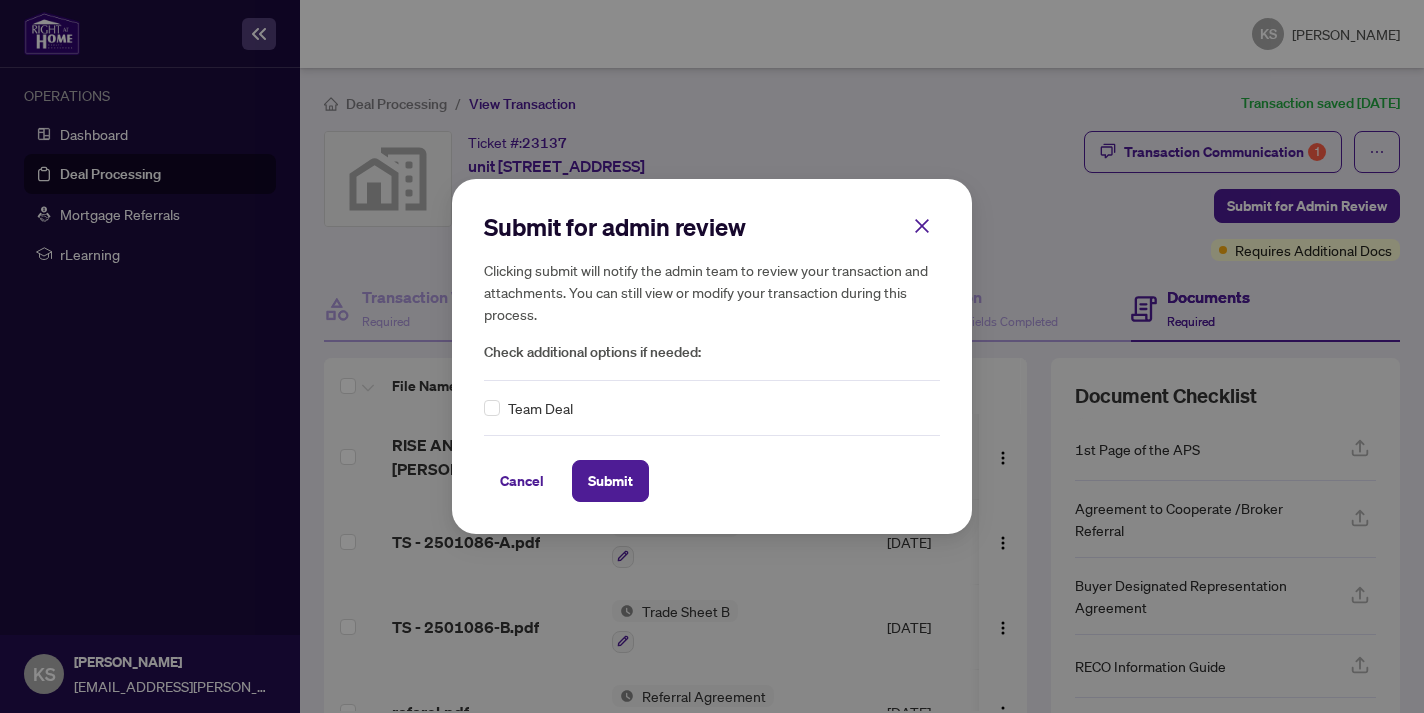 click on "Submit for admin review Clicking submit will notify the admin team to review your transaction and attachments. You can still view or modify your transaction during this process.   Check additional options if needed: Team Deal Cancel Submit Cancel OK" at bounding box center [712, 356] 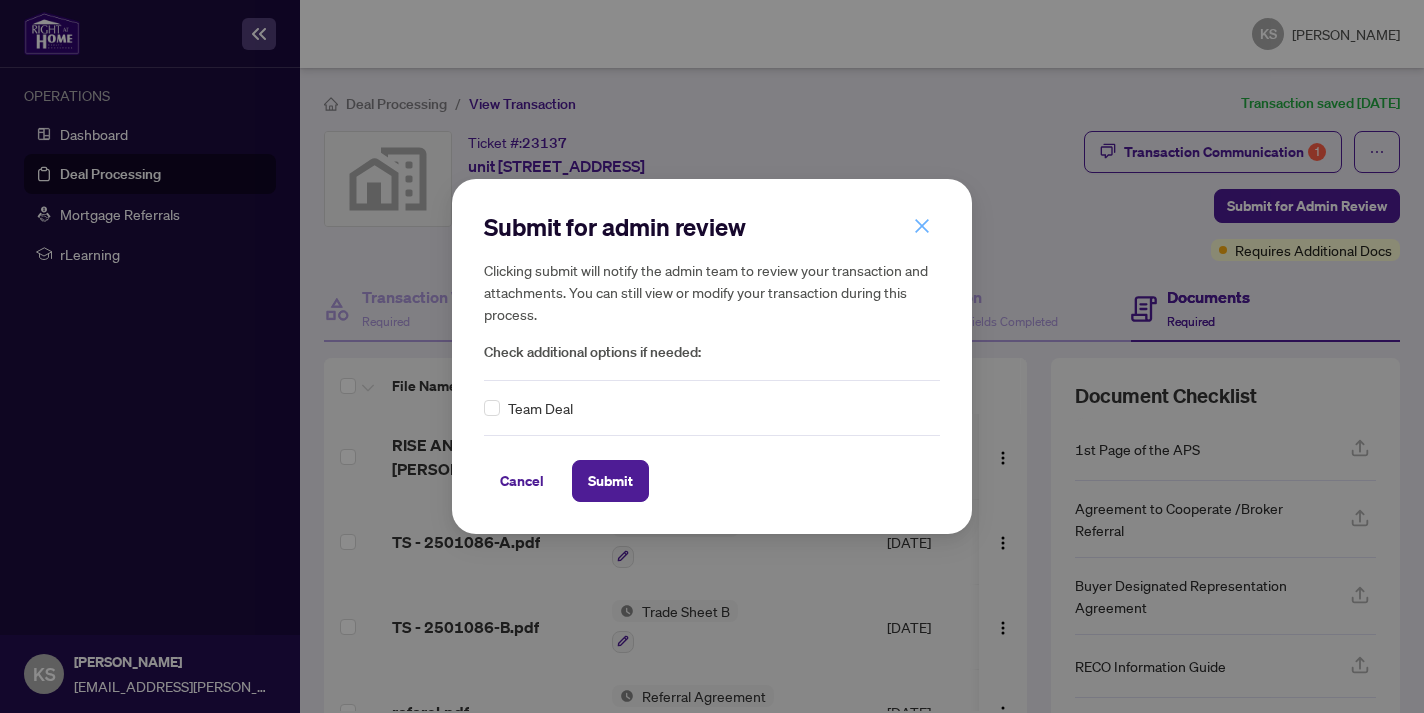 click 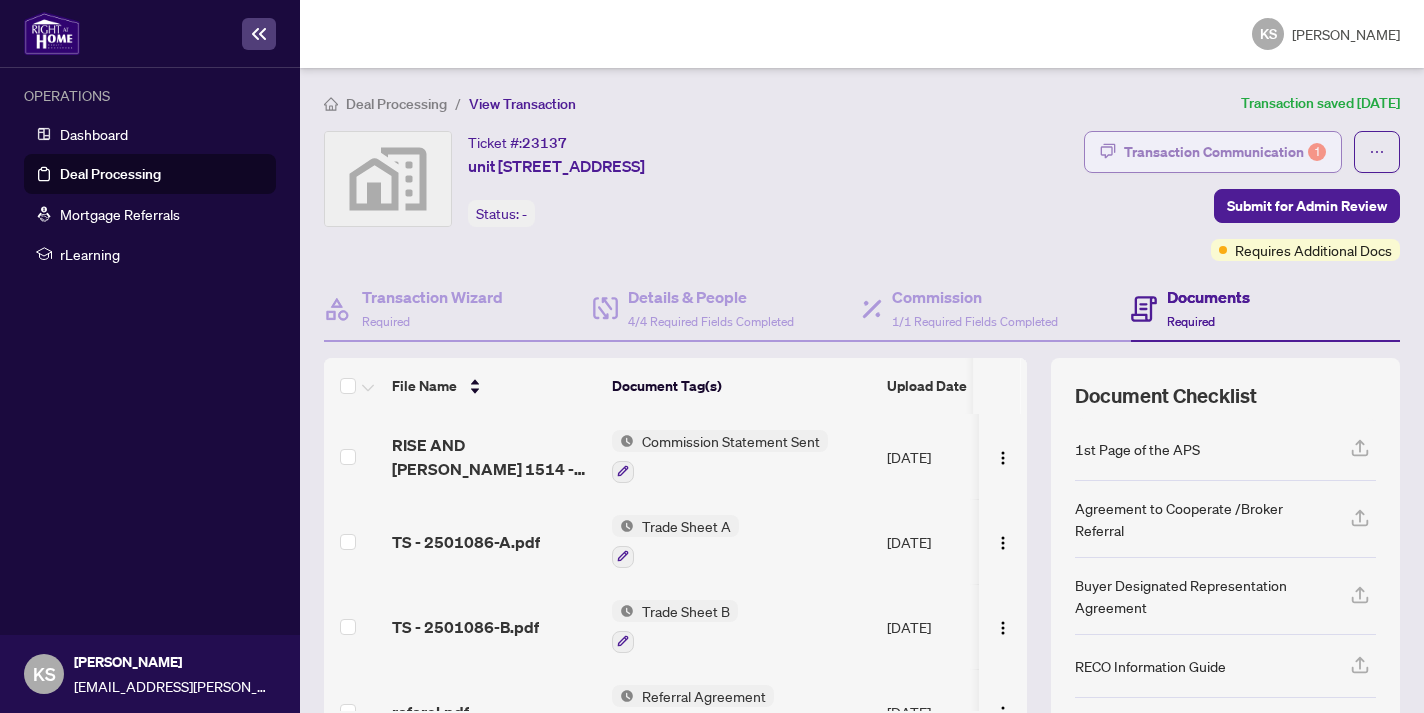 click on "Transaction Communication 1" at bounding box center (1225, 152) 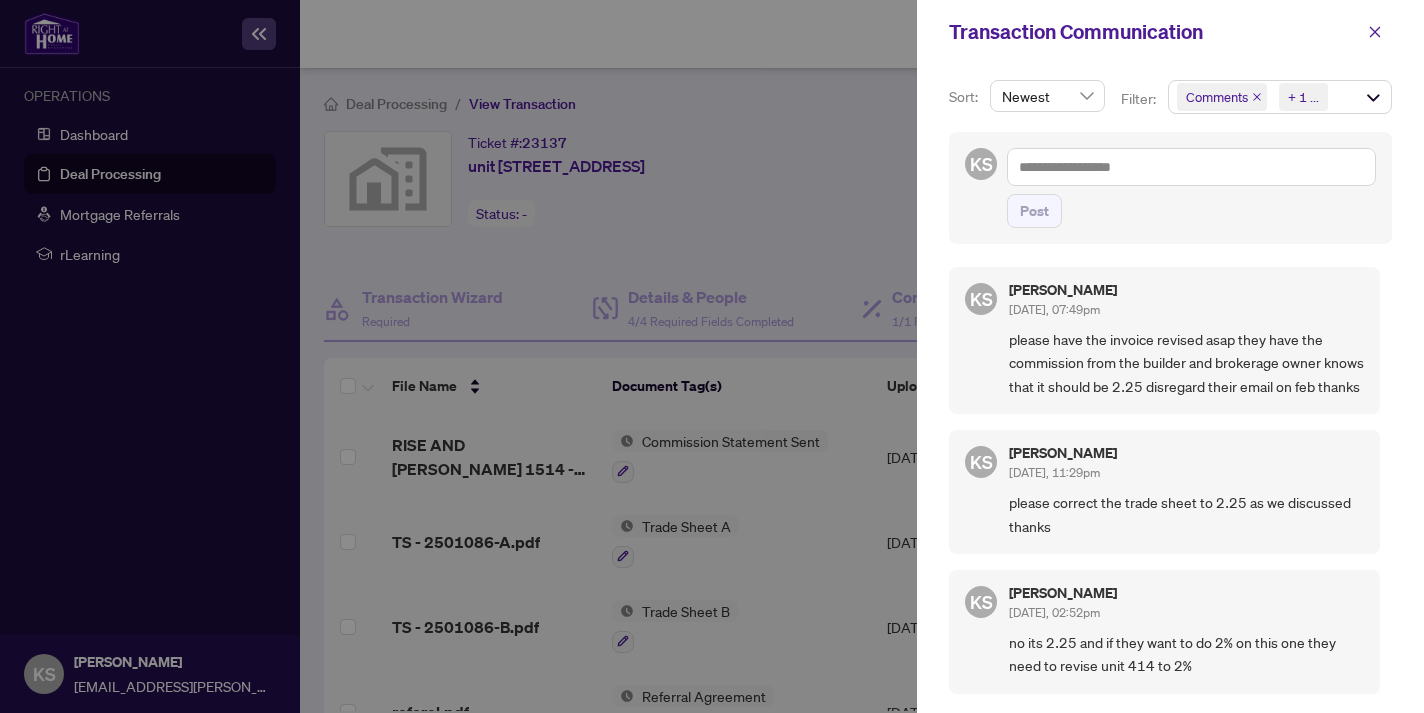scroll, scrollTop: 0, scrollLeft: 0, axis: both 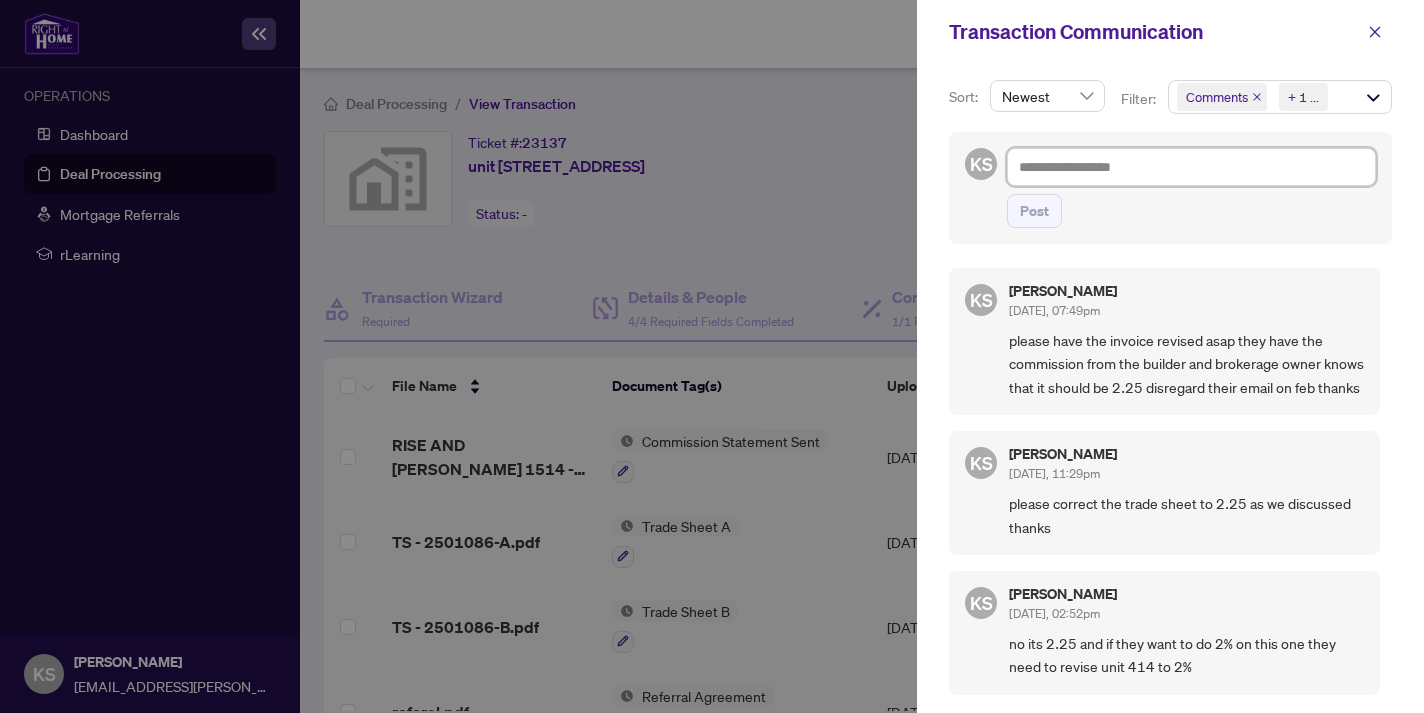 click at bounding box center (1191, 167) 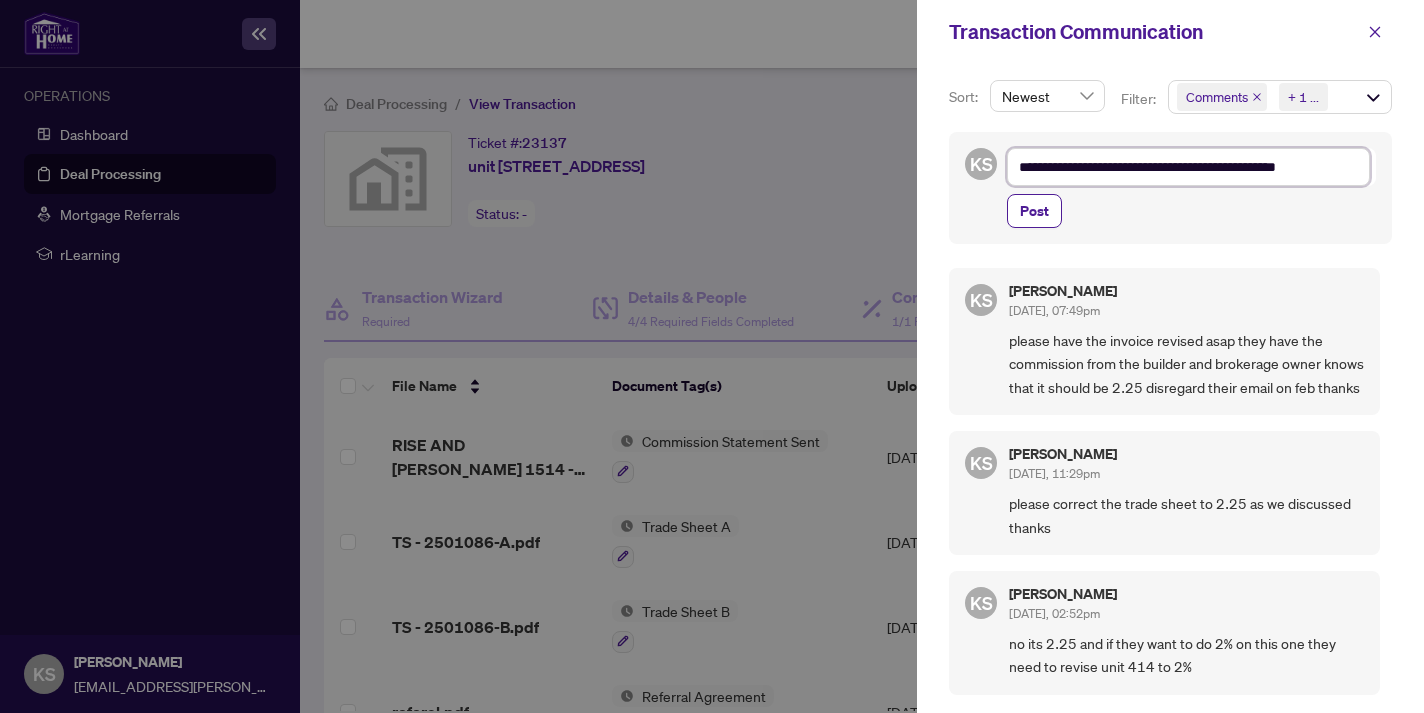 scroll, scrollTop: 0, scrollLeft: 0, axis: both 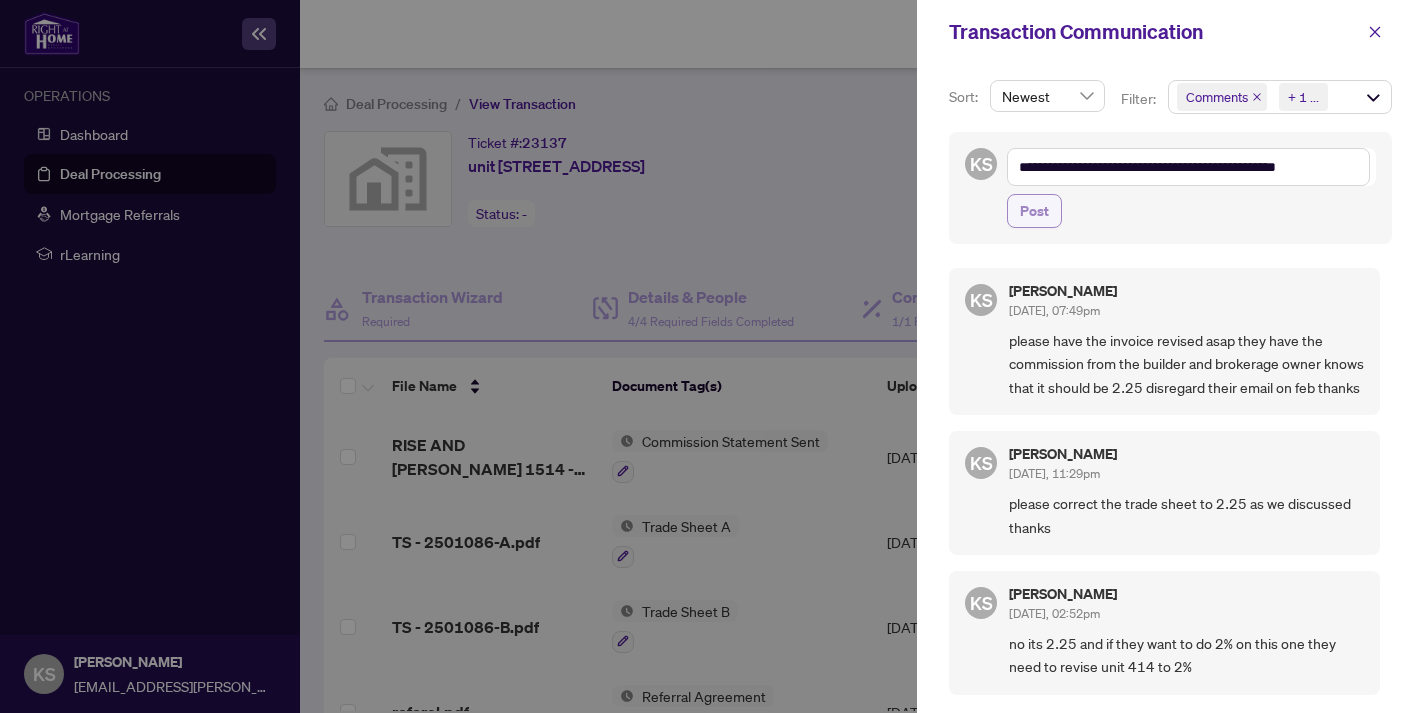 click on "Post" at bounding box center [1034, 211] 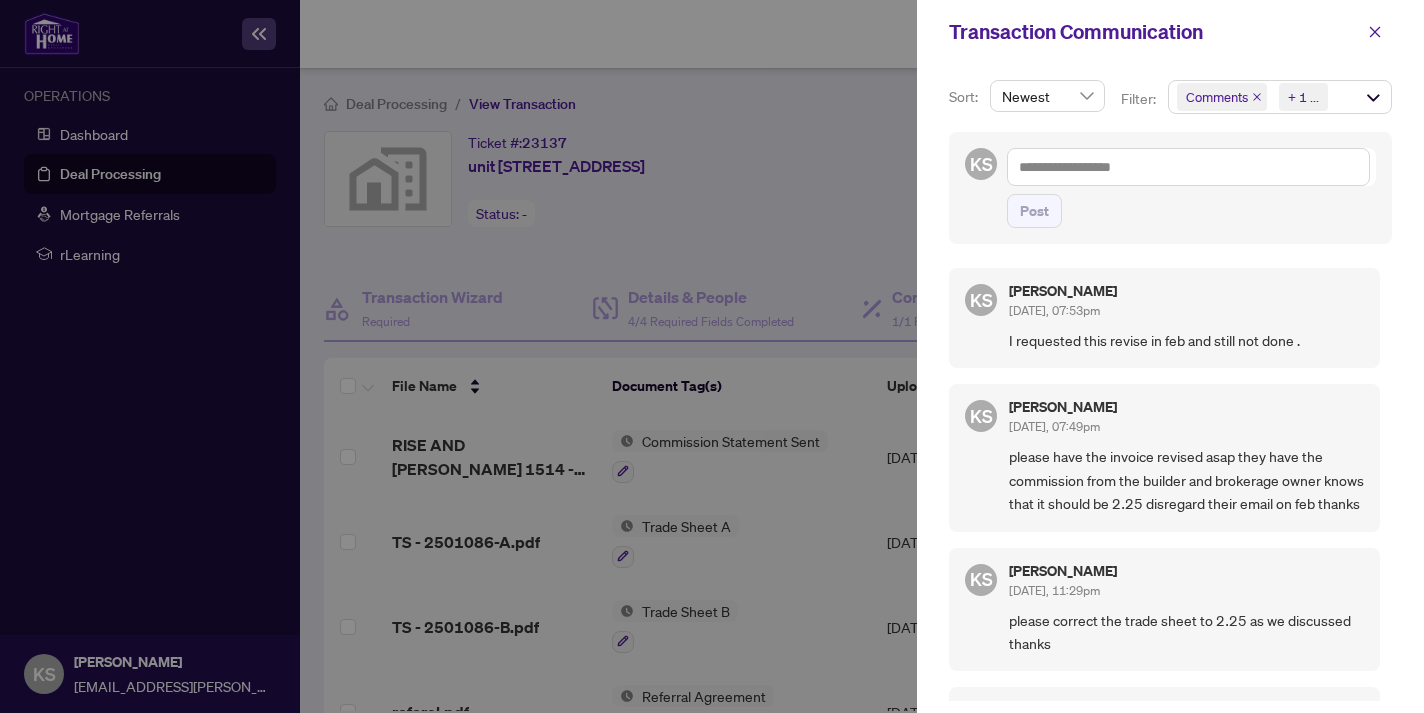 click on "Newest" at bounding box center [1047, 96] 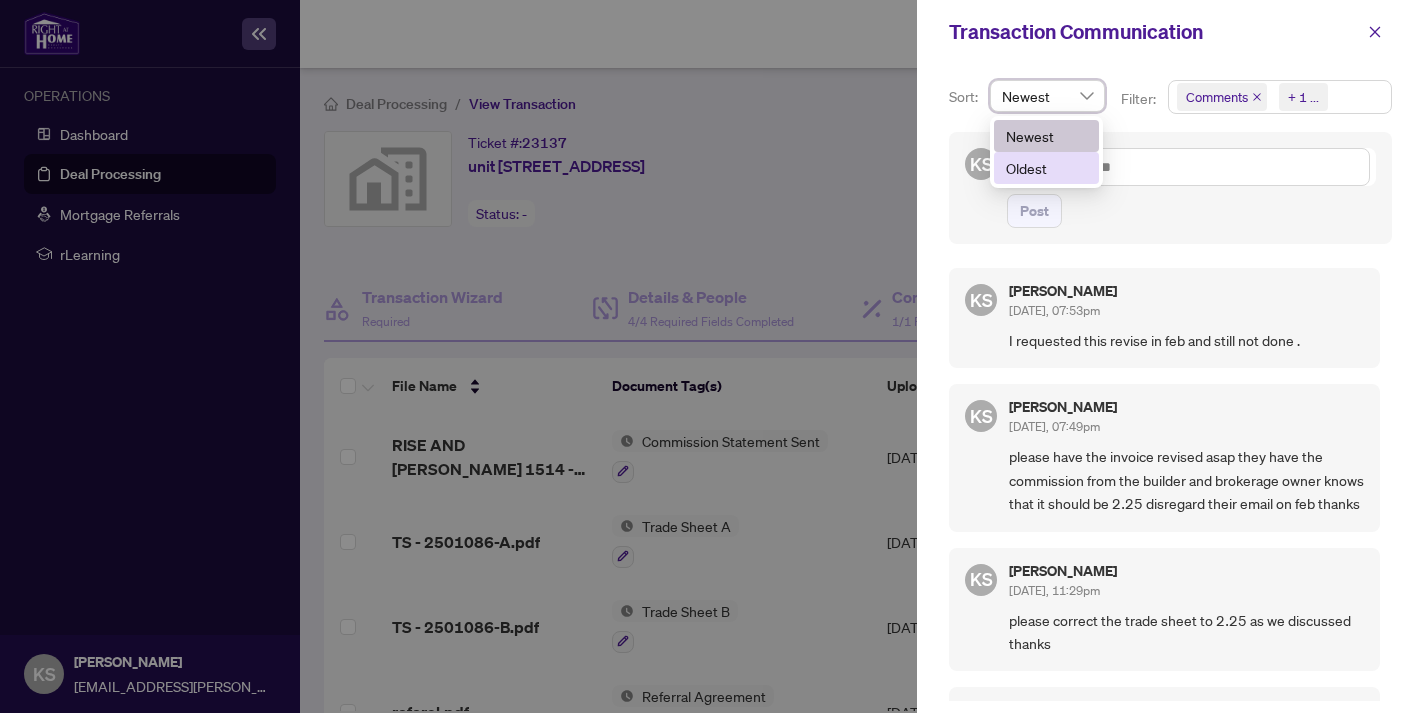 click on "Comments Requirements + 1 ..." at bounding box center (1280, 97) 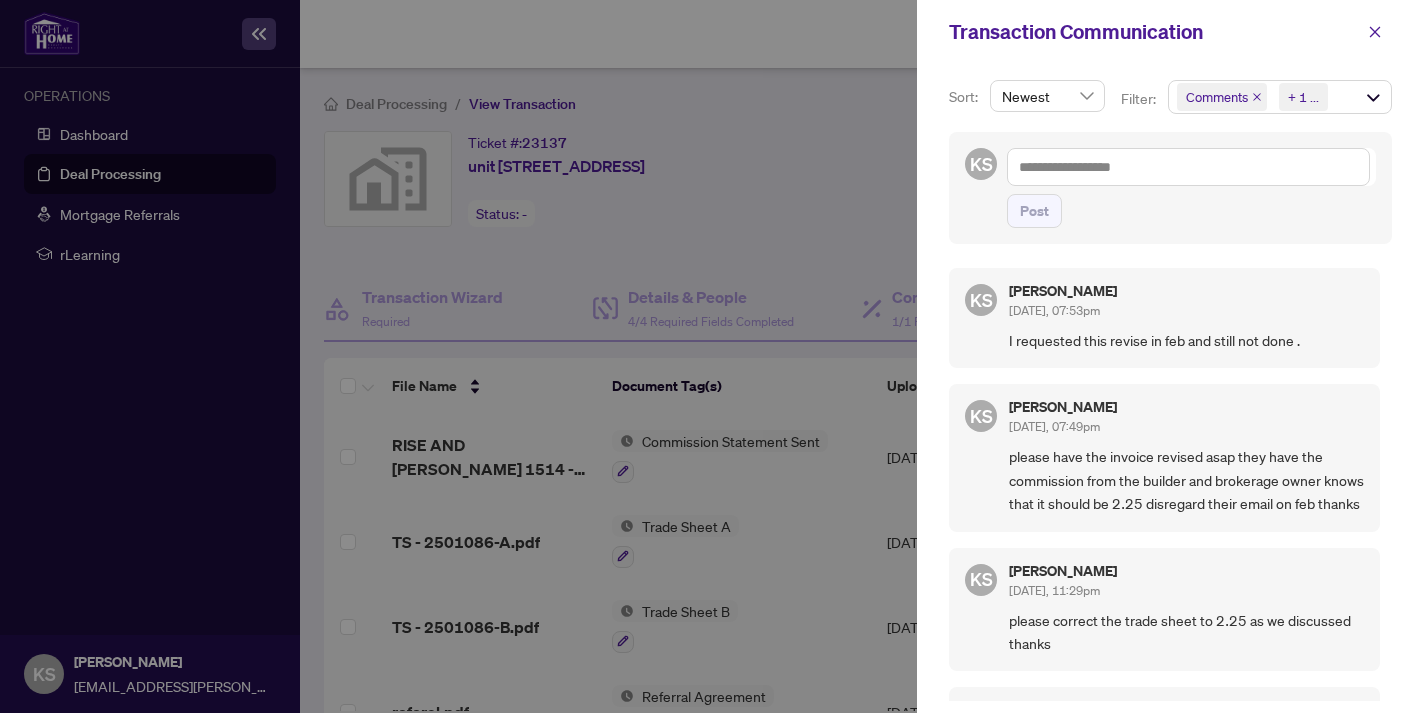 click on "Transaction Communication" at bounding box center (1170, 32) 